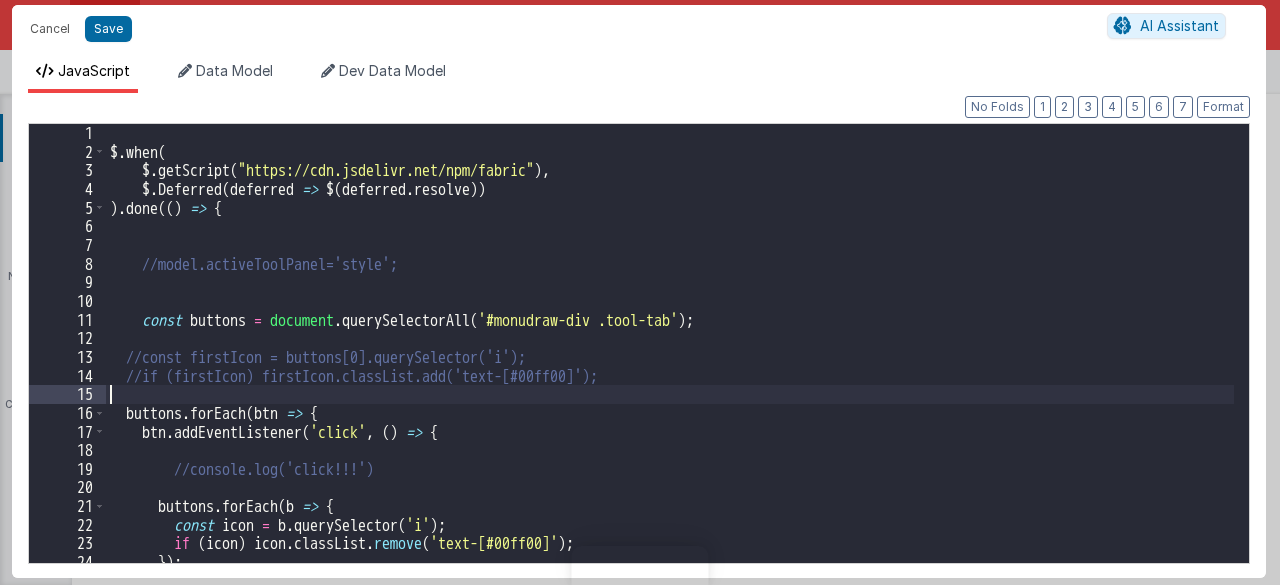 click on "$ . when (      $ . getScript ( "https://cdn.jsdelivr.net/npm/fabric" ) ,      $ . Deferred ( deferred   =>   $ ( deferred . resolve )) ) . done (( )   =>   {                //model.activeToolPanel='style';           const   buttons   =   document . querySelectorAll ( '#monudraw-div .tool-tab' ) ;    //const firstIcon = buttons[0].querySelector('i');    //if (firstIcon) firstIcon.classList.add('text-[#00ff00]');    buttons . forEach ( btn   =>   {      btn . addEventListener ( 'click' ,   ( )   =>   {                     //console.log('click!!!')         buttons . forEach ( b   =>   {           const   icon   =   b . querySelector ( 'i' ) ;           if   ( icon )   icon . classList . remove ( 'text-[#00ff00]' ) ;         }) ;" at bounding box center (670, 362) 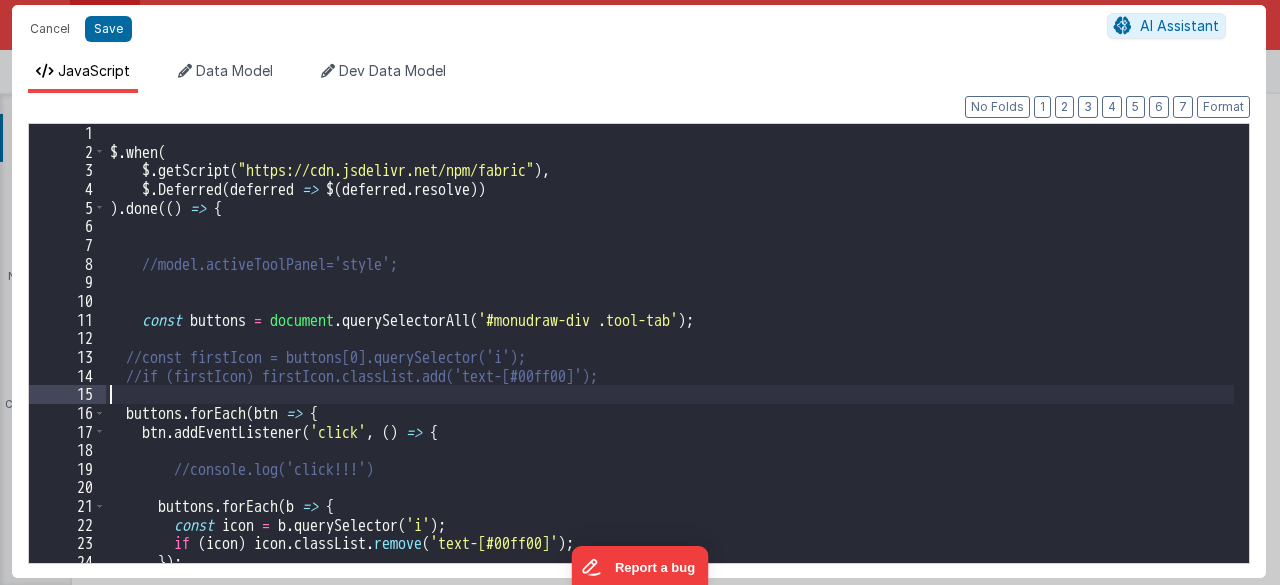 scroll, scrollTop: 38, scrollLeft: 0, axis: vertical 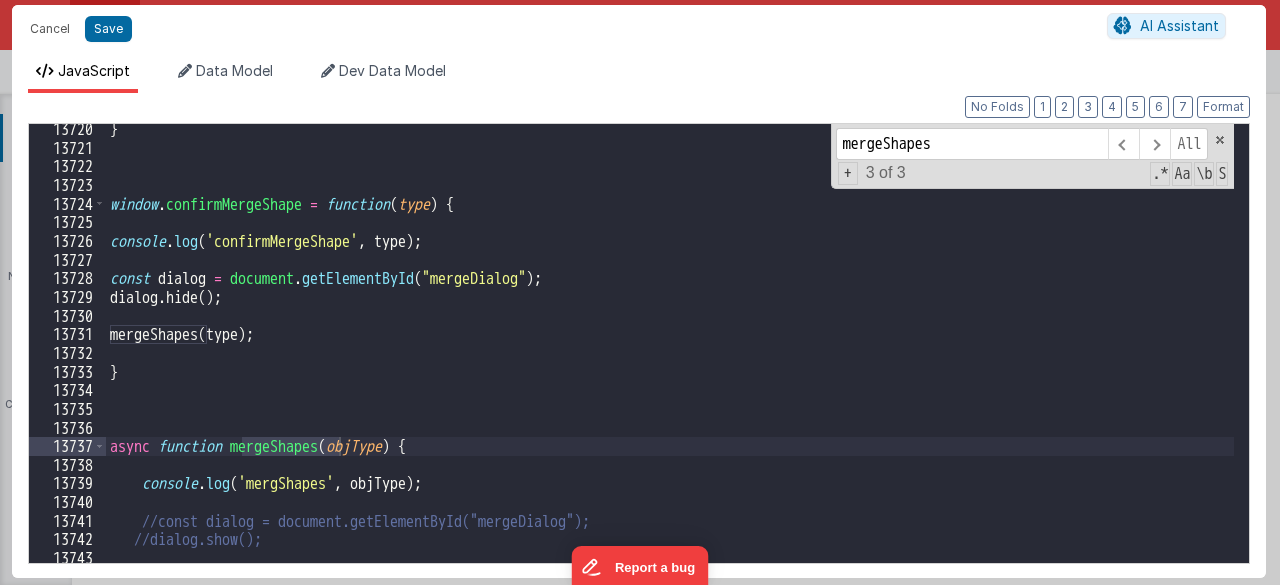 type on "mergeShapes" 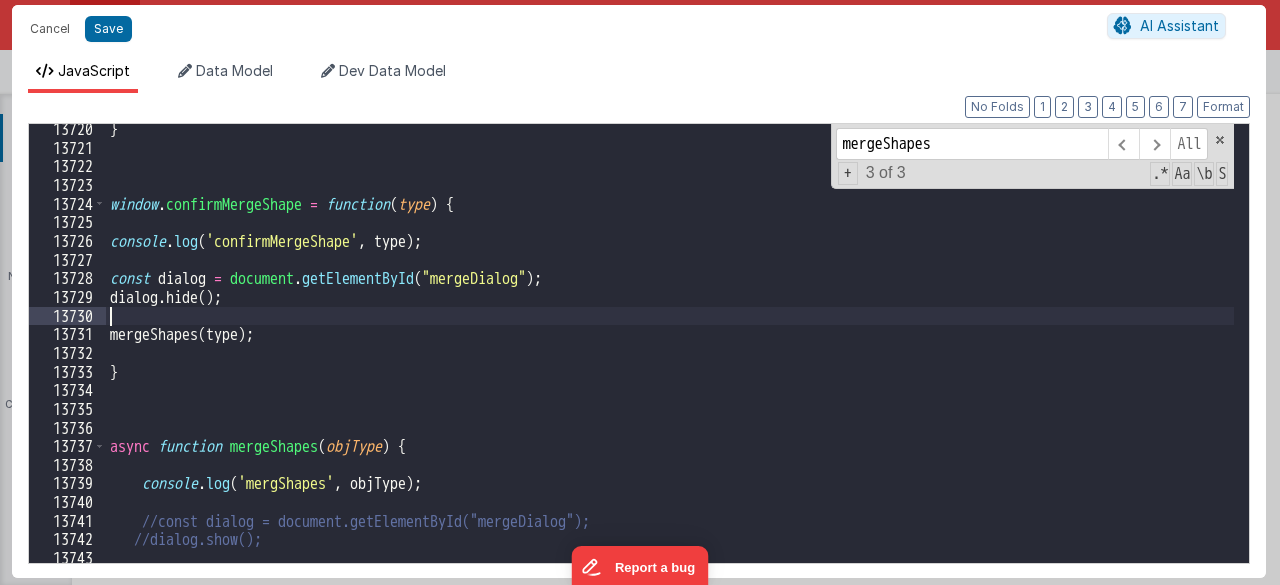 click on "} window . confirmMergeShape   =   function ( type )   { console . log ( 'confirmMergeShape' ,   type ) ; const   dialog   =   document . getElementById ( "mergeDialog" ) ; dialog . hide ( ) ; mergeShapes ( type ) ;      } async   function   mergeShapes ( objType )   {           console . log ( 'mergShapes' ,   objType ) ;           //const dialog = document.getElementById("mergeDialog");     //dialog.show();         //return;" at bounding box center [670, 358] 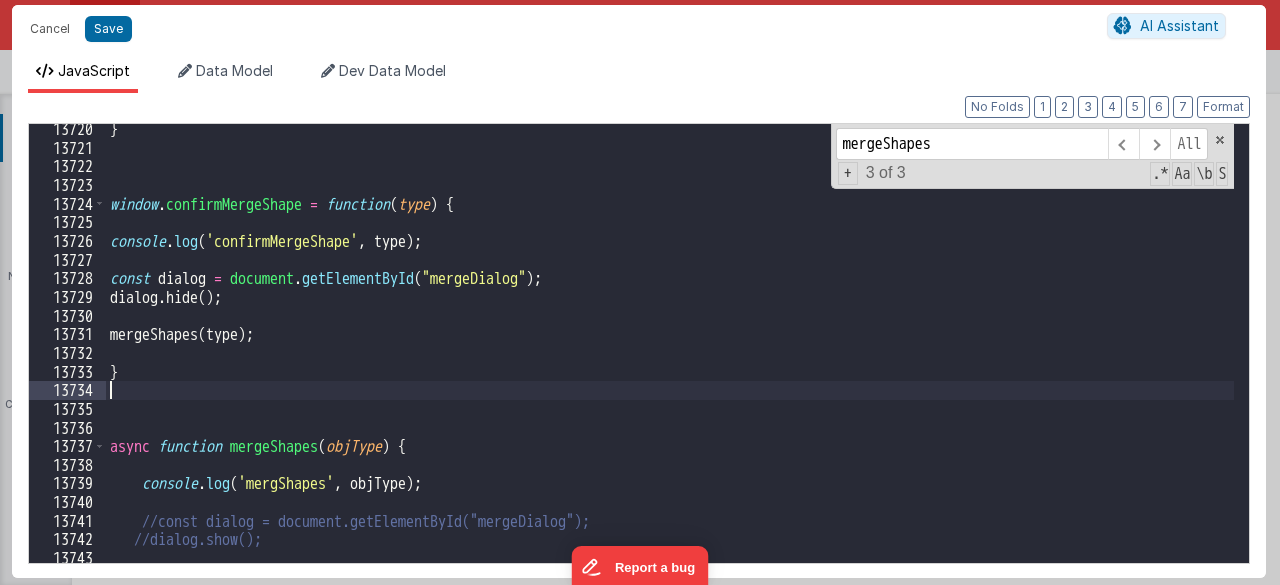 click on "} window . confirmMergeShape   =   function ( type )   { console . log ( 'confirmMergeShape' ,   type ) ; const   dialog   =   document . getElementById ( "mergeDialog" ) ; dialog . hide ( ) ; mergeShapes ( type ) ;      } async   function   mergeShapes ( objType )   {           console . log ( 'mergShapes' ,   objType ) ;           //const dialog = document.getElementById("mergeDialog");     //dialog.show();         //return;" at bounding box center (670, 358) 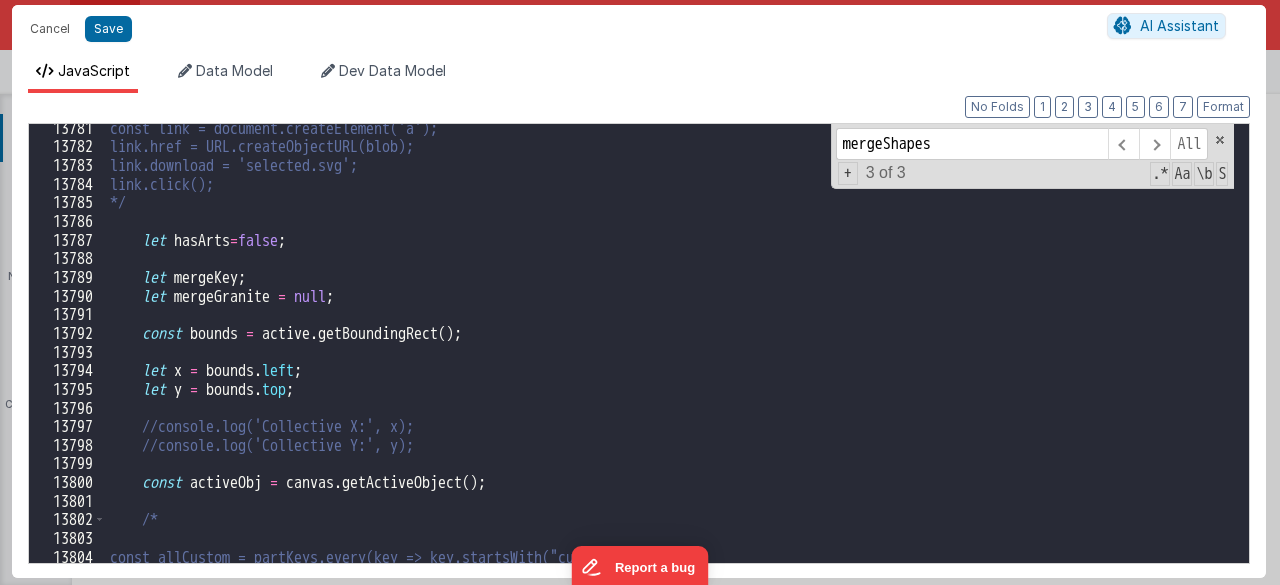 scroll, scrollTop: 27937, scrollLeft: 0, axis: vertical 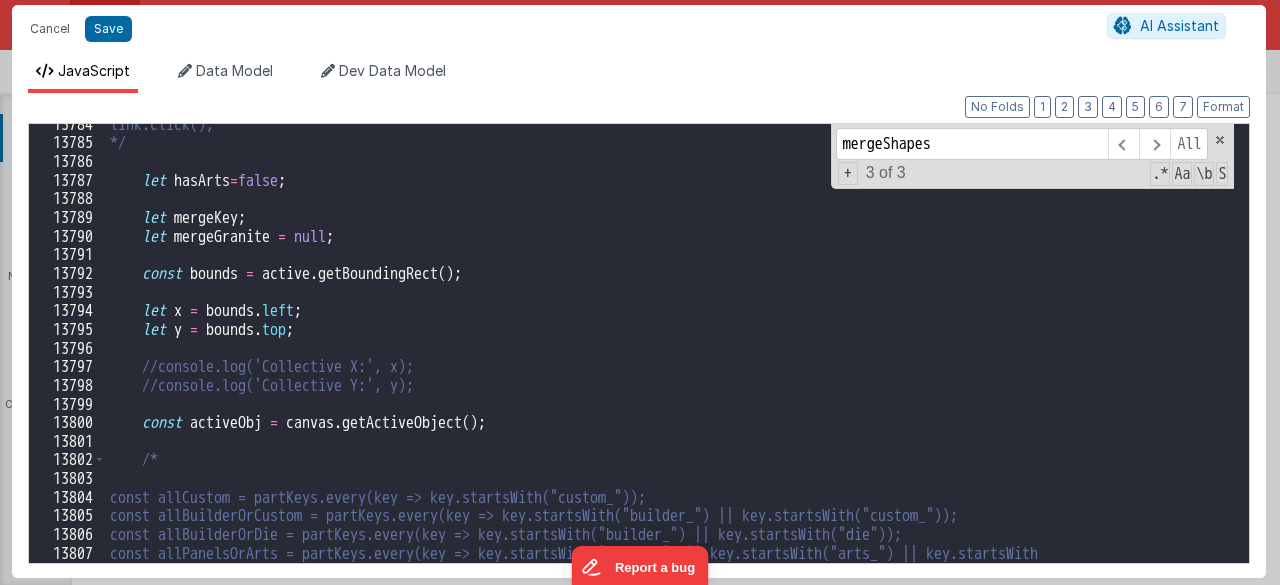 click on "link.click();     */           let   hasArts = false ;      let   mergeKey ;      let   mergeGranite   =   null ;           const   bounds   =   active . getBoundingRect ( ) ;           let   x   =   bounds . left ;      let   y   =   bounds . top ;      //console.log('Collective X:', x);      //console.log('Collective Y:', y);         const   activeObj   =   canvas . getActiveObject ( ) ;         /*          const allCustom = partKeys.every(key => key.startsWith("custom_"));     const allBuilderOrCustom = partKeys.every(key => key.startsWith("builder_") || key.startsWith("custom_"));     const allBuilderOrDie = partKeys.every(key => key.startsWith("builder_") || key.startsWith("die"));     const allPanelsOrArts = partKeys.every(key => key.startsWith("panels_") || key.startsWith("arts_") || key.startsWith          ("builder_"));" at bounding box center [670, 363] 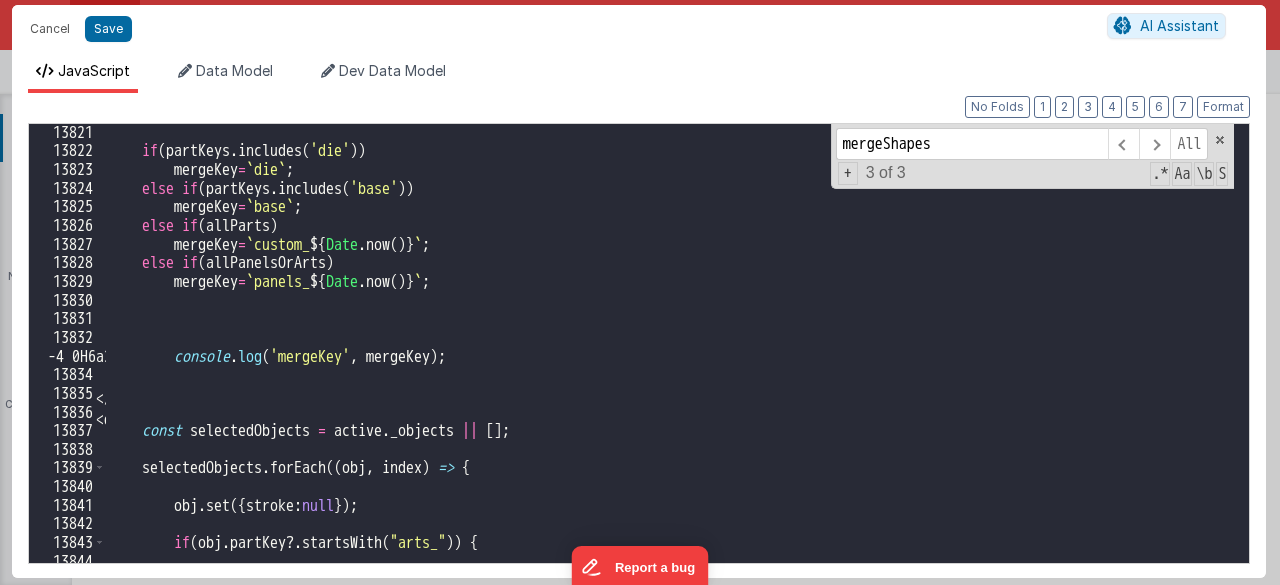 scroll, scrollTop: 28021, scrollLeft: 0, axis: vertical 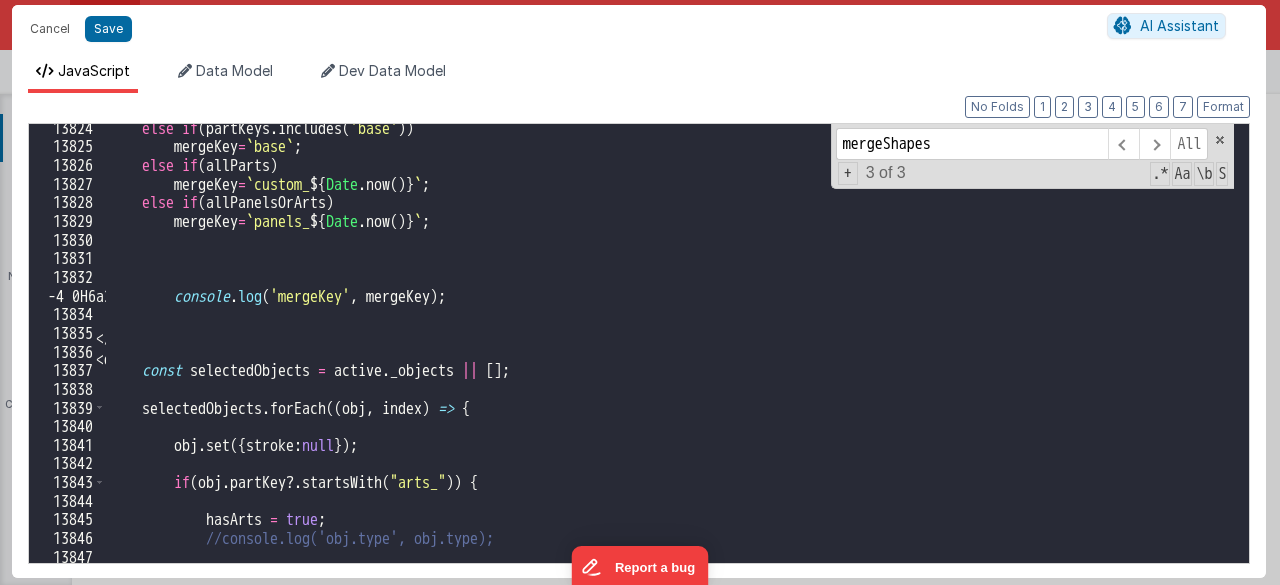 click on "else   if ( partKeys . includes ( 'base' ))           mergeKey = ` base ` ;      else   if ( allParts )           mergeKey = ` custom_ ${ Date . now ( ) } ` ;      else   if ( allPanelsOrArts )           mergeKey = ` panels_ ${ Date . now ( ) } ` ;                               console . log ( 'mergeKey' ,   mergeKey ) ;                               const   selectedObjects   =   active . _objects   ||   [ ] ;           selectedObjects . forEach (( obj ,   index )   =>   {                     obj . set ({ stroke : null }) ;                     if ( obj . partKey ?. startsWith ( "arts_" ))   {                               hasArts   =   true ;                //console.log('obj.type', obj.type);                          }" at bounding box center (670, 357) 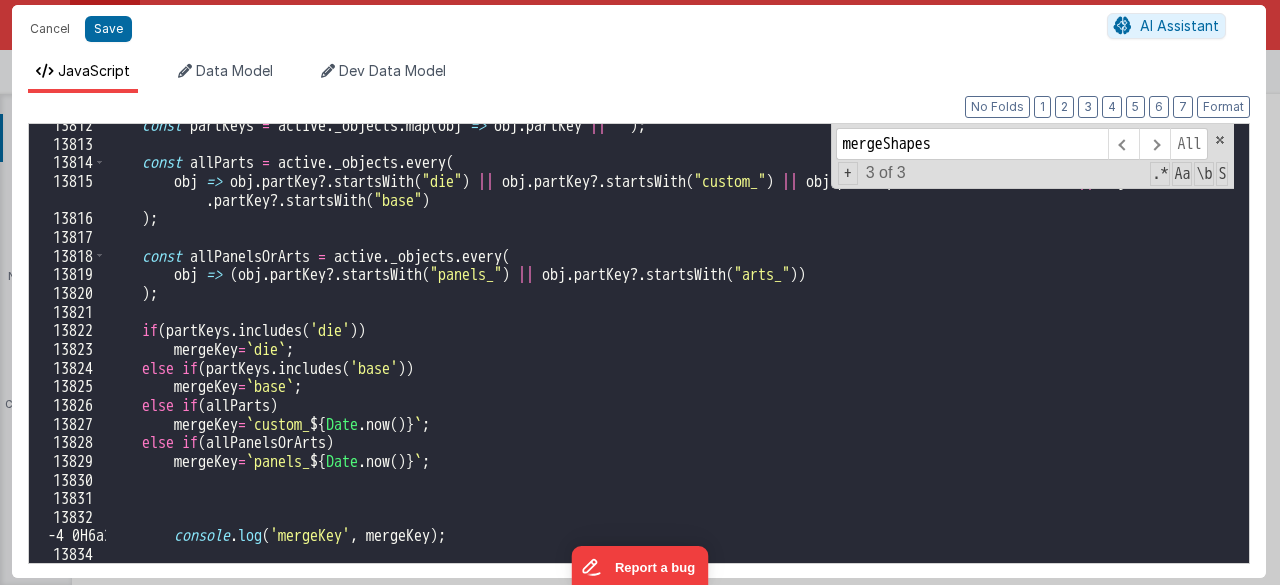 scroll, scrollTop: 27995, scrollLeft: 0, axis: vertical 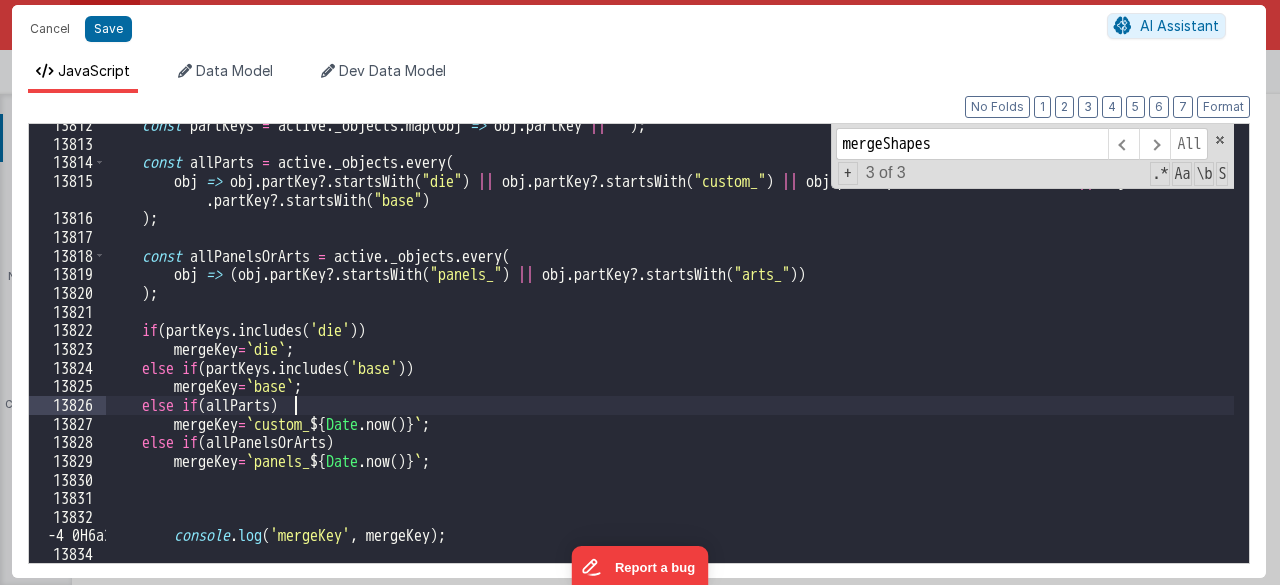 click on "const   partKeys   =   active . _objects . map ( obj   =>   obj . partKey   ||   "" ) ;           const   allParts   =   active . _objects . every (           obj   =>   obj . partKey ?. startsWith ( "die" )   ||   obj . partKey ?. startsWith ( "custom_" )   ||   obj . partKey ?. startsWith ( "vases_" )   ||   obj              . partKey ?. startsWith ( "base" )      ) ;           const   allPanelsOrArts   =   active . _objects . every (           obj   =>   ( obj . partKey ?. startsWith ( "panels_" )   ||   obj . partKey ?. startsWith ( "arts_" ))      ) ;           if ( partKeys . includes ( 'die' ))           mergeKey = ` die ` ;      else   if ( partKeys . includes ( 'base' ))           mergeKey = ` base ` ;      else   if ( allParts )           mergeKey = ` custom_ ${ Date . now ( ) } ` ;      else   if ( allPanelsOrArts )           mergeKey = ` panels_ ${ Date . now ( ) } ` ;                               console . log ( 'mergeKey' ,   mergeKey ) ;" at bounding box center [670, 354] 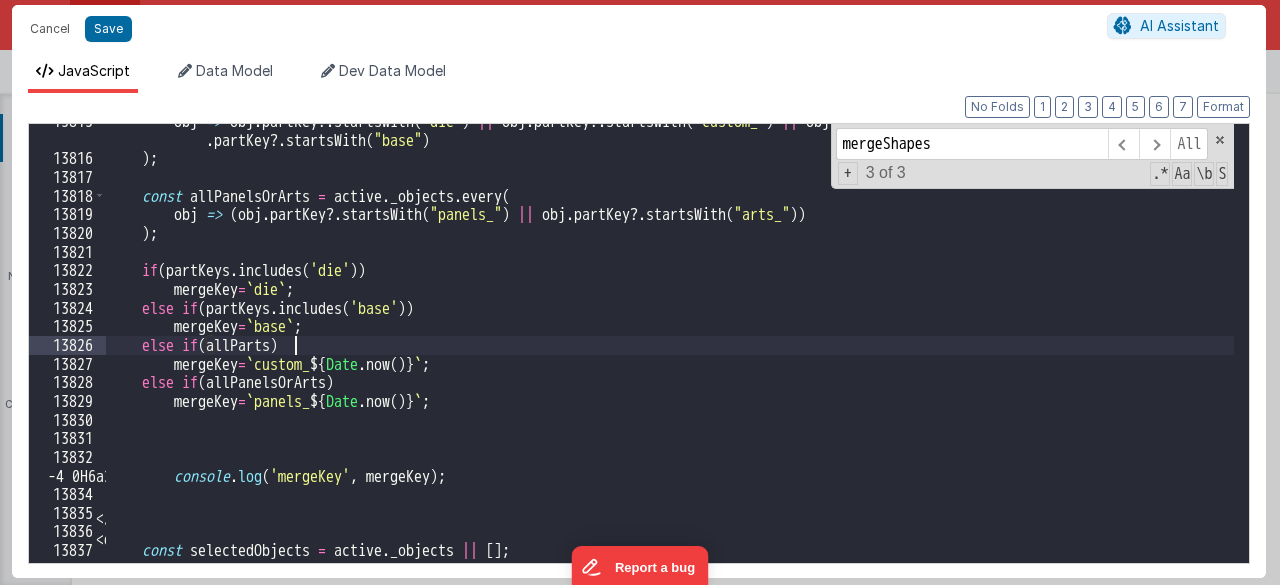 scroll, scrollTop: 28002, scrollLeft: 0, axis: vertical 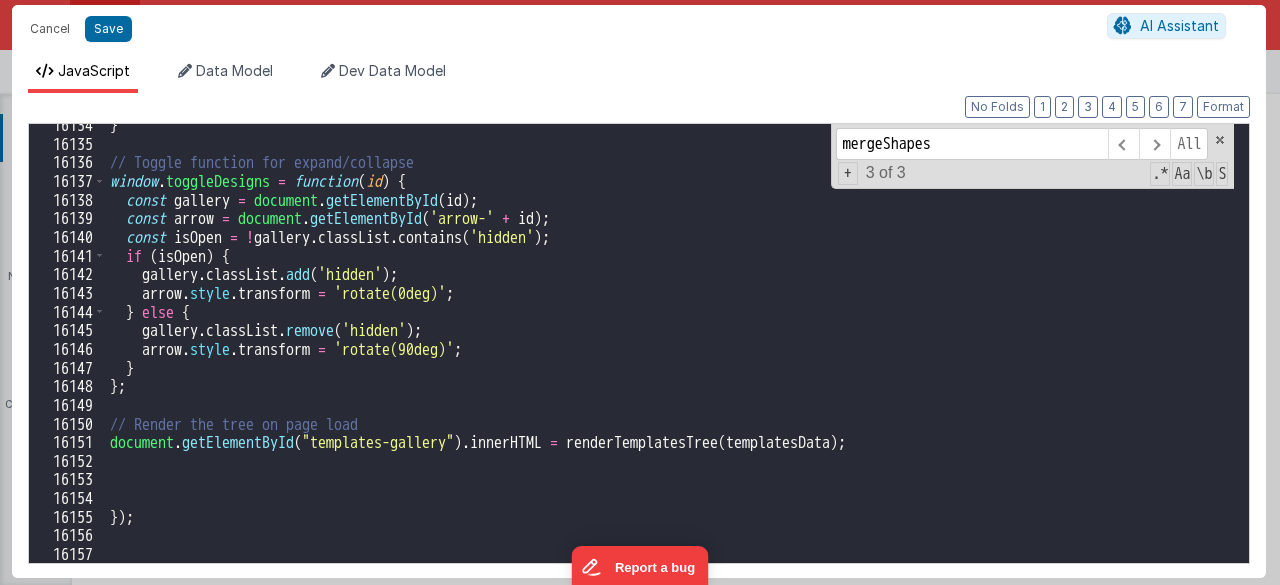 click on "} // Toggle function for expand/collapse window . toggleDesigns   =   function ( id )   {    const   gallery   =   document . getElementById ( id ) ;    const   arrow   =   document . getElementById ( 'arrow-'   +   id ) ;    const   isOpen   =   ! gallery . classList . contains ( 'hidden' ) ;    if   ( isOpen )   {      gallery . classList . add ( 'hidden' ) ;      arrow . style . transform   =   'rotate(0deg)' ;    }   else   {      gallery . classList . remove ( 'hidden' ) ;      arrow . style . transform   =   'rotate(90deg)' ;    } } ; // Render the tree on page load document . getElementById ( "templates-gallery" ) . innerHTML   =   renderTemplatesTree ( templatesData ) ; }) ;" at bounding box center [670, 354] 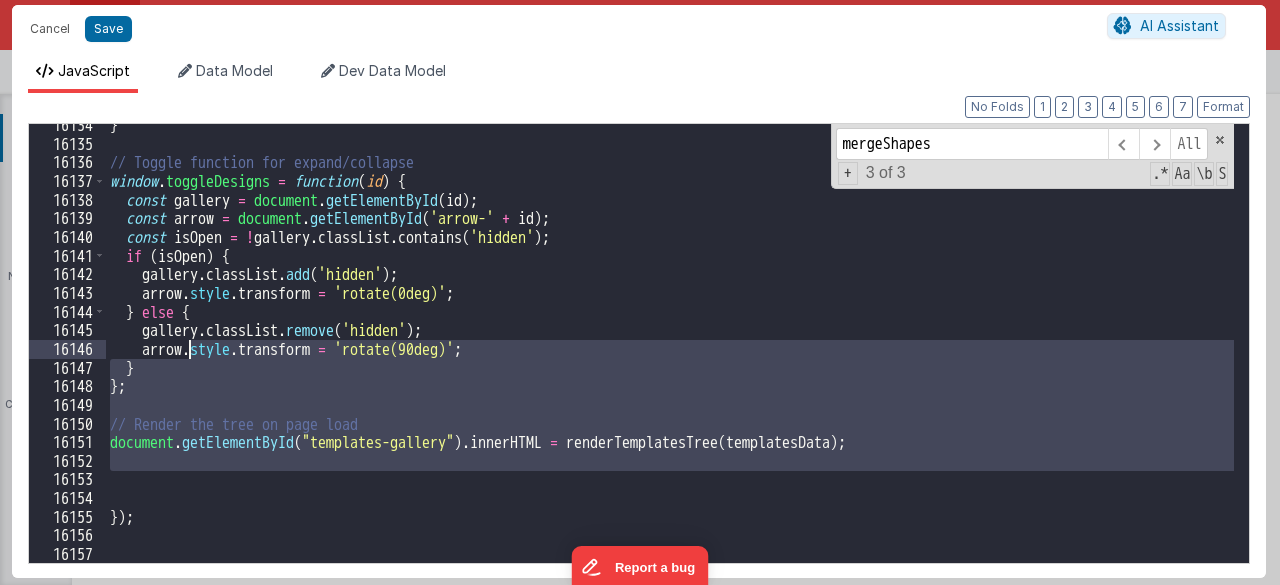 drag, startPoint x: 153, startPoint y: 307, endPoint x: 147, endPoint y: 283, distance: 24.738634 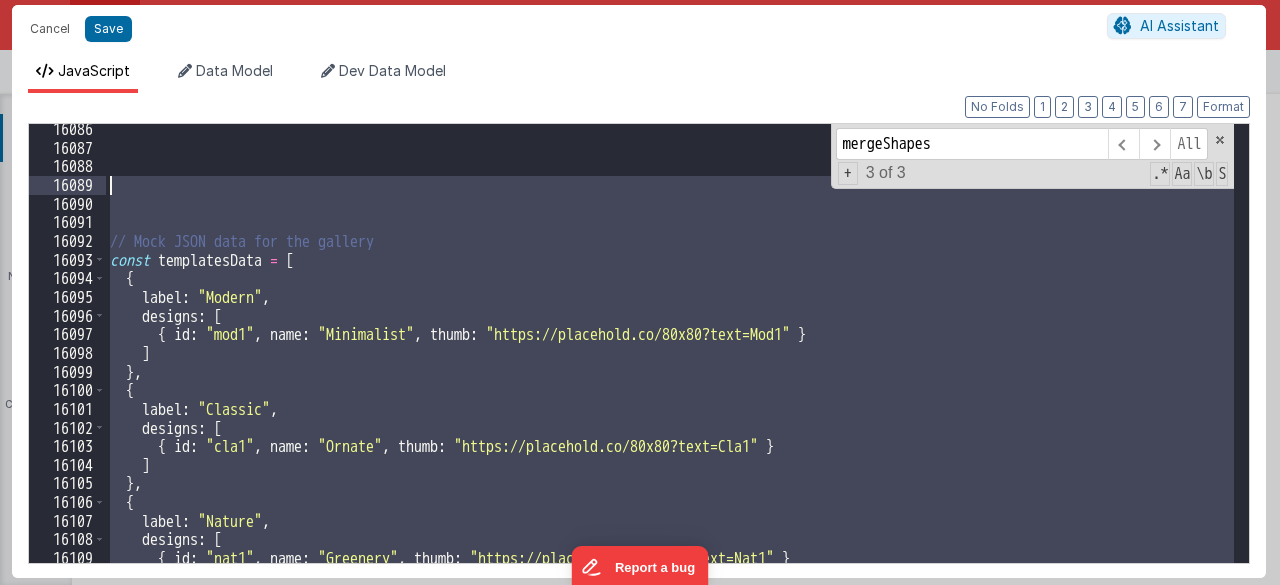 click on "// Mock JSON data for the gallery const   templatesData   =   [    {      label :   "Modern" ,      designs :   [         {   id :   "mod1" ,   name :   "Minimalist" ,   thumb :   "https://placehold.co/80x80?text=Mod1"   }      ]    } ,    {      label :   "Classic" ,      designs :   [         {   id :   "cla1" ,   name :   "Ornate" ,   thumb :   "https://placehold.co/80x80?text=Cla1"   }      ]    } ,    {      label :   "Nature" ,      designs :   [         {   id :   "nat1" ,   name :   "Greenery" ,   thumb :   "https://placehold.co/80x80?text=Nat1"   }      ]" at bounding box center [670, 358] 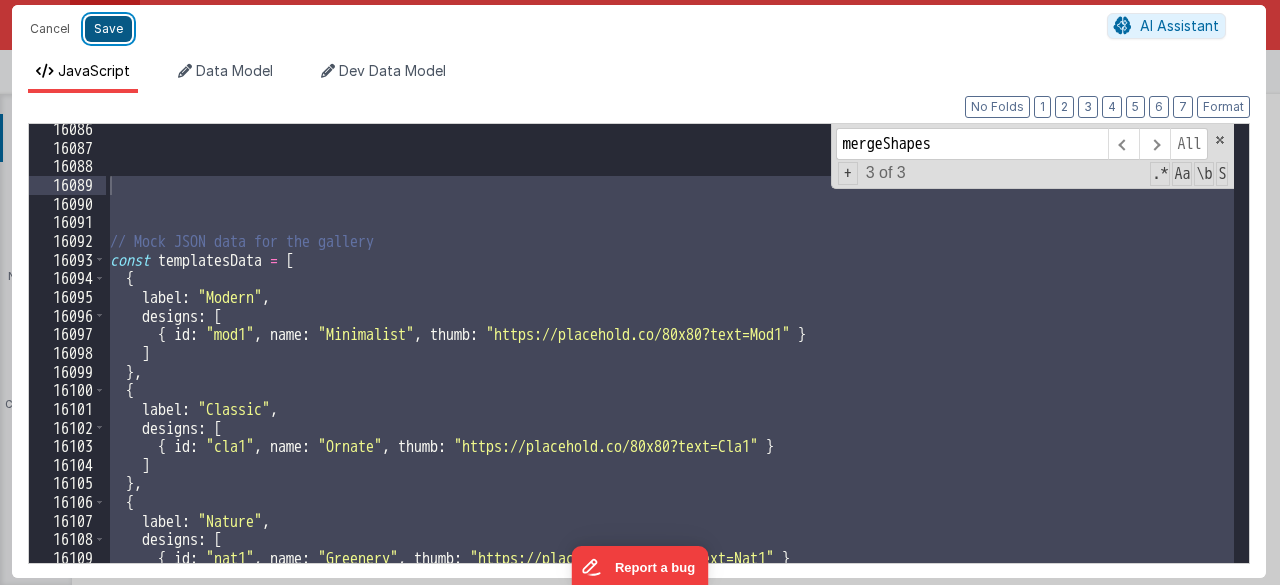 click on "Save" at bounding box center (108, 29) 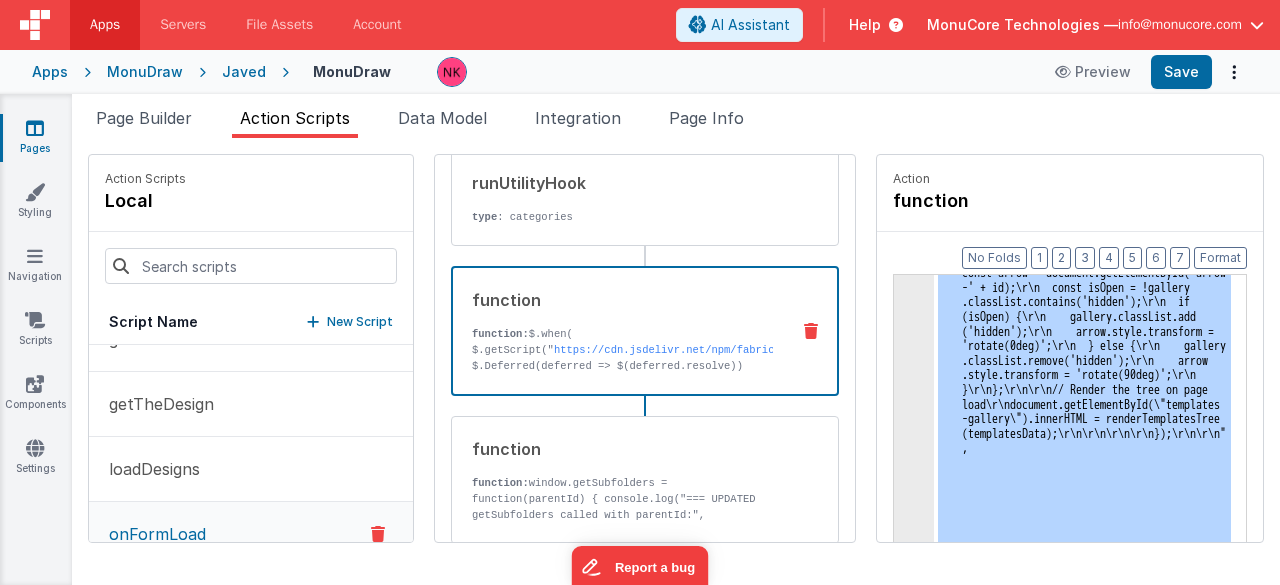 drag, startPoint x: 162, startPoint y: 116, endPoint x: 142, endPoint y: 95, distance: 29 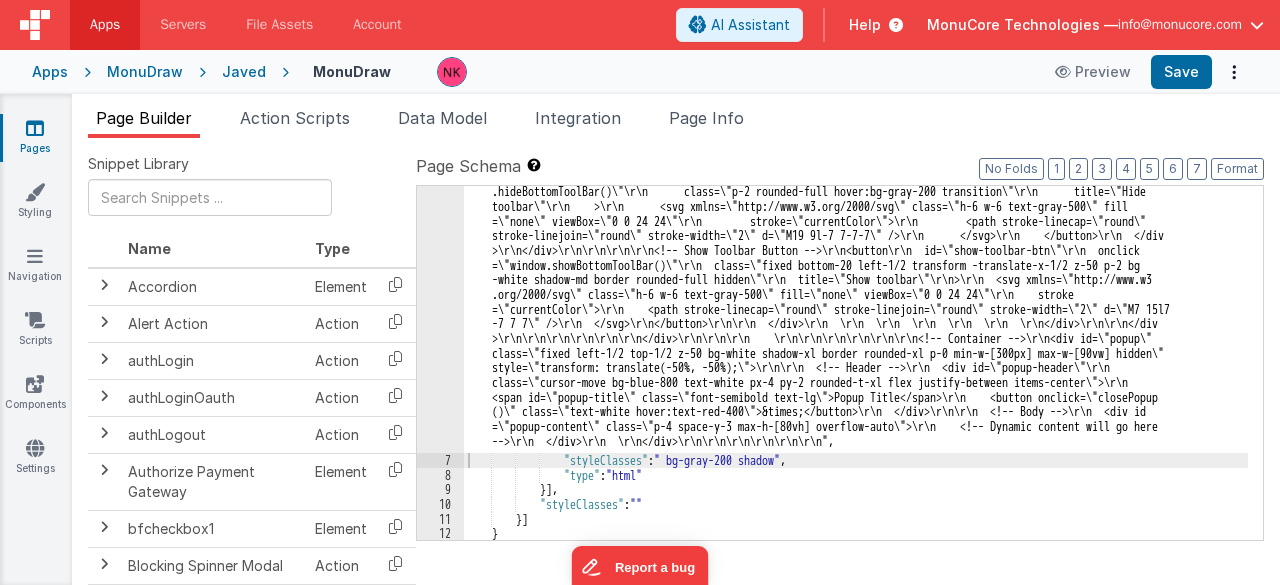 click on "Page Builder" at bounding box center (144, 118) 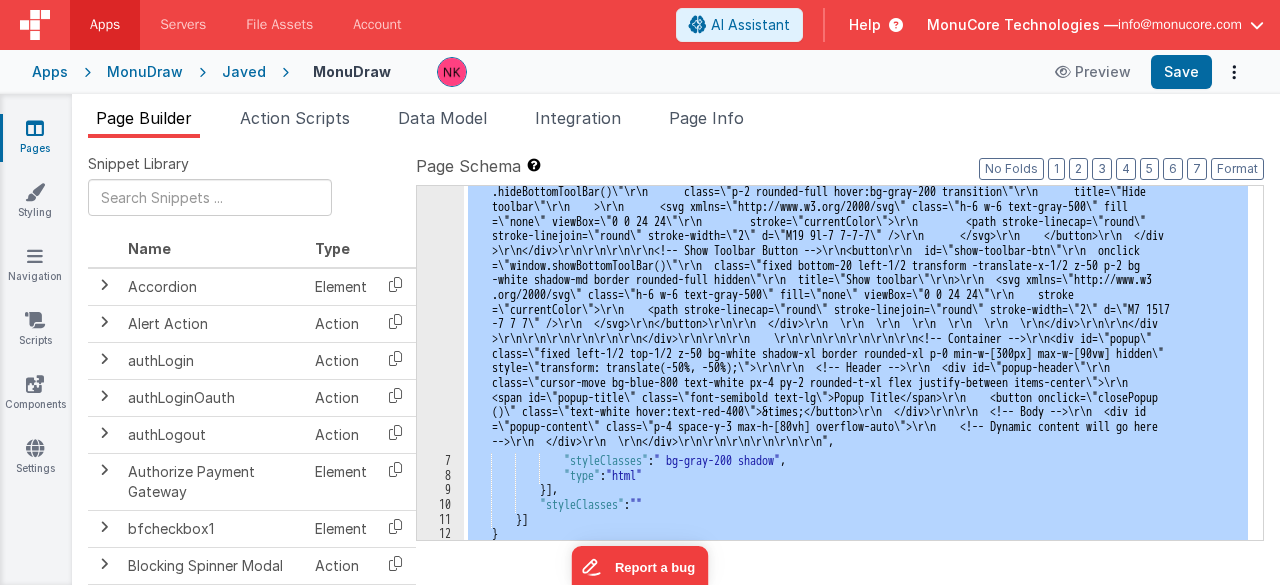 click on "6" at bounding box center (440, -2935) 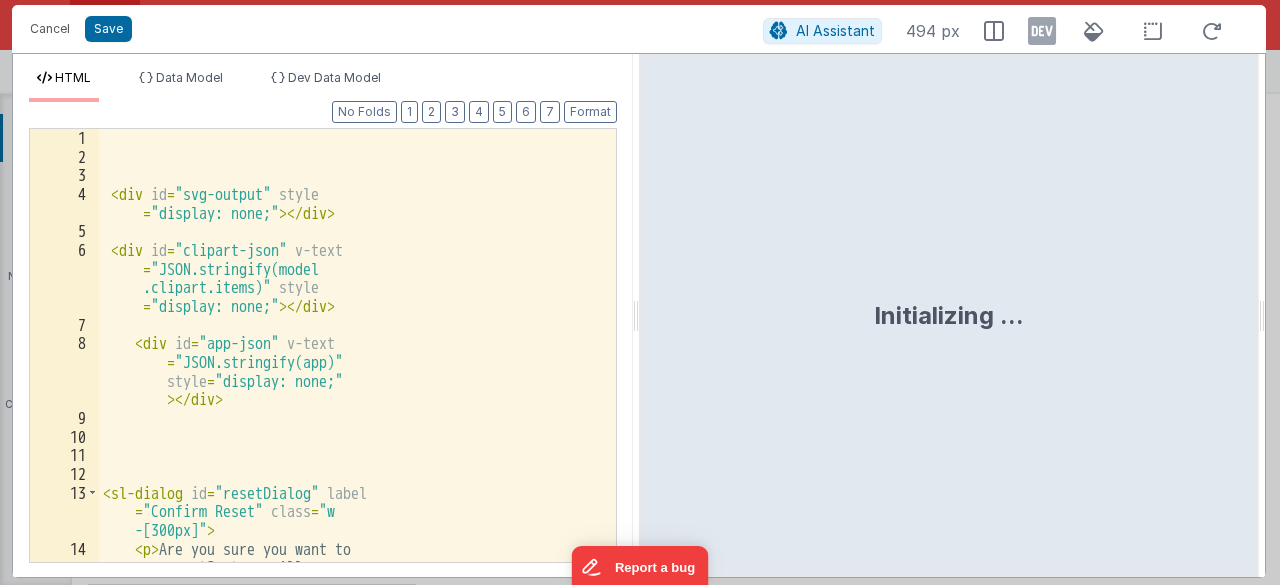 click on "Are you sure you want to           reset?  < strong > All           unsaved changes will be           lost. </ strong >" at bounding box center (350, 393) 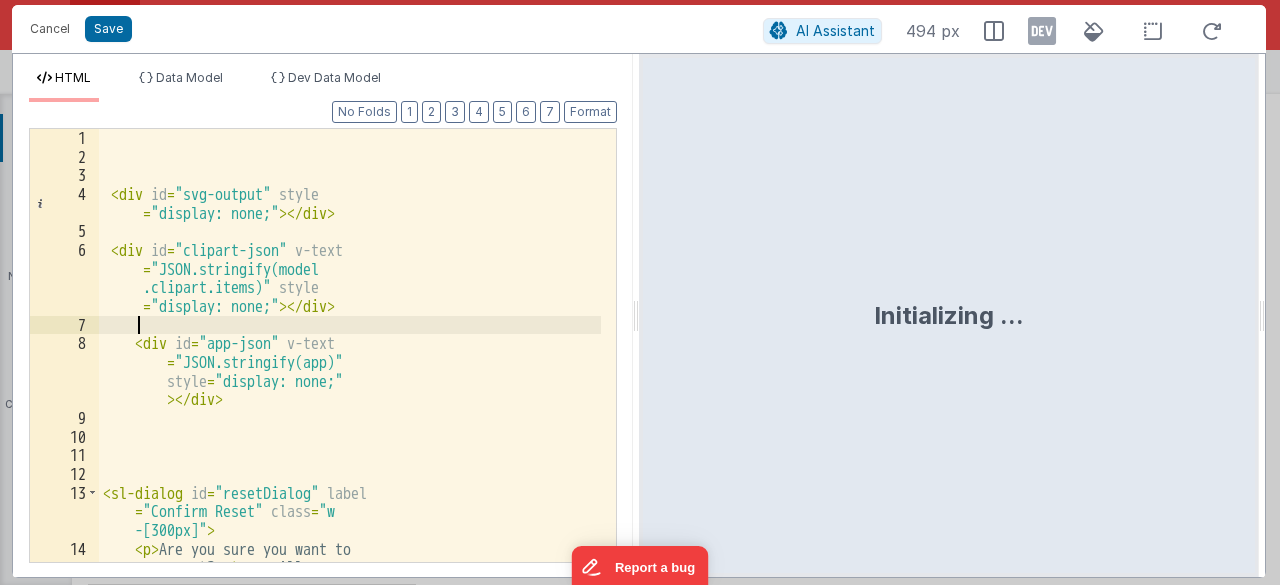 click on "Are you sure you want to           reset?  < strong > All           unsaved changes will be           lost. </ strong >" at bounding box center (350, 393) 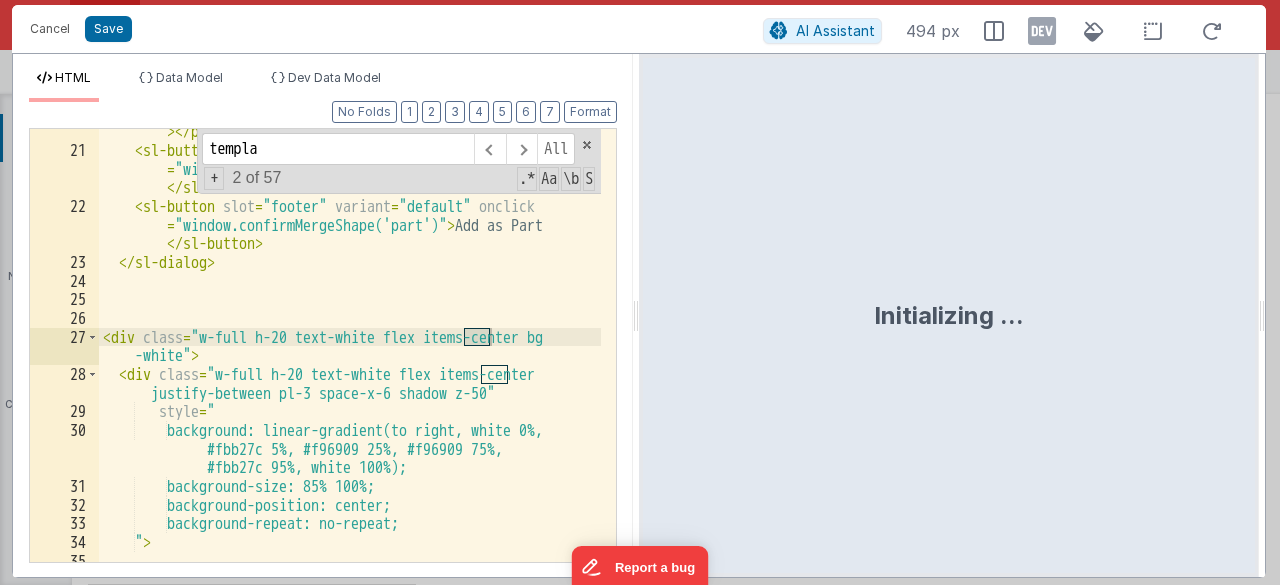 scroll, scrollTop: 3889, scrollLeft: 0, axis: vertical 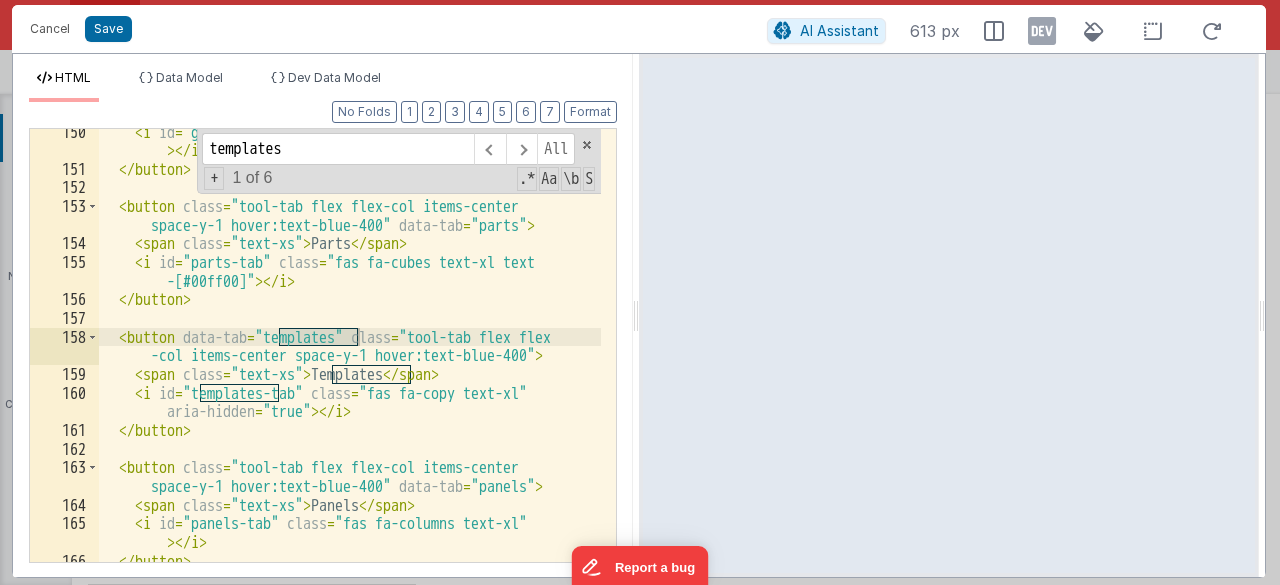 click on "templates" at bounding box center (338, 149) 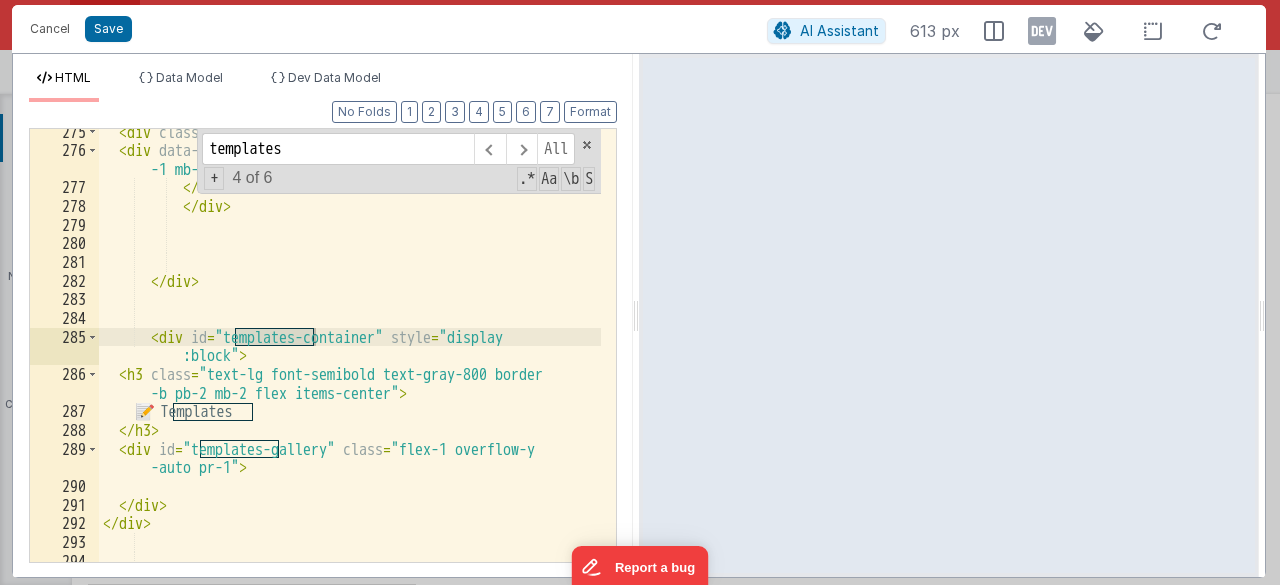 scroll, scrollTop: 8966, scrollLeft: 0, axis: vertical 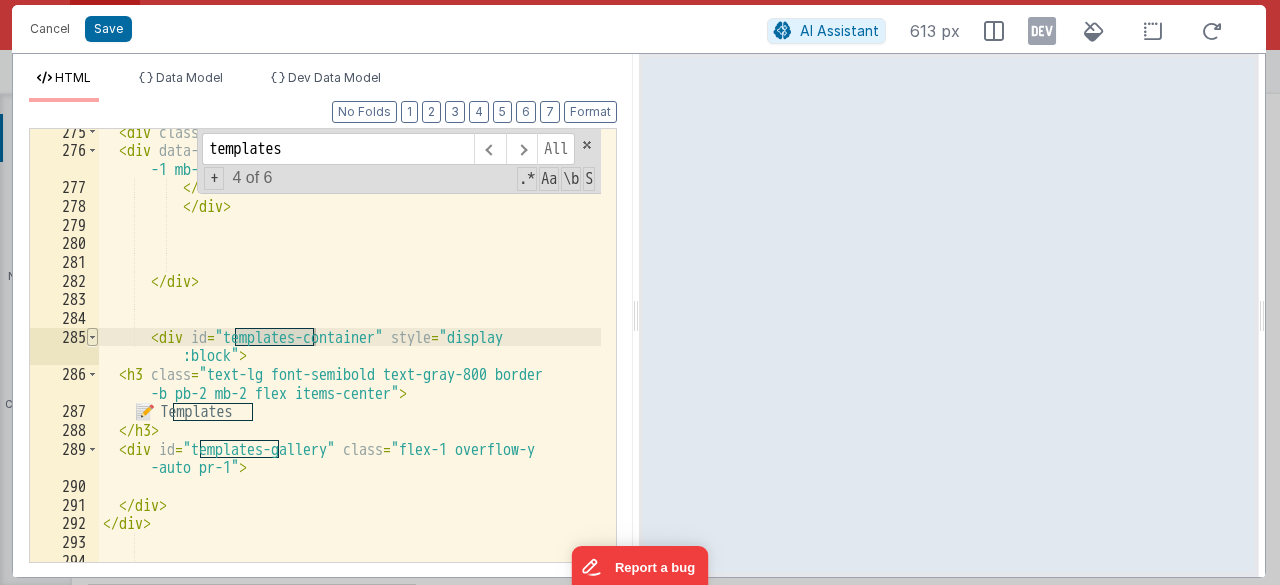 type on "templates" 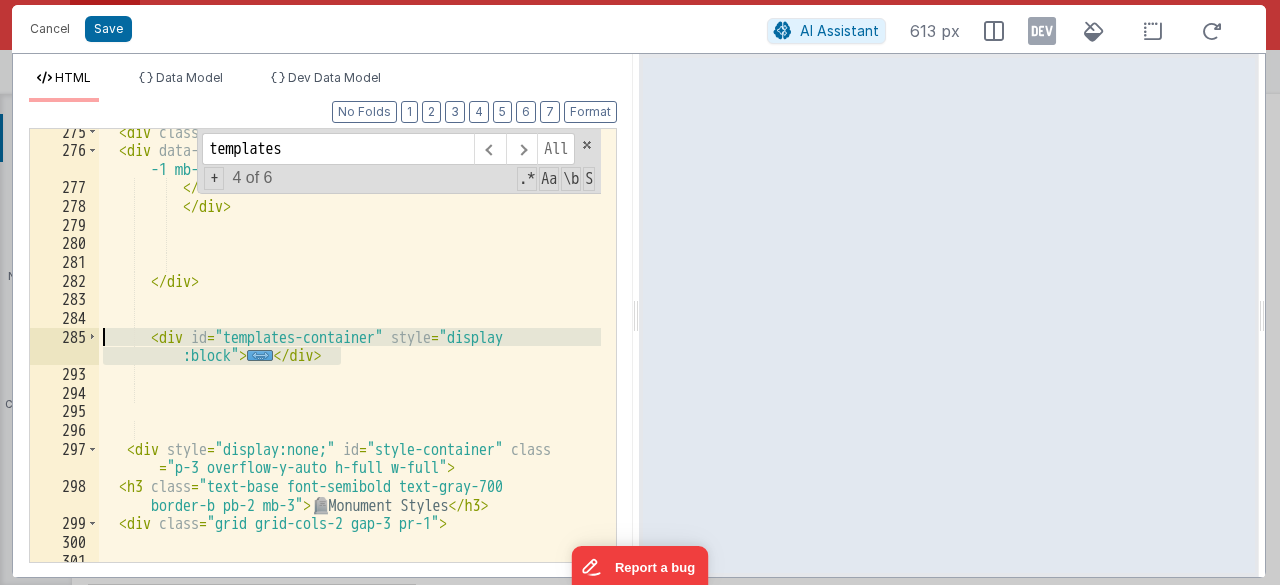 drag, startPoint x: 402, startPoint y: 358, endPoint x: 79, endPoint y: 327, distance: 324.4842 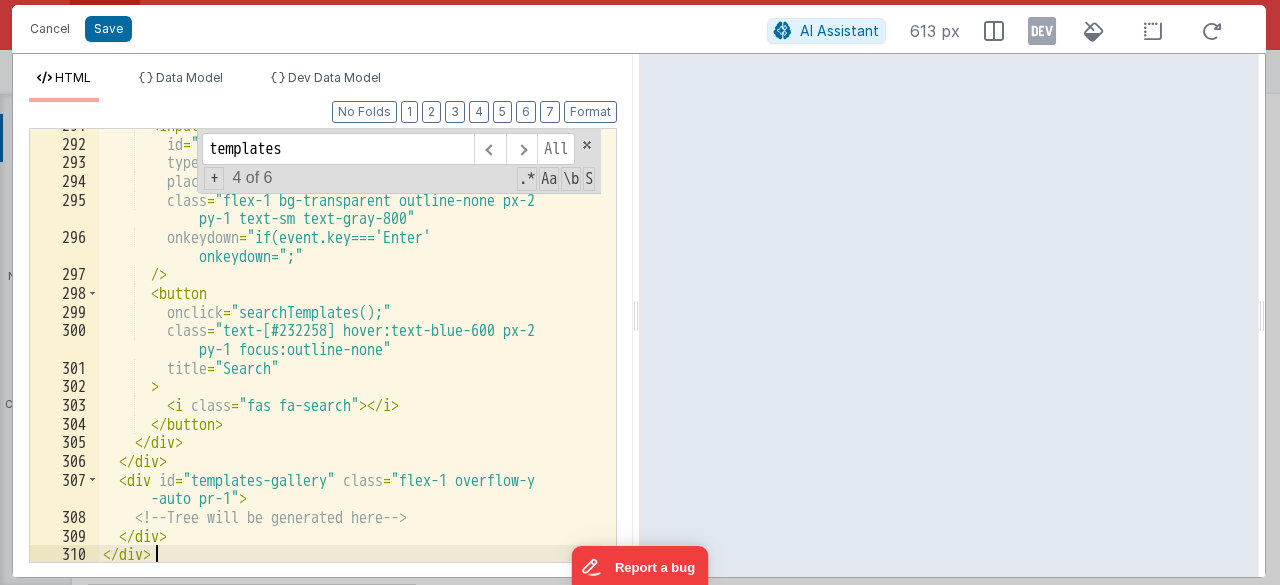 scroll, scrollTop: 9328, scrollLeft: 0, axis: vertical 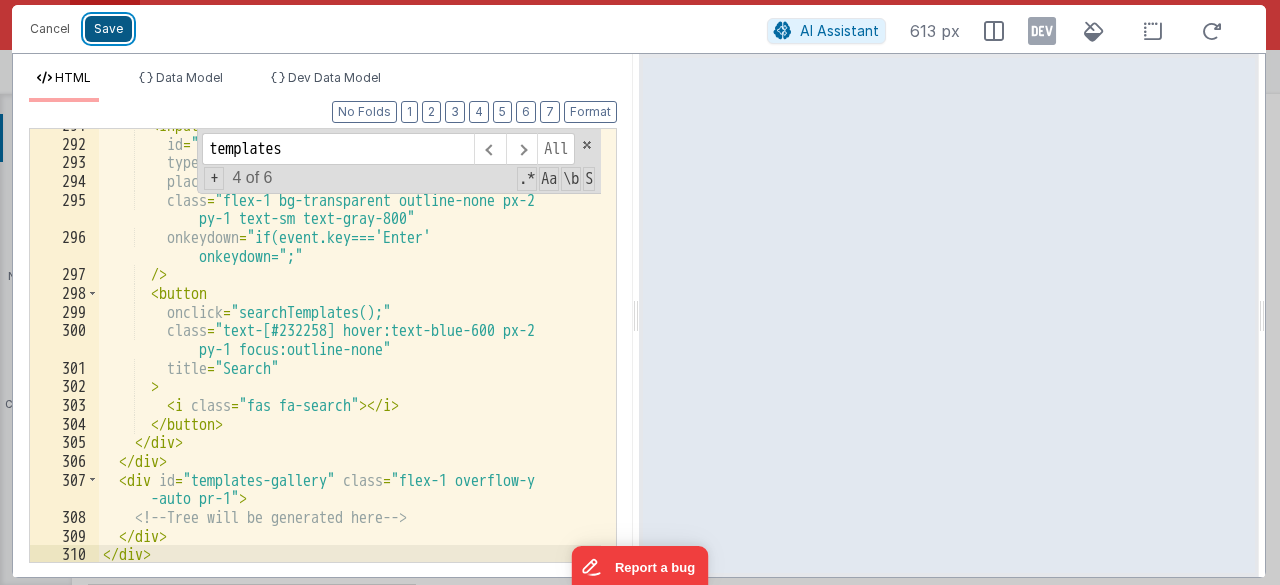 click on "Save" at bounding box center (108, 29) 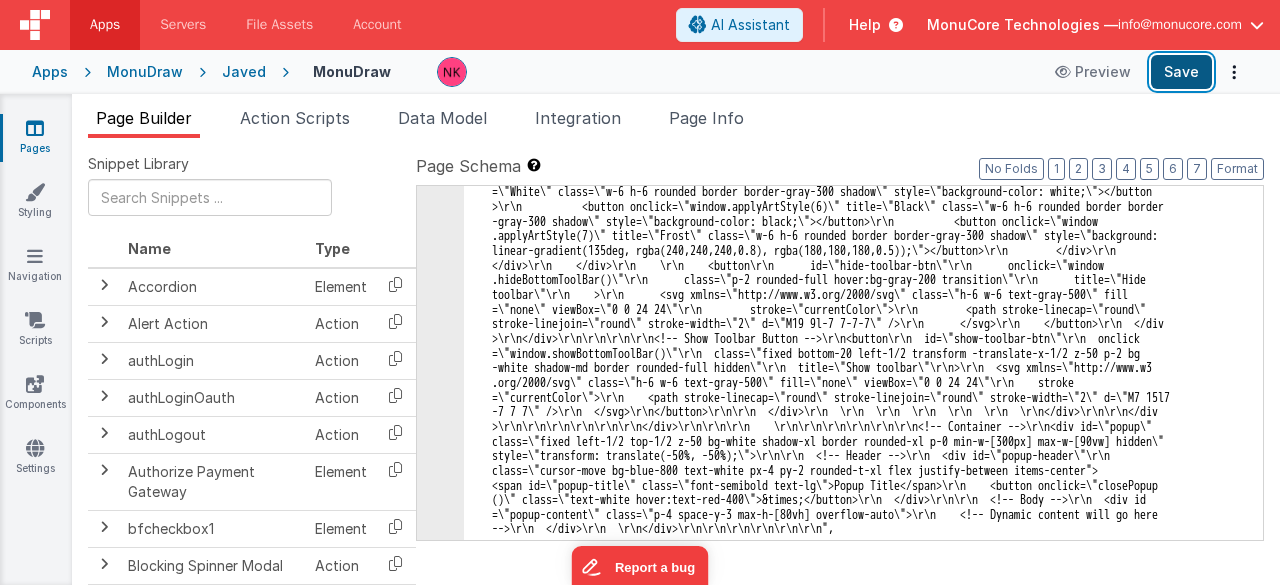 click on "Save" at bounding box center [1181, 72] 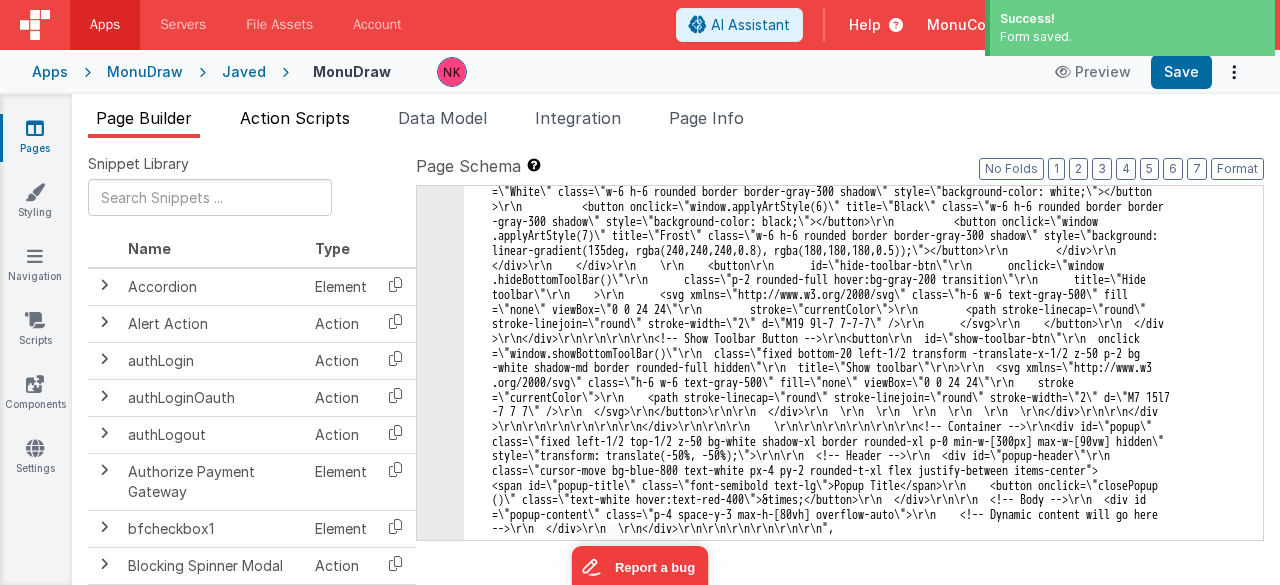 click on "Action Scripts" at bounding box center (295, 118) 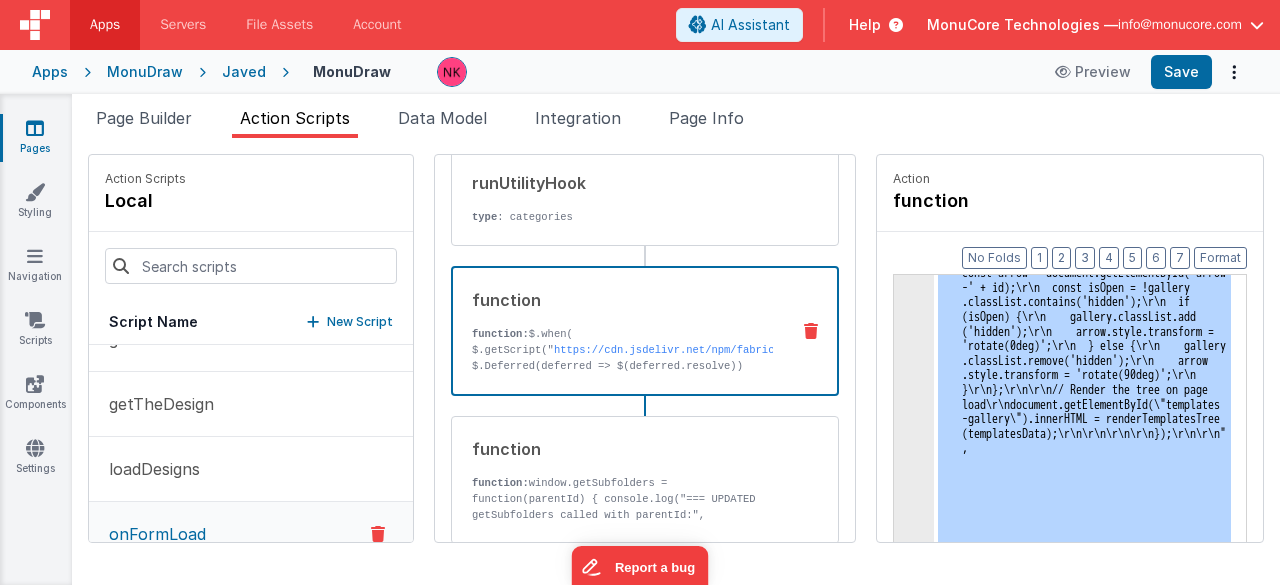 click on "3" at bounding box center [914, -95102] 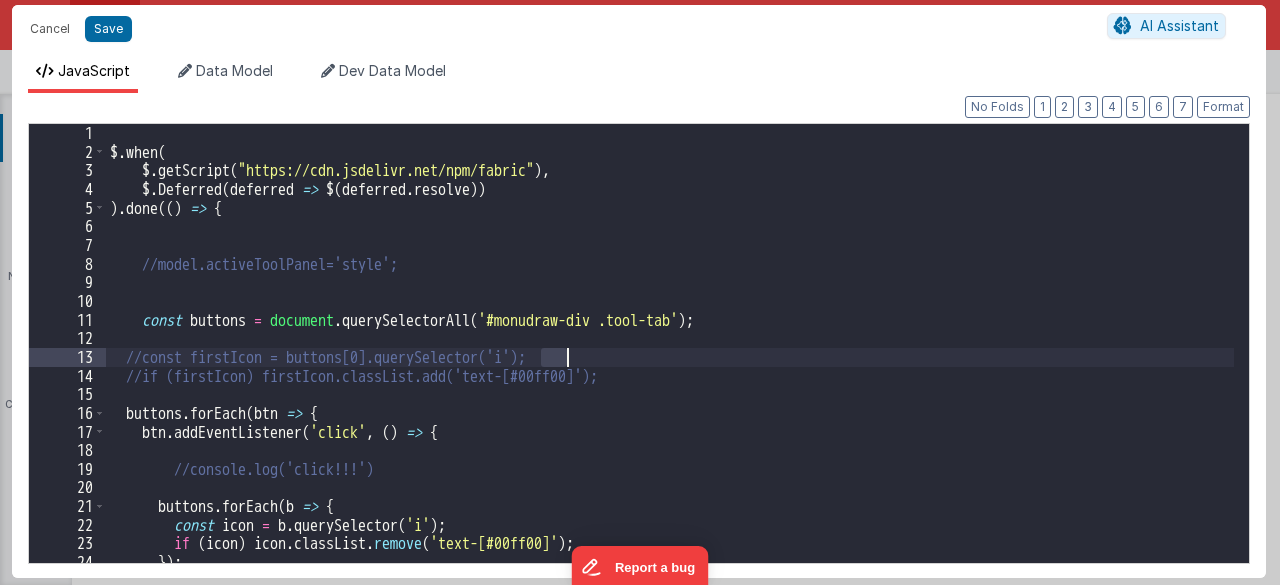 click on "$ . when (      $ . getScript ( "https://cdn.jsdelivr.net/npm/fabric" ) ,      $ . Deferred ( deferred   =>   $ ( deferred . resolve )) ) . done (( )   =>   {                //model.activeToolPanel='style';           const   buttons   =   document . querySelectorAll ( '#monudraw-div .tool-tab' ) ;    //const firstIcon = buttons[0].querySelector('i');    //if (firstIcon) firstIcon.classList.add('text-[#00ff00]');    buttons . forEach ( btn   =>   {      btn . addEventListener ( 'click' ,   ( )   =>   {                     //console.log('click!!!')         buttons . forEach ( b   =>   {           const   icon   =   b . querySelector ( 'i' ) ;           if   ( icon )   icon . classList . remove ( 'text-[#00ff00]' ) ;         }) ;" at bounding box center [670, 362] 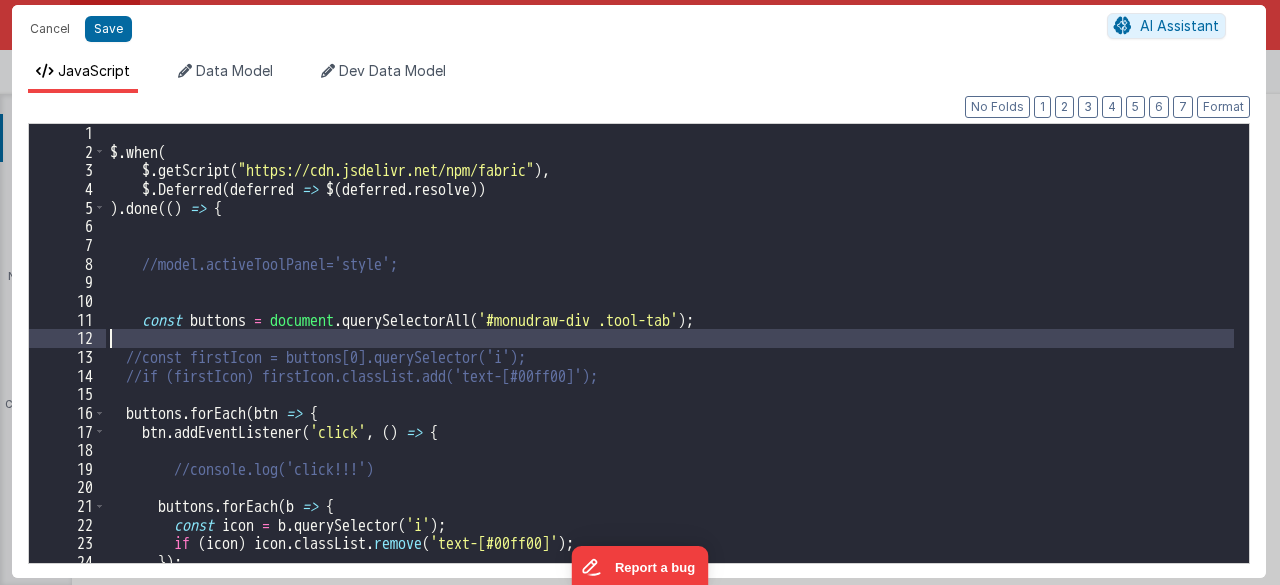 click on "$ . when (      $ . getScript ( "https://cdn.jsdelivr.net/npm/fabric" ) ,      $ . Deferred ( deferred   =>   $ ( deferred . resolve )) ) . done (( )   =>   {                //model.activeToolPanel='style';           const   buttons   =   document . querySelectorAll ( '#monudraw-div .tool-tab' ) ;    //const firstIcon = buttons[0].querySelector('i');    //if (firstIcon) firstIcon.classList.add('text-[#00ff00]');    buttons . forEach ( btn   =>   {      btn . addEventListener ( 'click' ,   ( )   =>   {                     //console.log('click!!!')         buttons . forEach ( b   =>   {           const   icon   =   b . querySelector ( 'i' ) ;           if   ( icon )   icon . classList . remove ( 'text-[#00ff00]' ) ;         }) ;" at bounding box center (670, 362) 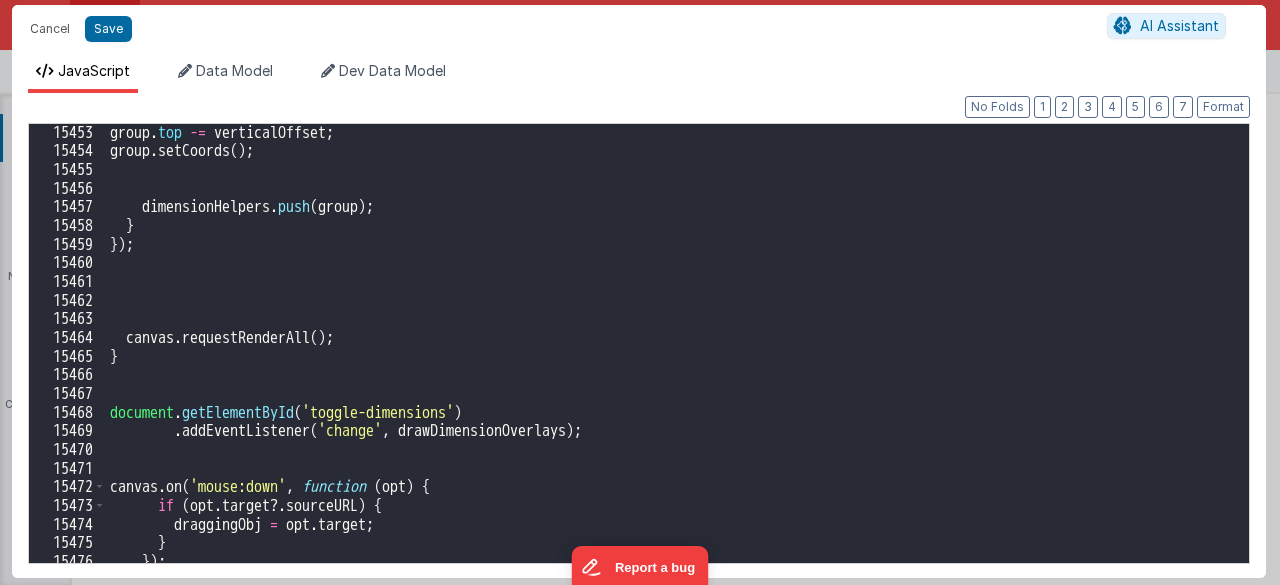 scroll, scrollTop: 32328, scrollLeft: 0, axis: vertical 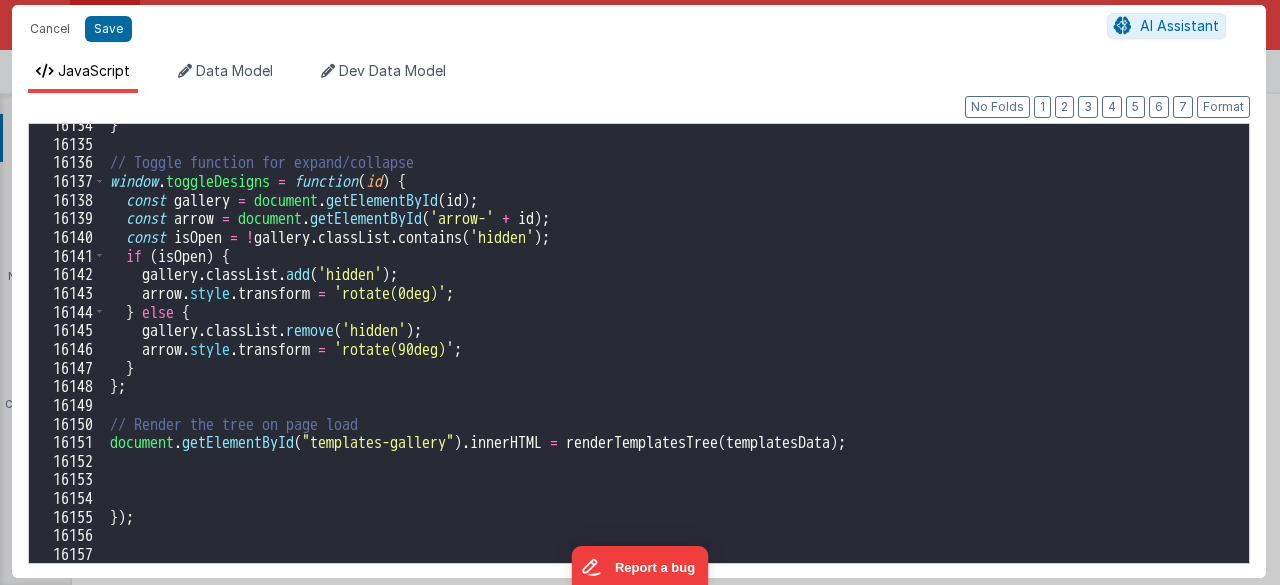 click on "} // Toggle function for expand/collapse window . toggleDesigns   =   function ( id )   {    const   gallery   =   document . getElementById ( id ) ;    const   arrow   =   document . getElementById ( 'arrow-'   +   id ) ;    const   isOpen   =   ! gallery . classList . contains ( 'hidden' ) ;    if   ( isOpen )   {      gallery . classList . add ( 'hidden' ) ;      arrow . style . transform   =   'rotate(0deg)' ;    }   else   {      gallery . classList . remove ( 'hidden' ) ;      arrow . style . transform   =   'rotate(90deg)' ;    } } ; // Render the tree on page load document . getElementById ( "templates-gallery" ) . innerHTML   =   renderTemplatesTree ( templatesData ) ; }) ;" at bounding box center [670, 354] 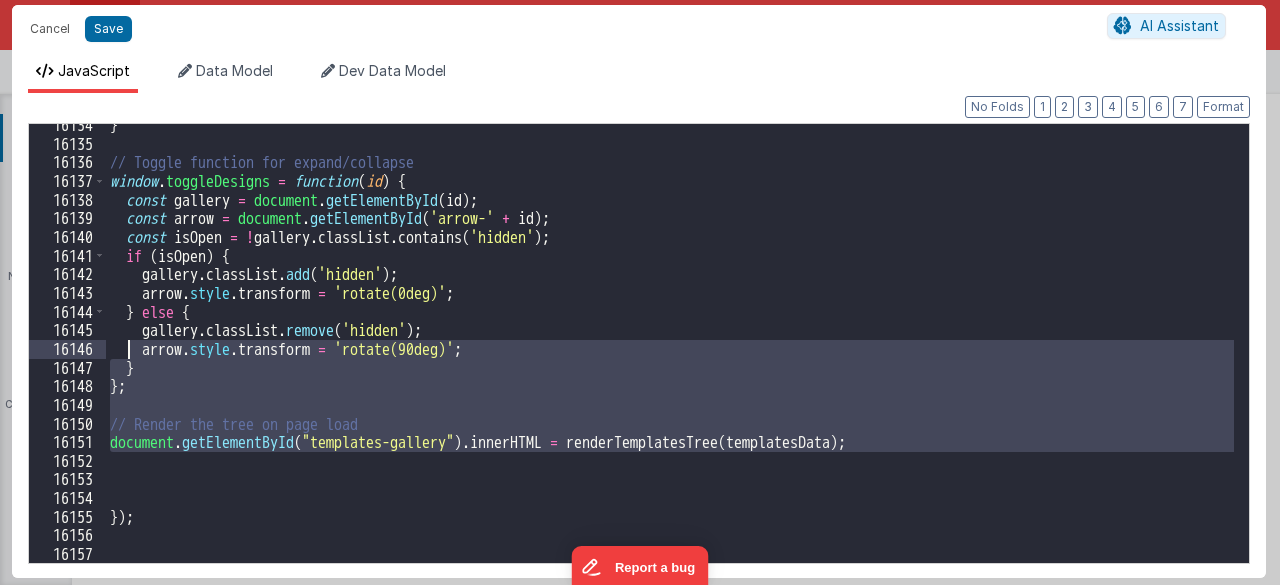 drag, startPoint x: 226, startPoint y: 465, endPoint x: 182, endPoint y: 374, distance: 101.07918 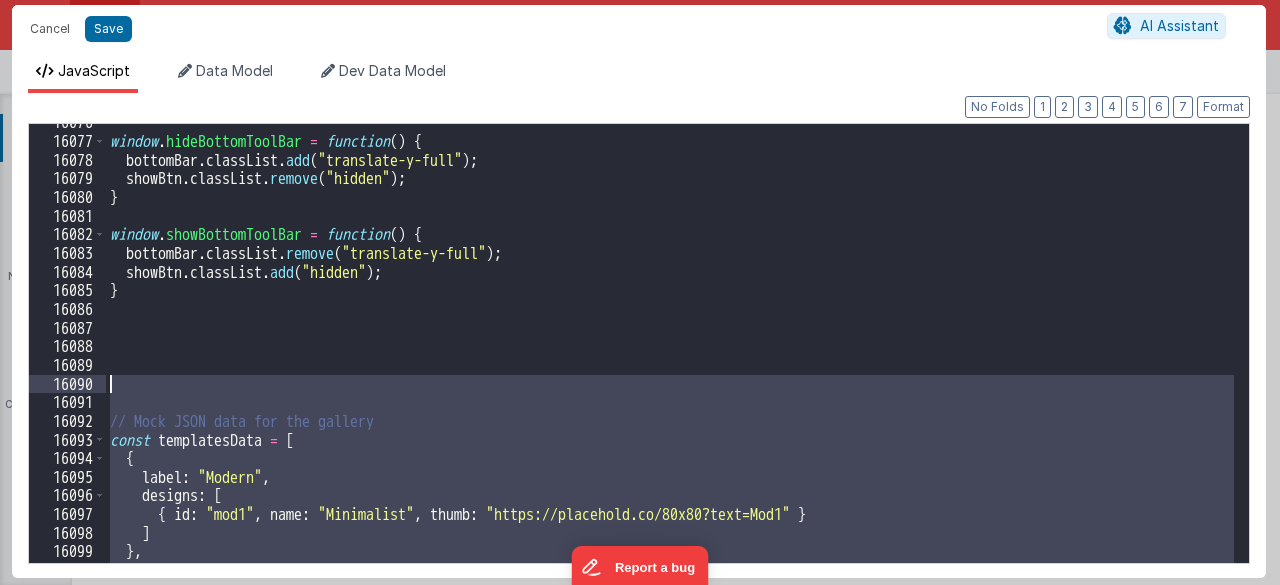 click on "window . hideBottomToolBar   =   function ( )   {    bottomBar . classList . add ( "translate-y-full" ) ;    showBtn . classList . remove ( "hidden" ) ; } window . showBottomToolBar   =   function ( )   {    bottomBar . classList . remove ( "translate-y-full" ) ;    showBtn . classList . add ( "hidden" ) ; } // Mock JSON data for the gallery const   templatesData   =   [    {      label :   "Modern" ,      designs :   [         {   id :   "mod1" ,   name :   "Minimalist" ,   thumb :   "https://placehold.co/80x80?text=Mod1"   }      ]    } ,    {" at bounding box center (670, 351) 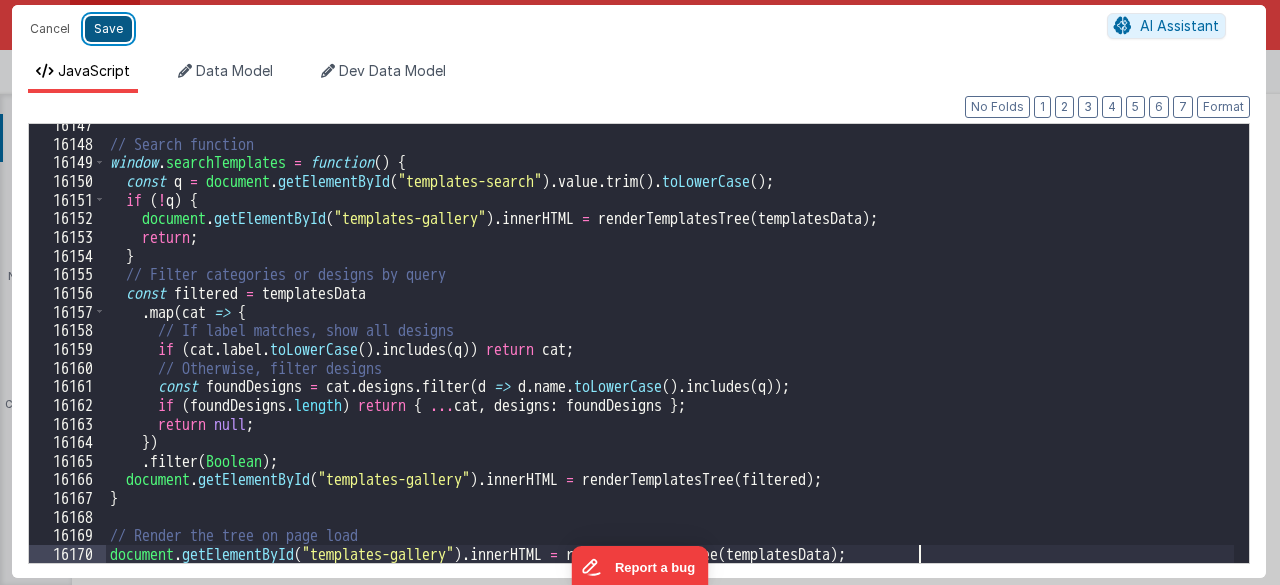 click on "Save" at bounding box center (108, 29) 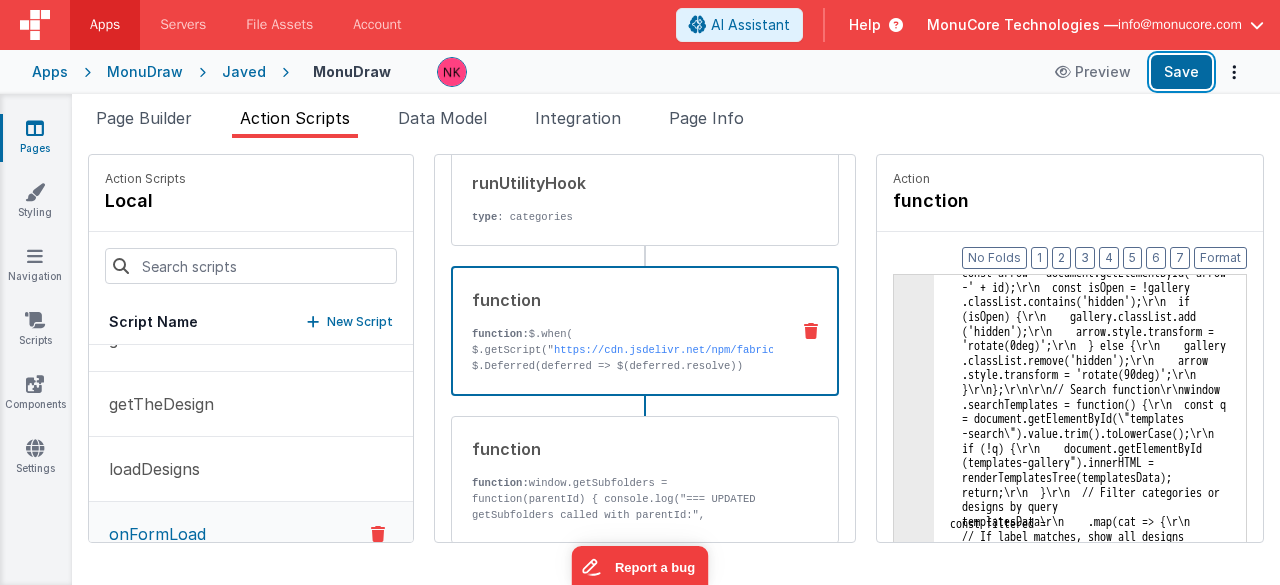 click on "Save" at bounding box center [1181, 72] 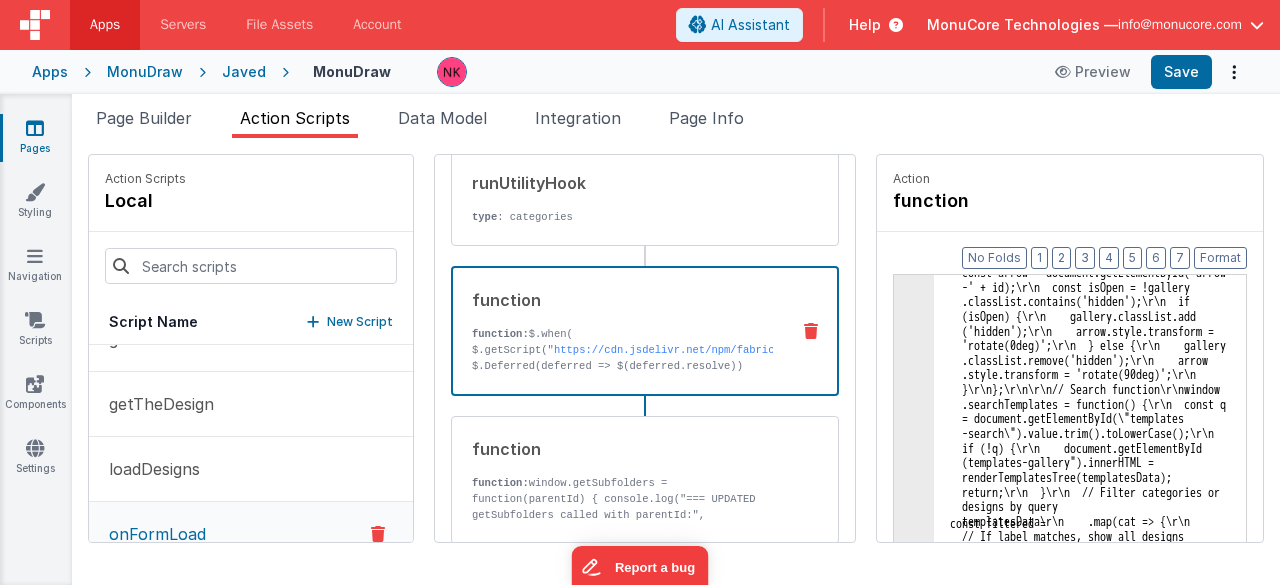 click on "3" at bounding box center [914, -94955] 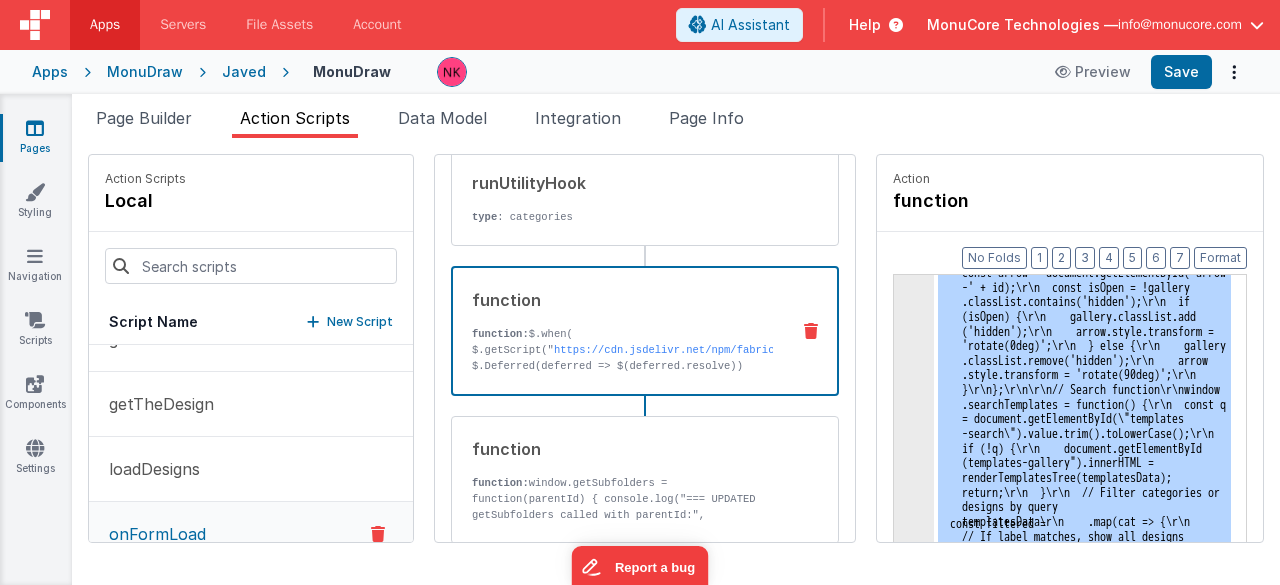 click on "3" at bounding box center [914, -94955] 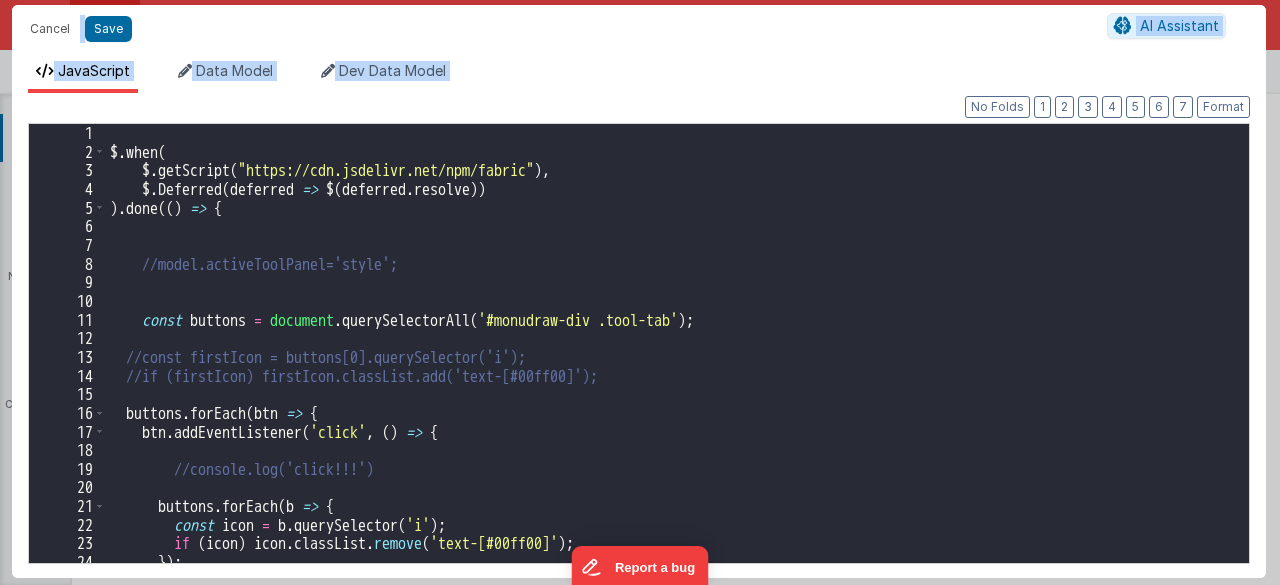 click on "$ . when (      $ . getScript ( "https://cdn.jsdelivr.net/npm/fabric" ) ,      $ . Deferred ( deferred   =>   $ ( deferred . resolve )) ) . done (( )   =>   {                //model.activeToolPanel='style';           const   buttons   =   document . querySelectorAll ( '#monudraw-div .tool-tab' ) ;    //const firstIcon = buttons[0].querySelector('i');    //if (firstIcon) firstIcon.classList.add('text-[#00ff00]');    buttons . forEach ( btn   =>   {      btn . addEventListener ( 'click' ,   ( )   =>   {                     //console.log('click!!!')         buttons . forEach ( b   =>   {           const   icon   =   b . querySelector ( 'i' ) ;           if   ( icon )   icon . classList . remove ( 'text-[#00ff00]' ) ;         }) ;" at bounding box center [670, 362] 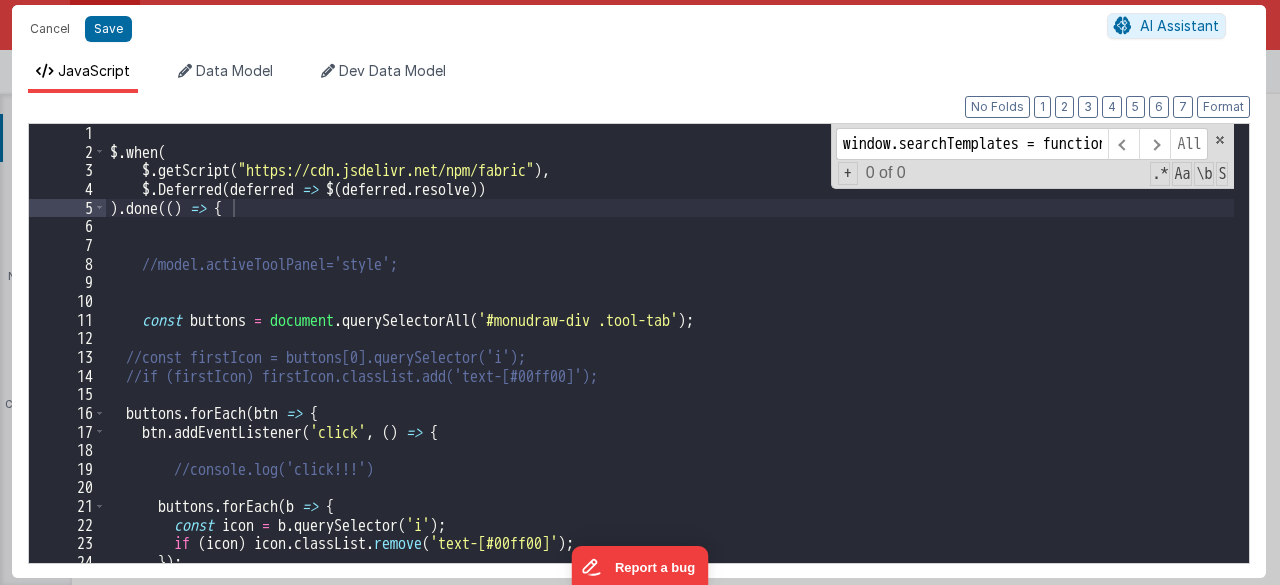 scroll, scrollTop: 0, scrollLeft: 66, axis: horizontal 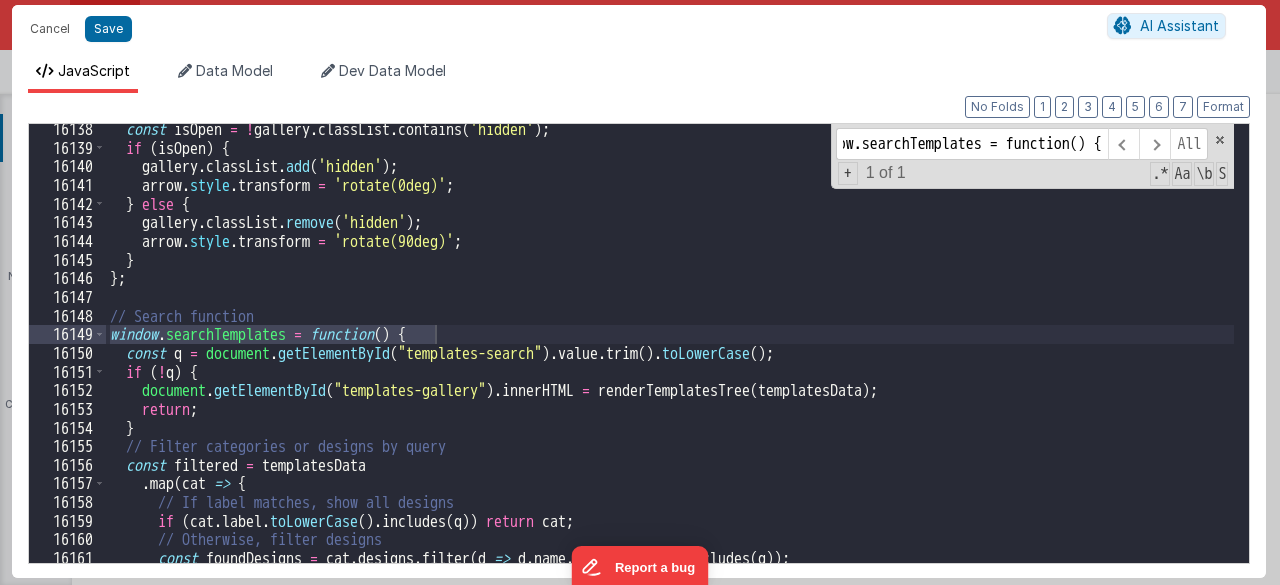type on "window.searchTemplates = function() {" 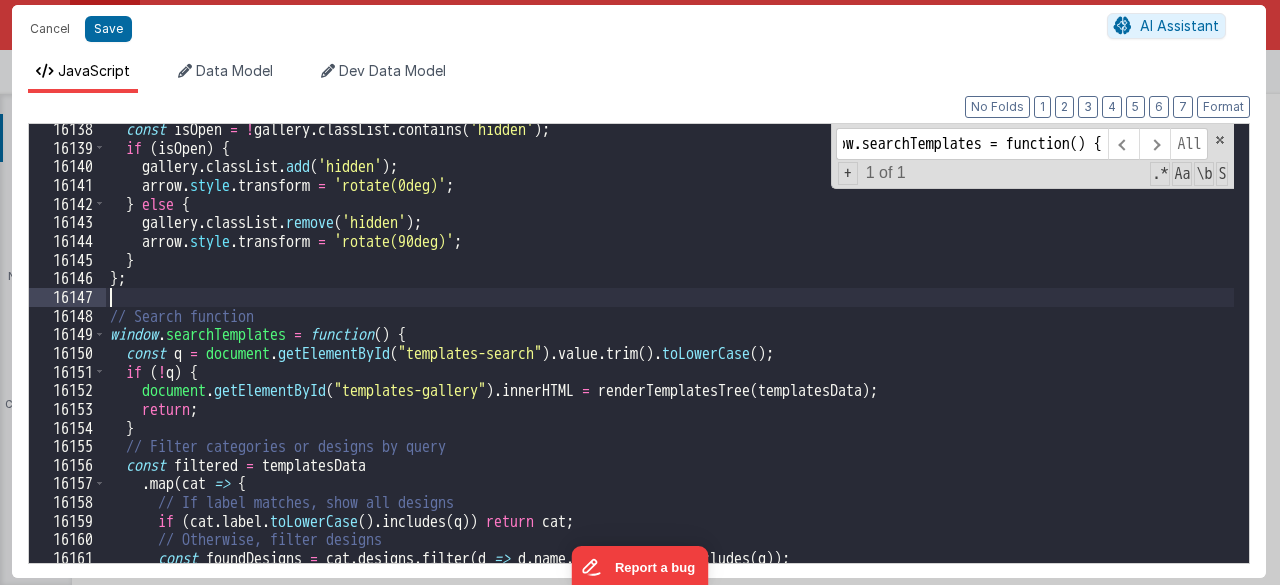 scroll, scrollTop: 0, scrollLeft: 0, axis: both 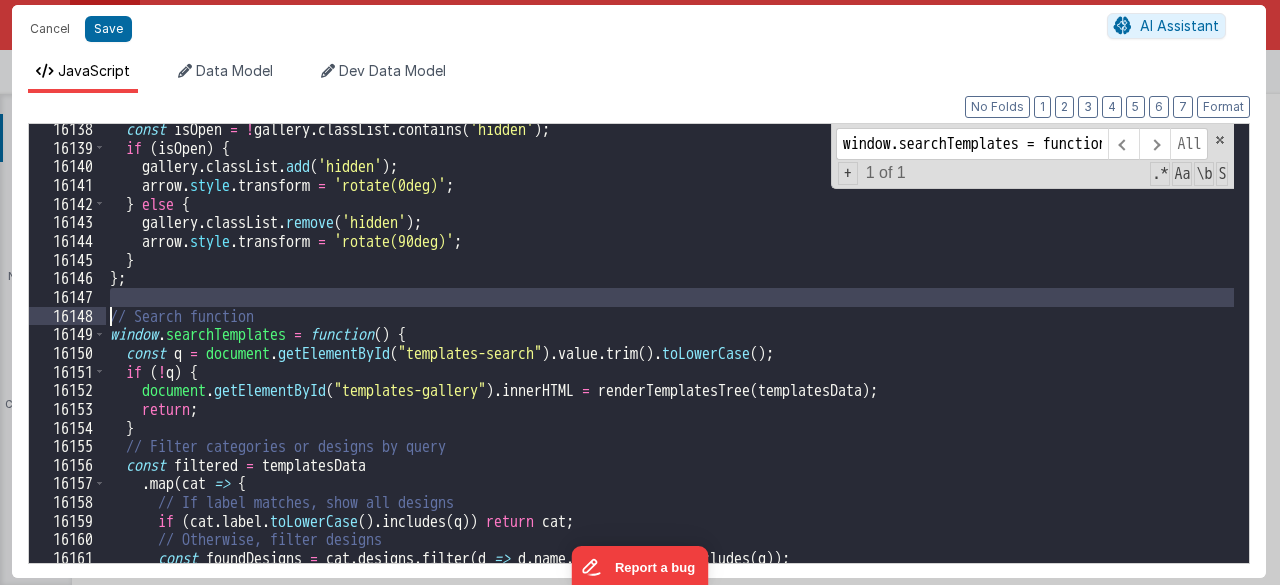 drag, startPoint x: 290, startPoint y: 305, endPoint x: 175, endPoint y: 307, distance: 115.01739 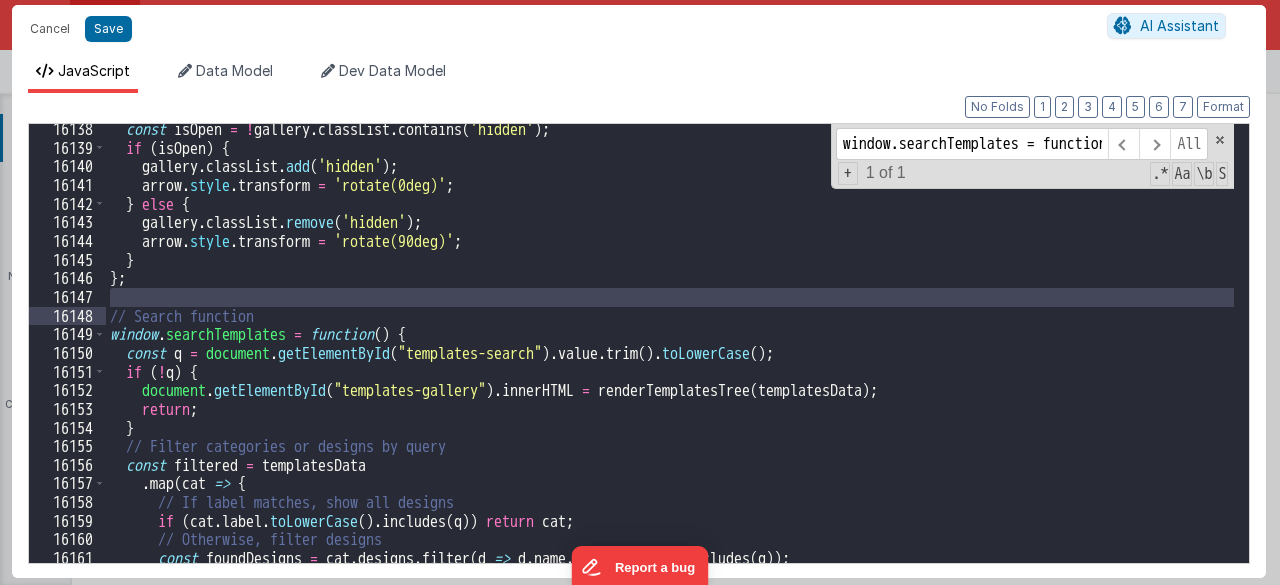click on "const   isOpen   =   ! gallery . classList . contains ( 'hidden' ) ;    if   ( isOpen )   {      gallery . classList . add ( 'hidden' ) ;      arrow . style . transform   =   'rotate(0deg)' ;    }   else   {      gallery . classList . remove ( 'hidden' ) ;      arrow . style . transform   =   'rotate(90deg)' ;    } } ; // Search function window . searchTemplates   =   function ( )   {    const   q   =   document . getElementById ( "templates-search" ) . value . trim ( ) . toLowerCase ( ) ;    if   ( ! q )   {      document . getElementById ( "templates-gallery" ) . innerHTML   =   renderTemplatesTree ( templatesData ) ;      return ;    }    // Filter categories or designs by query    const   filtered   =   templatesData      . map ( cat   =>   {         // If label matches, show all designs         if   ( cat . label . toLowerCase ( ) . includes ( q ))   return   cat ;         // Otherwise, filter designs         const   foundDesigns   =   cat . designs . filter ( d   =>   d . name . toLowerCase ( ) . ( q" at bounding box center (670, 358) 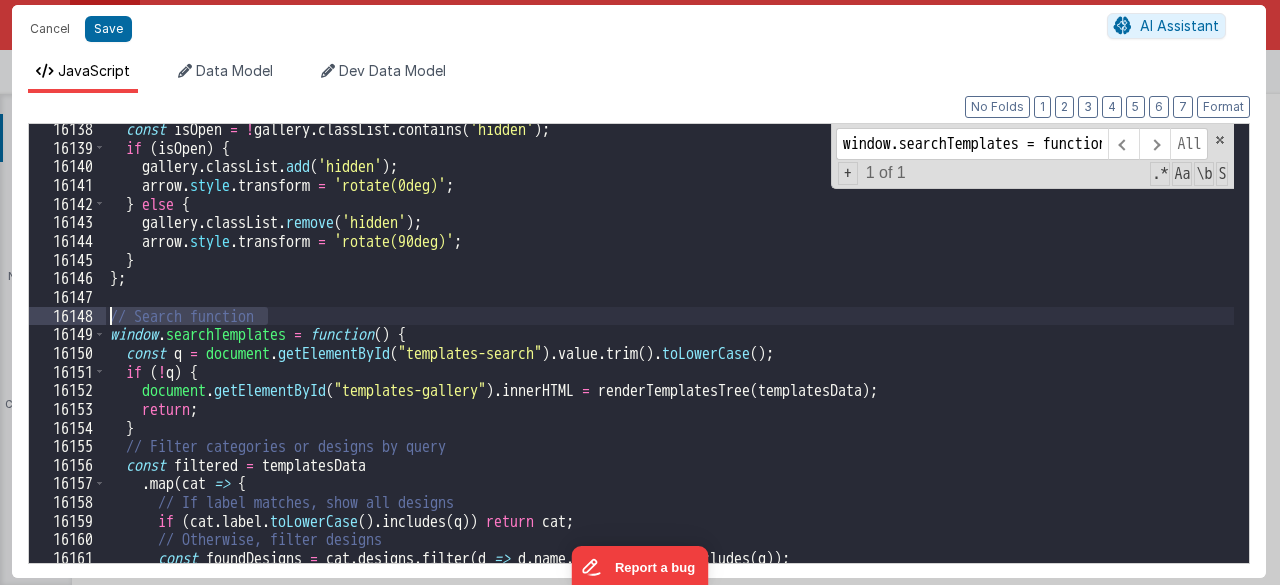 drag, startPoint x: 325, startPoint y: 307, endPoint x: 90, endPoint y: 319, distance: 235.30618 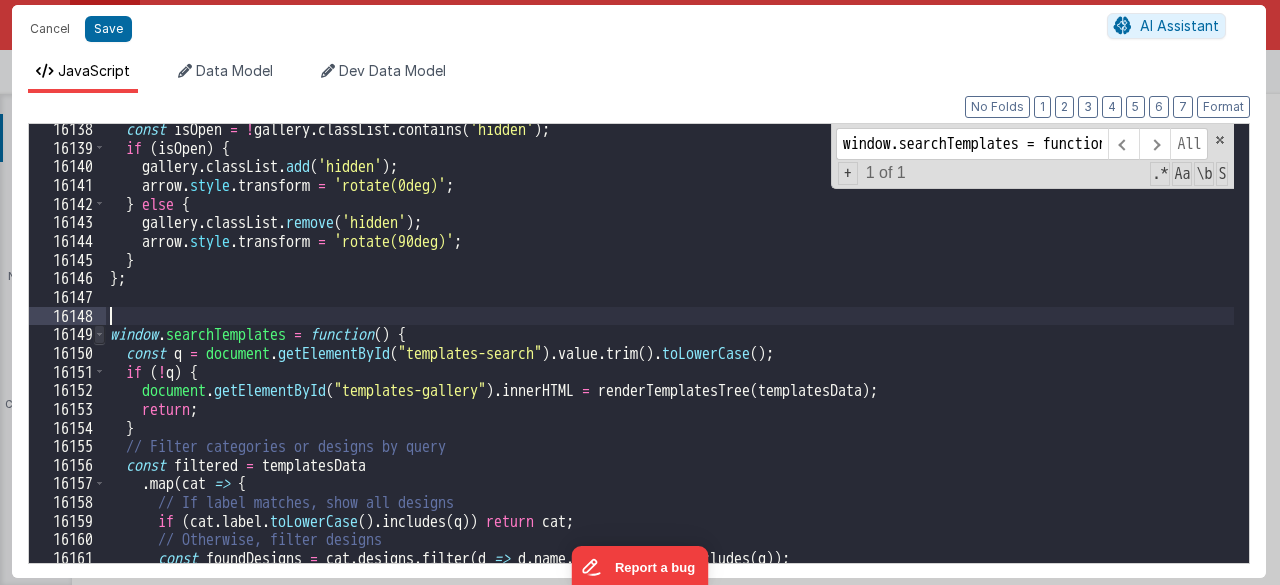 click at bounding box center (99, 334) 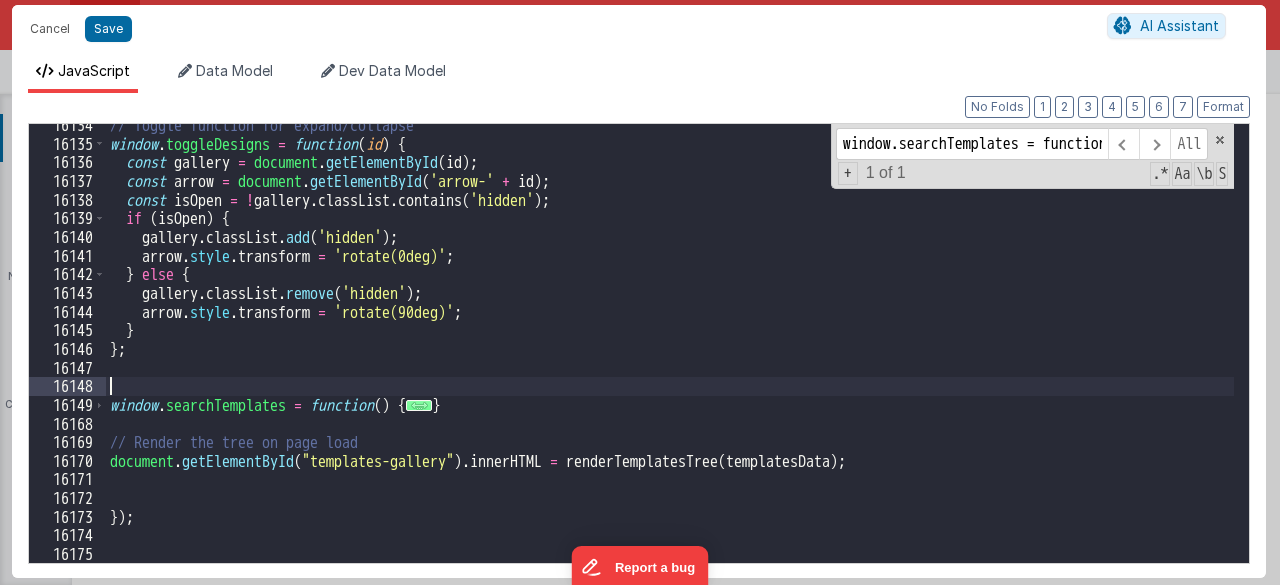 click on "// Toggle function for expand/collapse window . toggleDesigns   =   function ( id )   {    const   gallery   =   document . getElementById ( id ) ;    const   arrow   =   document . getElementById ( 'arrow-'   +   id ) ;    const   isOpen   =   ! gallery . classList . contains ( 'hidden' ) ;    if   ( isOpen )   {      gallery . classList . add ( 'hidden' ) ;      arrow . style . transform   =   'rotate(0deg)' ;    }   else   {      gallery . classList . remove ( 'hidden' ) ;      arrow . style . transform   =   'rotate(90deg)' ;    } } ; window . searchTemplates   =   function ( )   { ... } // Render the tree on page load document . getElementById ( "templates-gallery" ) . innerHTML   =   renderTemplatesTree ( templatesData ) ; }) ;" at bounding box center (670, 354) 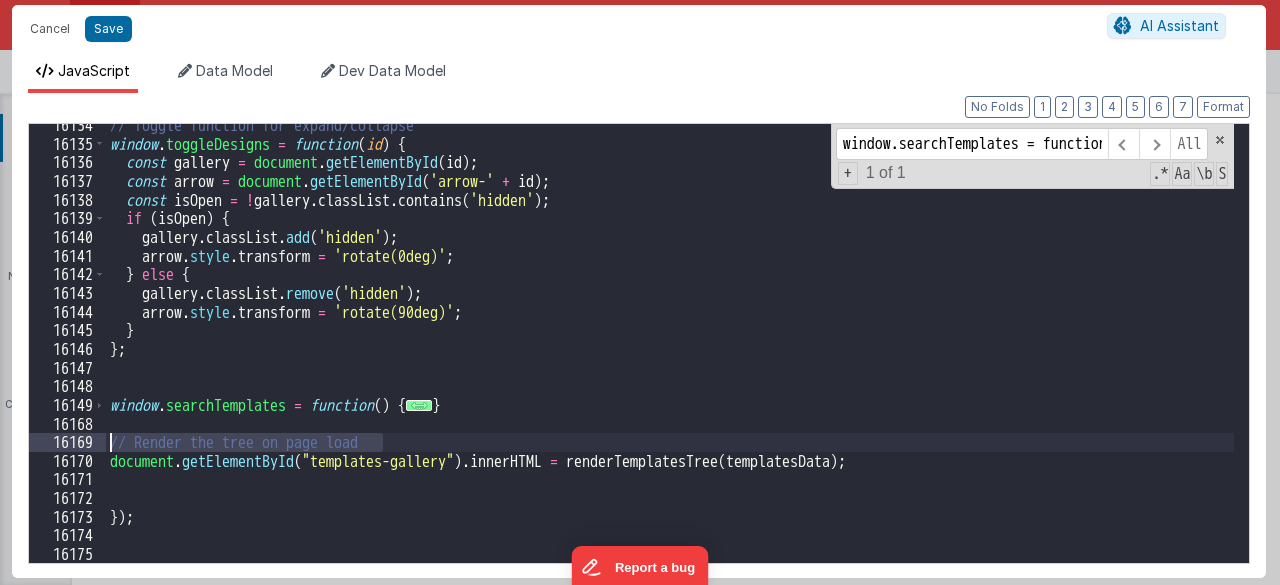 drag, startPoint x: 424, startPoint y: 433, endPoint x: 42, endPoint y: 439, distance: 382.04712 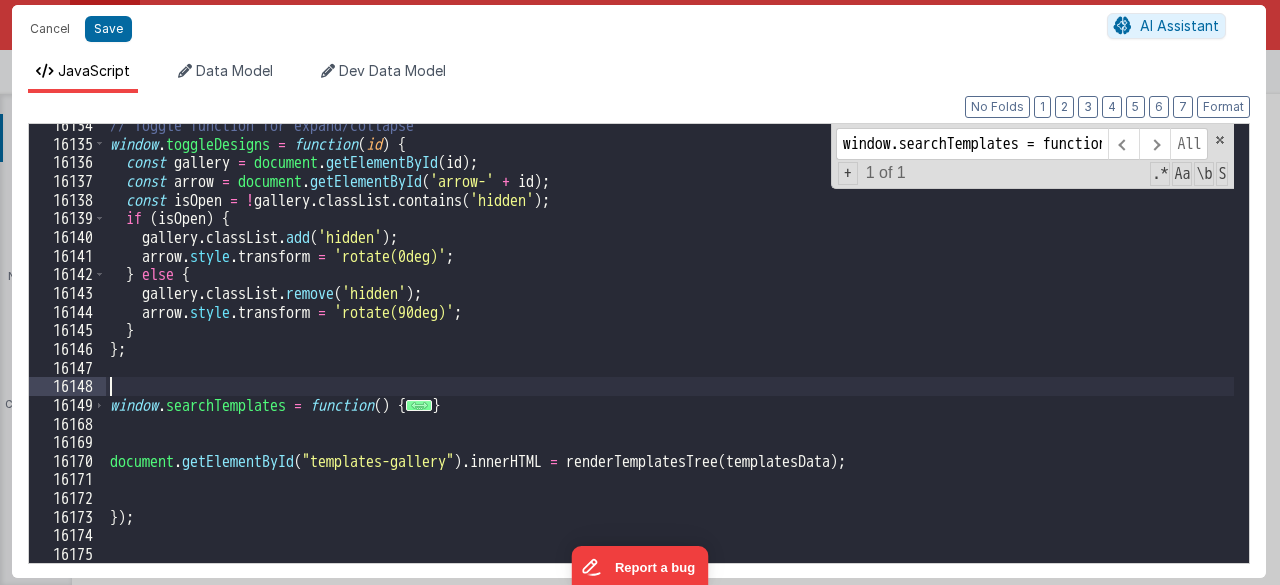 drag, startPoint x: 344, startPoint y: 393, endPoint x: 544, endPoint y: 433, distance: 203.96078 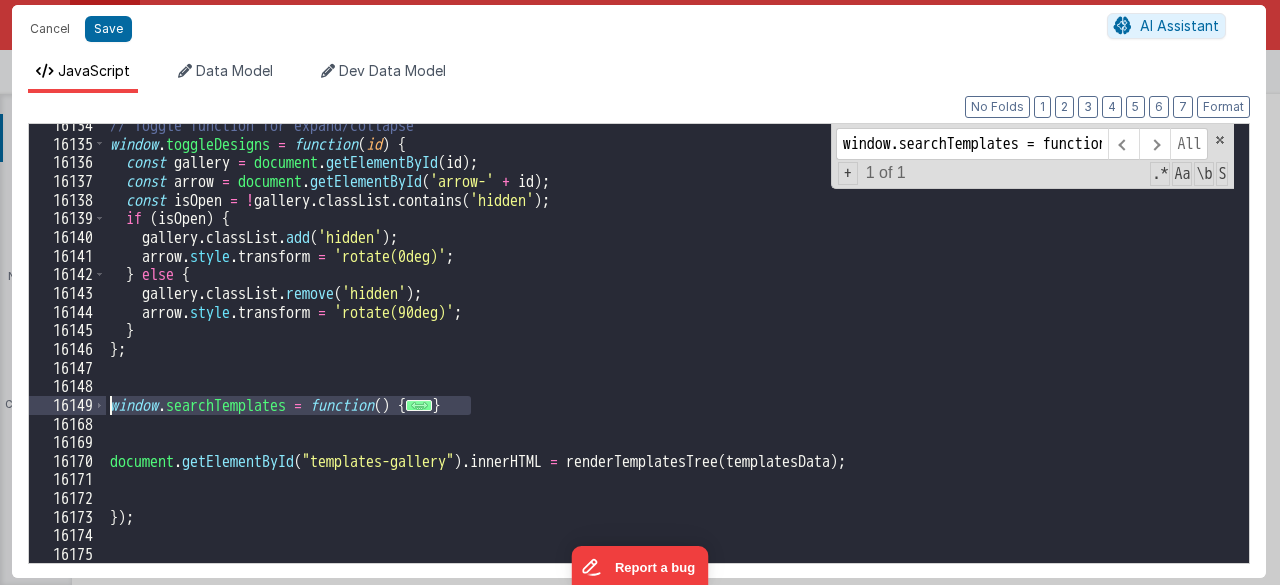 drag, startPoint x: 482, startPoint y: 409, endPoint x: 0, endPoint y: 411, distance: 482.00415 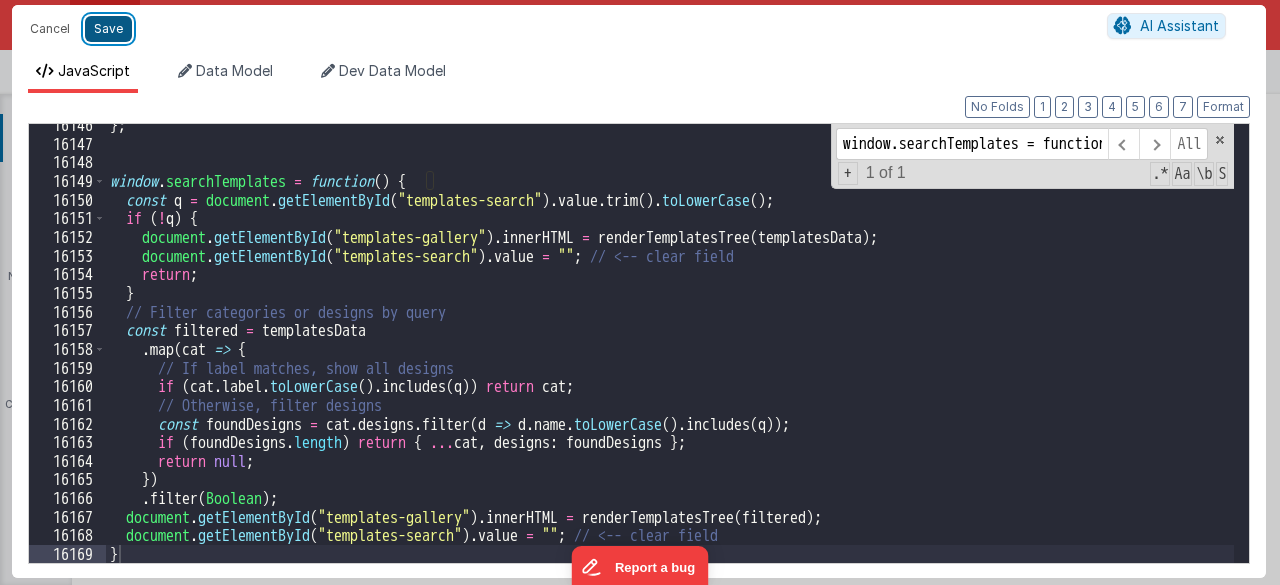 click on "Save" at bounding box center [108, 29] 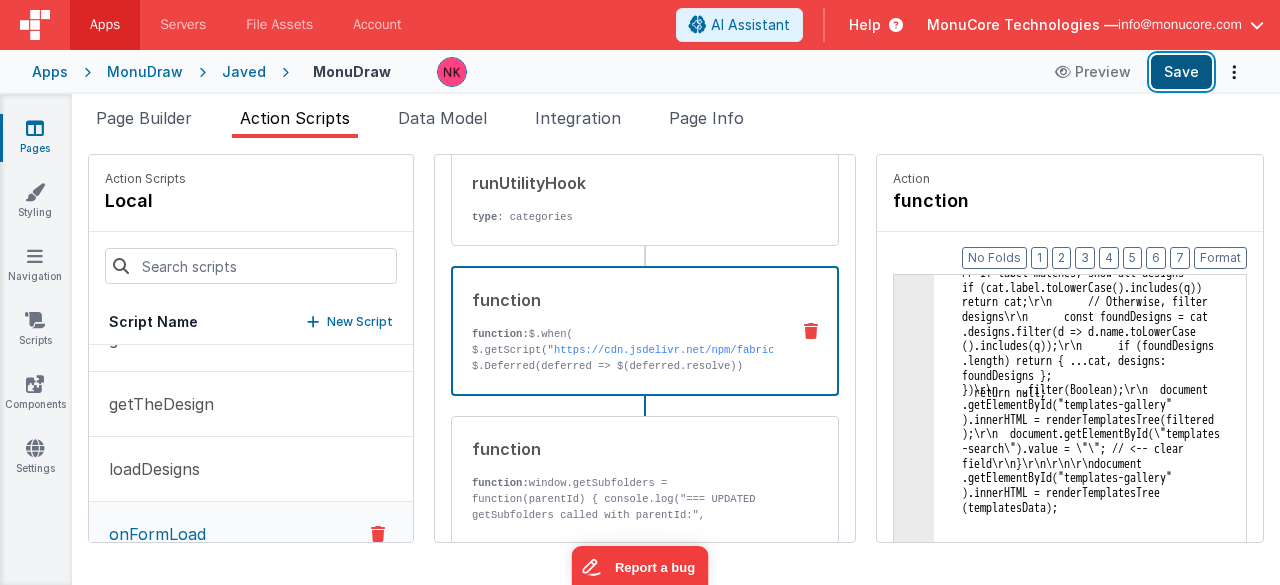 click on "Save" at bounding box center (1181, 72) 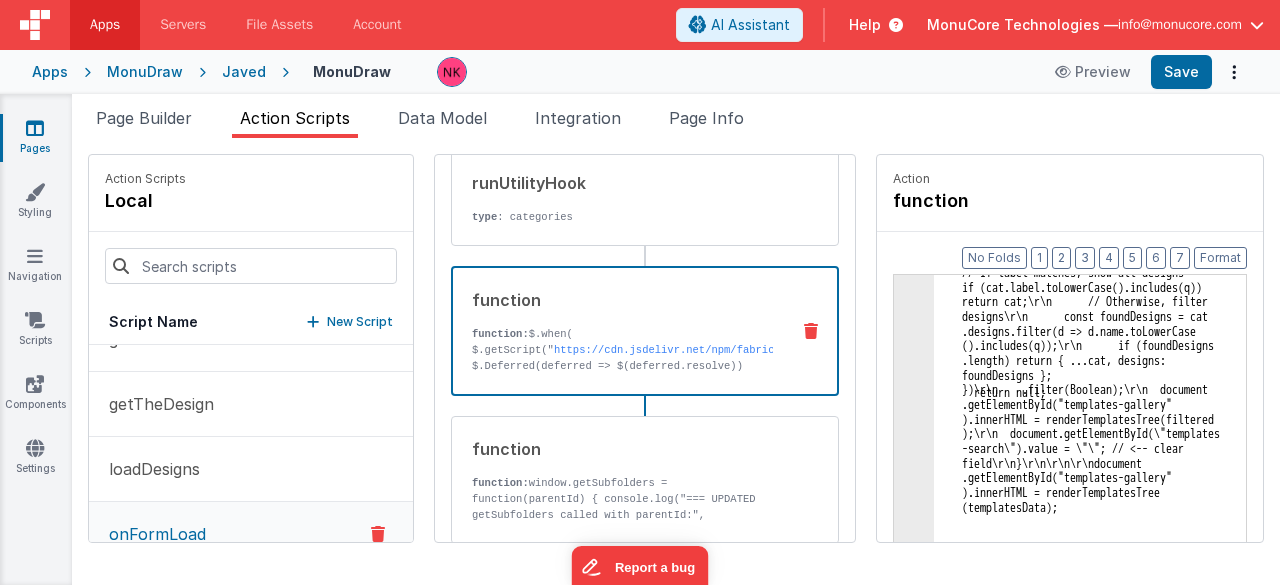 click on "3" at bounding box center [914, -95219] 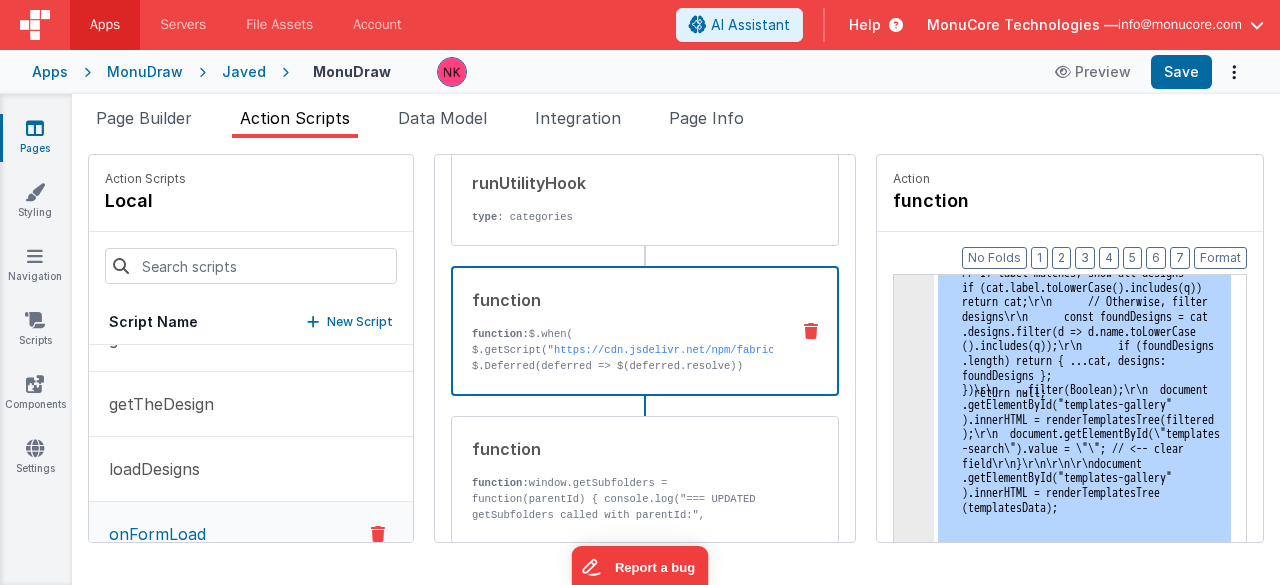click on "3" at bounding box center (914, -95219) 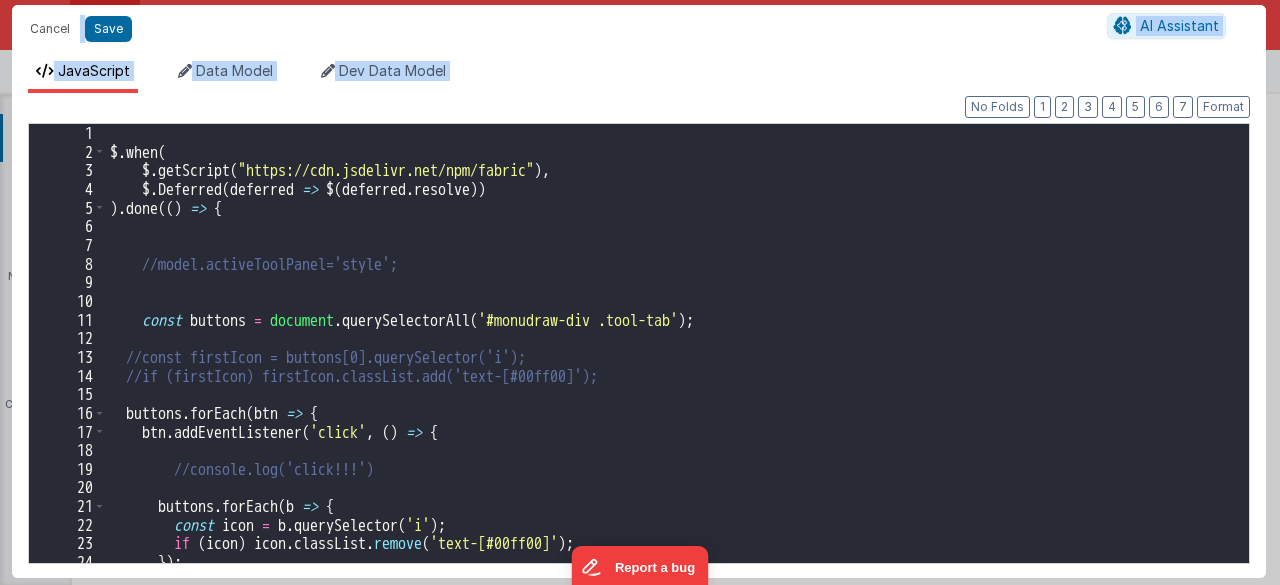 click on "$ . when (      $ . getScript ( "https://cdn.jsdelivr.net/npm/fabric" ) ,      $ . Deferred ( deferred   =>   $ ( deferred . resolve )) ) . done (( )   =>   {                //model.activeToolPanel='style';           const   buttons   =   document . querySelectorAll ( '#monudraw-div .tool-tab' ) ;    //const firstIcon = buttons[0].querySelector('i');    //if (firstIcon) firstIcon.classList.add('text-[#00ff00]');    buttons . forEach ( btn   =>   {      btn . addEventListener ( 'click' ,   ( )   =>   {                     //console.log('click!!!')         buttons . forEach ( b   =>   {           const   icon   =   b . querySelector ( 'i' ) ;           if   ( icon )   icon . classList . remove ( 'text-[#00ff00]' ) ;         }) ;" at bounding box center [670, 362] 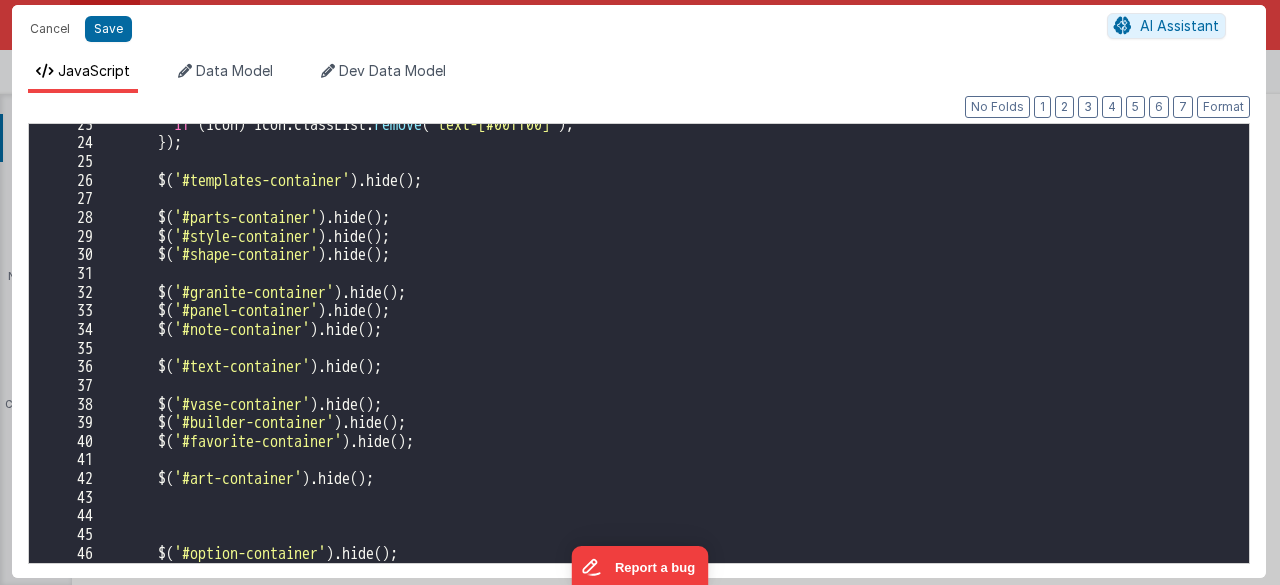 scroll, scrollTop: 45, scrollLeft: 0, axis: vertical 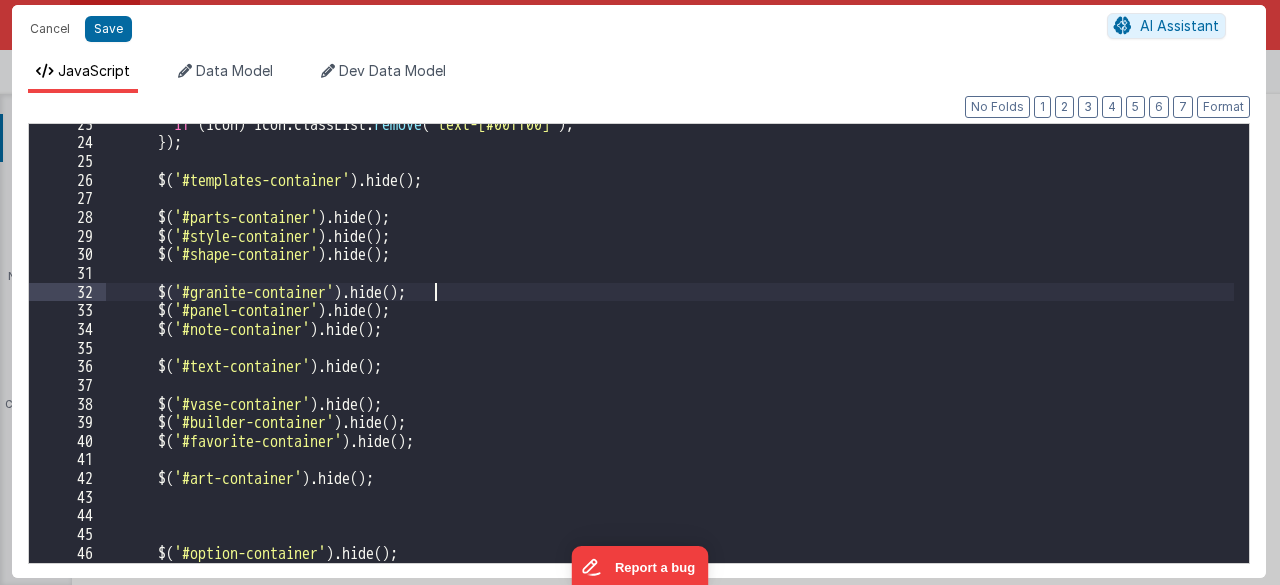 click on "if   ( icon )   icon . classList . remove ( 'text-[#00ff00]' ) ;         }) ;                 $ ( '#templates-container' ) . hide ( ) ;                 $ ( '#parts-container' ) . hide ( ) ;         $ ( '#style-container' ) . hide ( ) ;         $ ( '#shape-container' ) . hide ( ) ;                 $ ( '#granite-container' ) . hide ( ) ;         $ ( '#panel-container' ) . hide ( ) ;         $ ( '#note-container' ) . hide ( ) ;                 $ ( '#text-container' ) . hide ( ) ;                 $ ( '#vase-container' ) . hide ( ) ;         $ ( '#builder-container' ) . hide ( ) ;         $ ( '#favorite-container' ) . hide ( ) ;                 $ ( '#art-container' ) . hide ( ) ;                                 $ ( '#option-container' ) . hide ( ) ;" at bounding box center [670, 353] 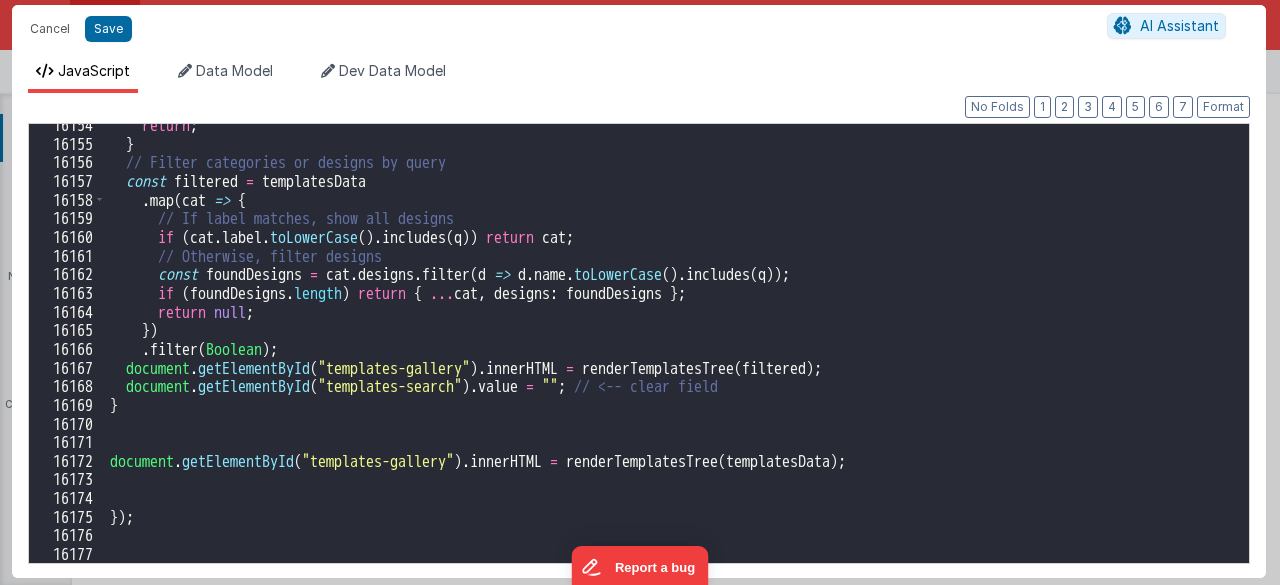 scroll, scrollTop: 32328, scrollLeft: 0, axis: vertical 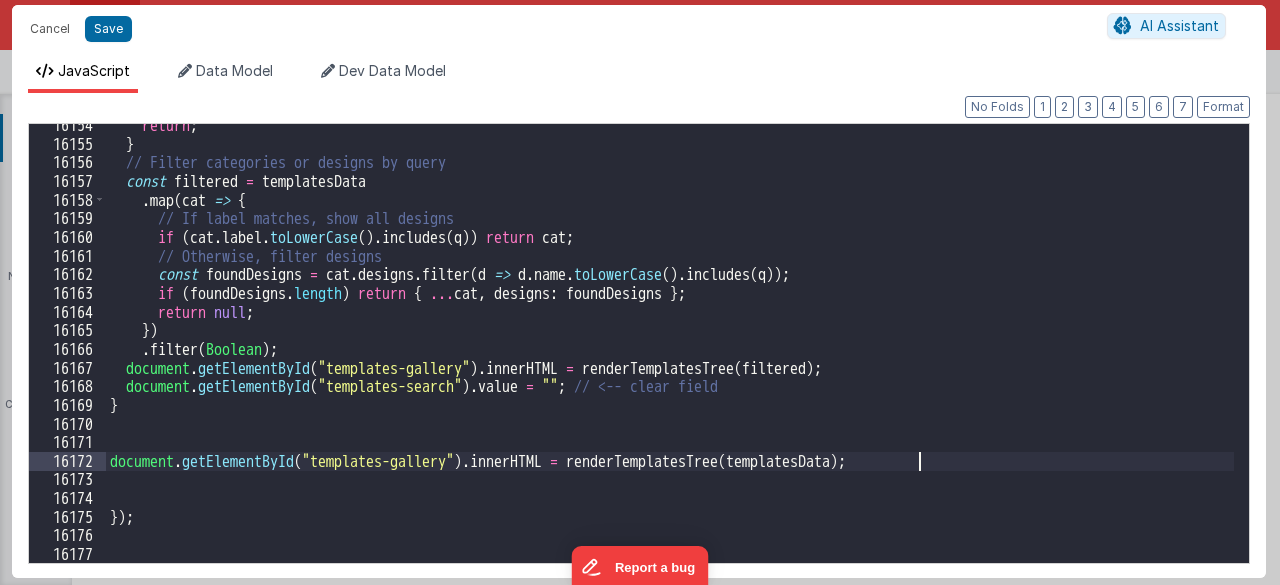 drag, startPoint x: 932, startPoint y: 465, endPoint x: 185, endPoint y: 274, distance: 771.0318 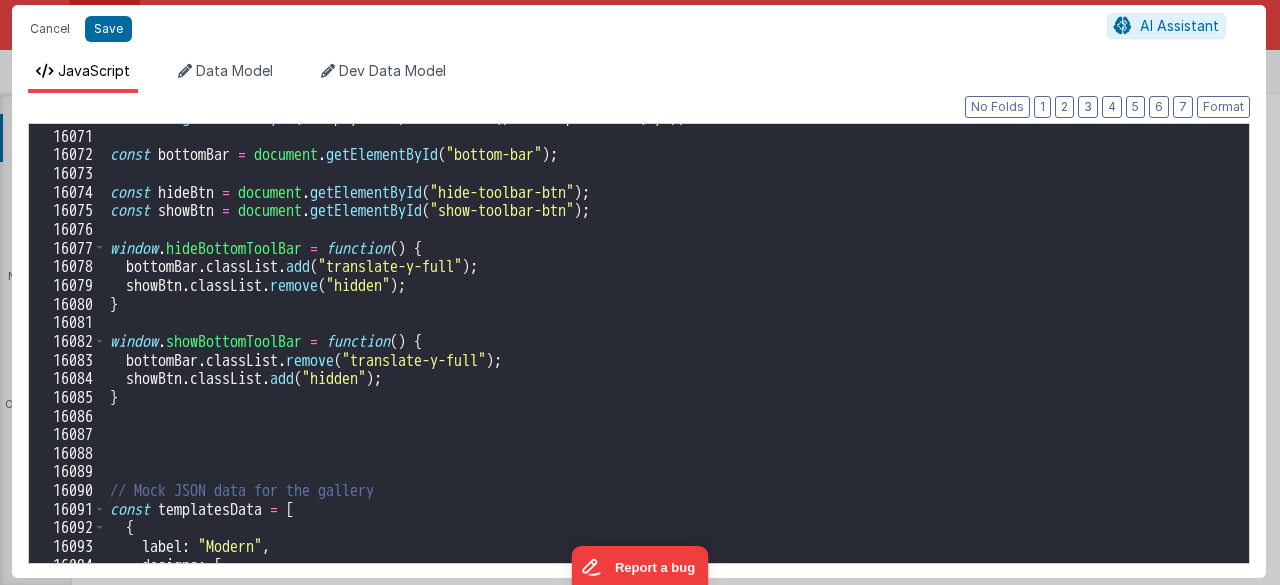 click on "document . getElementById ( 'flip-y-btn' ) . onclick   =   ( )   =>   flipSelected ( 'y' ) ; const   bottomBar   =   document . getElementById ( "bottom-bar" ) ; const   hideBtn   =   document . getElementById ( "hide-toolbar-btn" ) ; const   showBtn   =   document . getElementById ( "show-toolbar-btn" ) ; window . hideBottomToolBar   =   function ( )   {    bottomBar . classList . add ( "translate-y-full" ) ;    showBtn . classList . remove ( "hidden" ) ; } window . showBottomToolBar   =   function ( )   {    bottomBar . classList . remove ( "translate-y-full" ) ;    showBtn . classList . add ( "hidden" ) ; } // Mock JSON data for the gallery const   templatesData   =   [    {      label :   "Modern" ,      designs :   [" at bounding box center [670, 346] 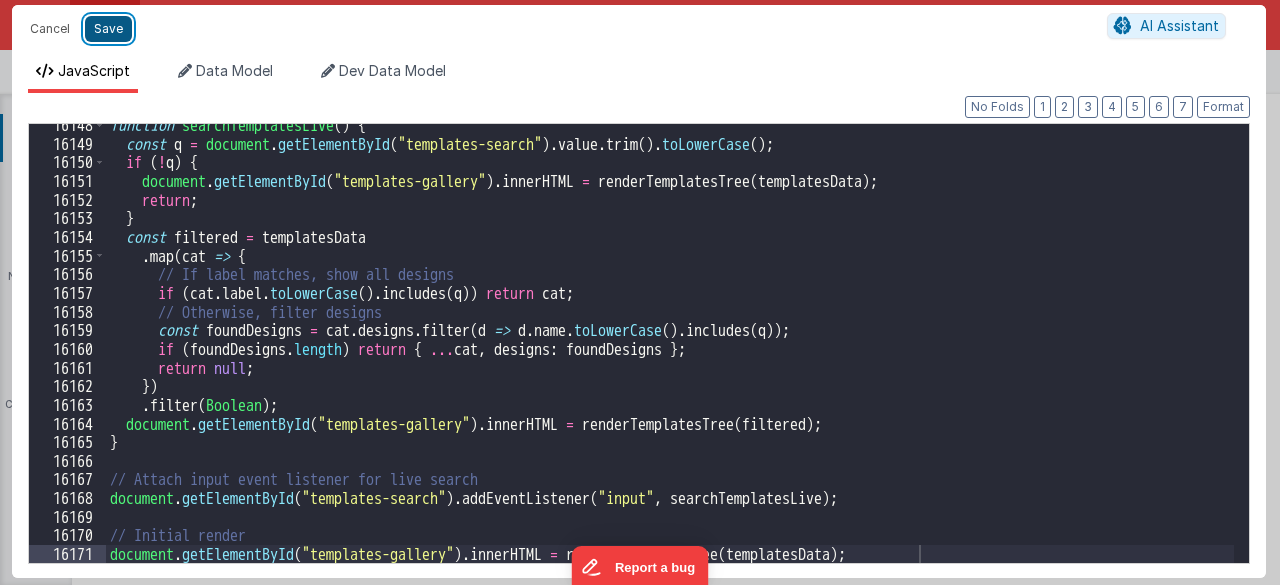 click on "Save" at bounding box center (108, 29) 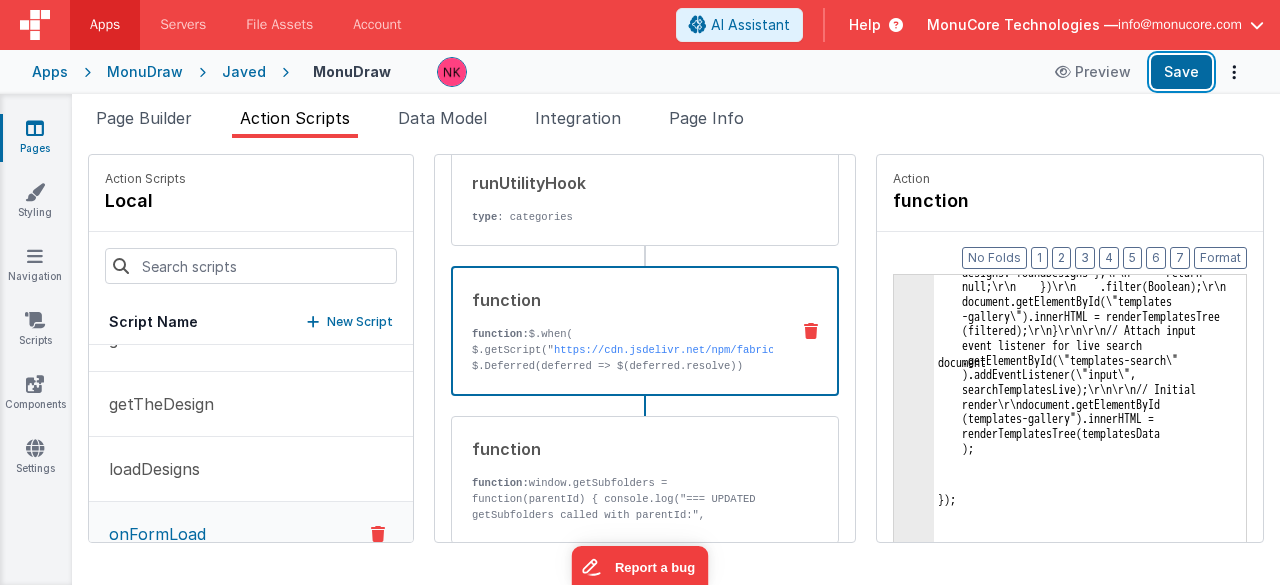 click on "Save" at bounding box center (1181, 72) 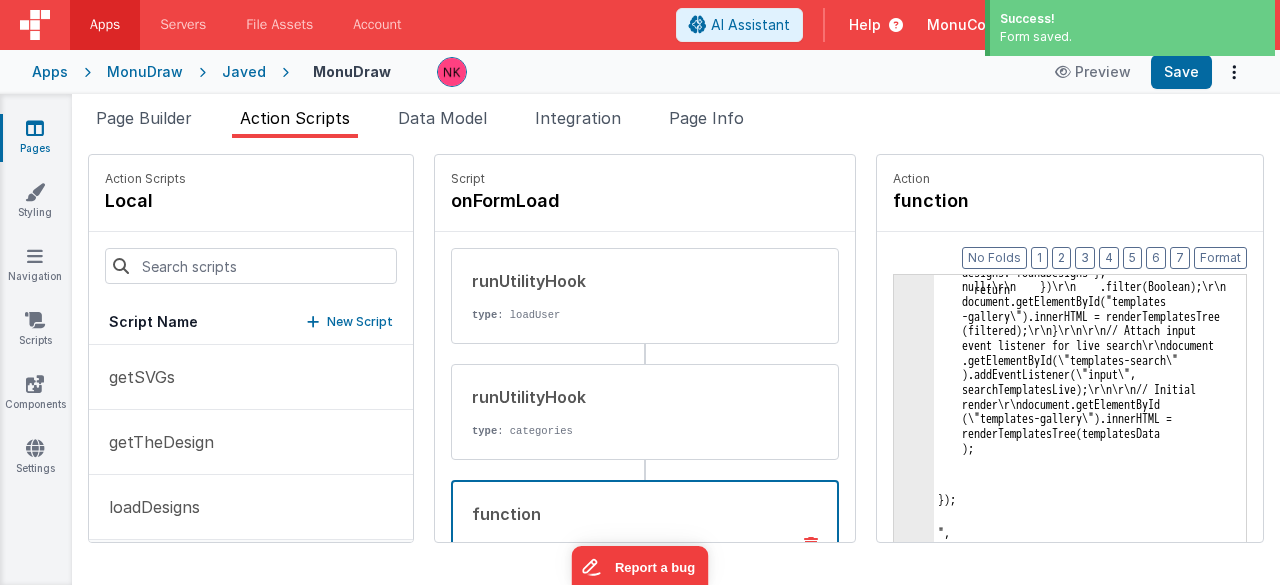 scroll, scrollTop: 0, scrollLeft: 0, axis: both 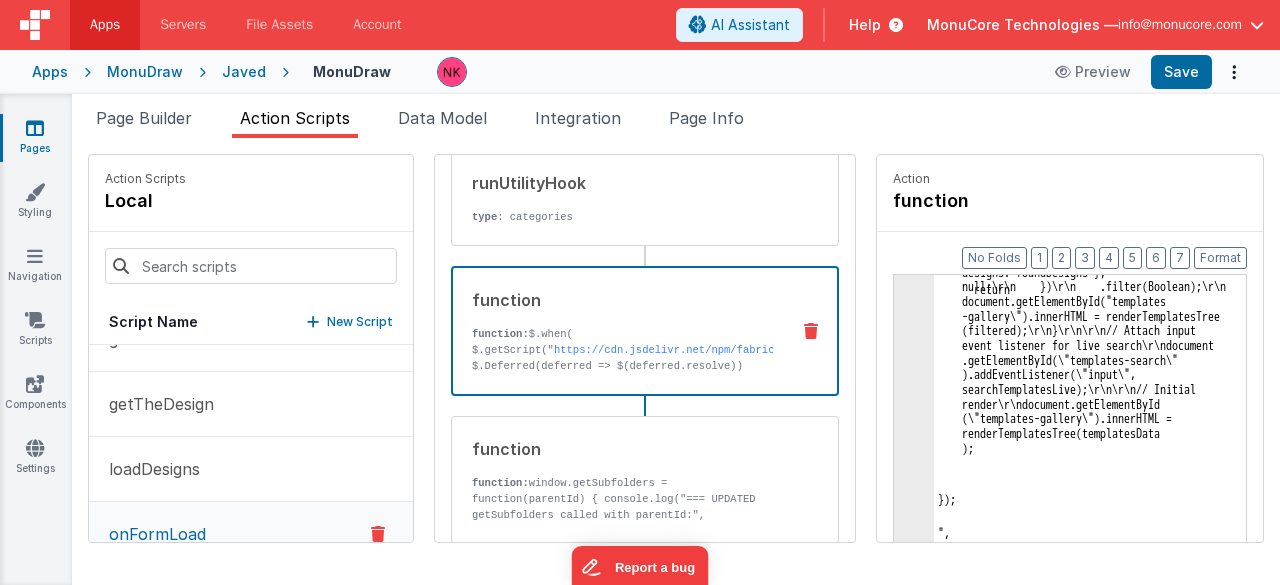 click on "3" at bounding box center (914, -95278) 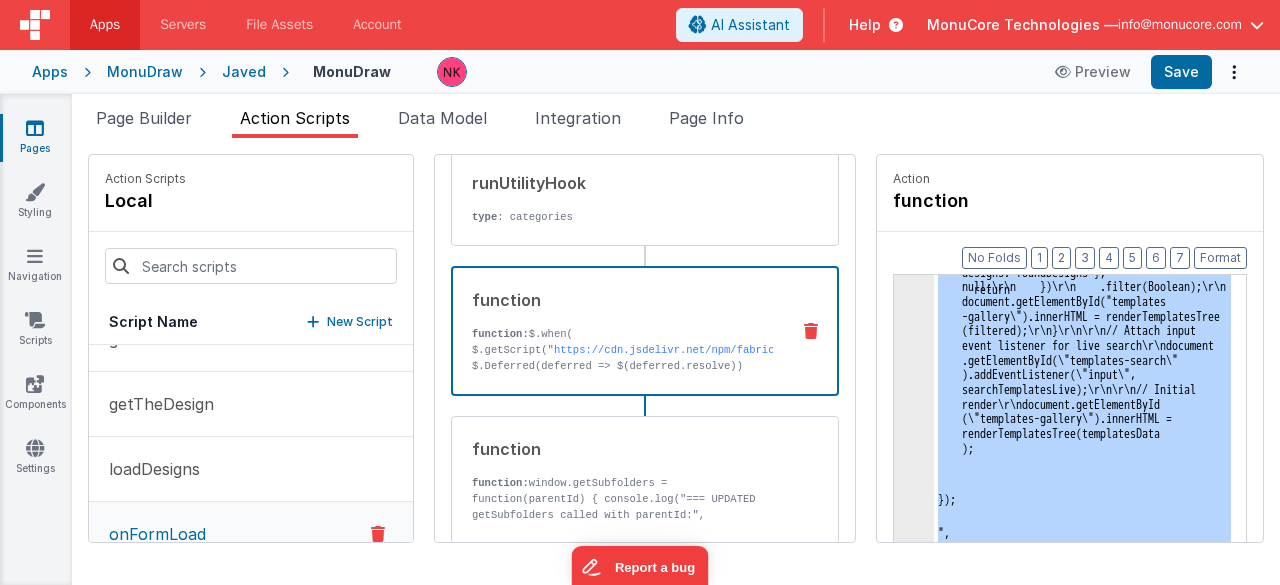 click on "3" at bounding box center (914, -95278) 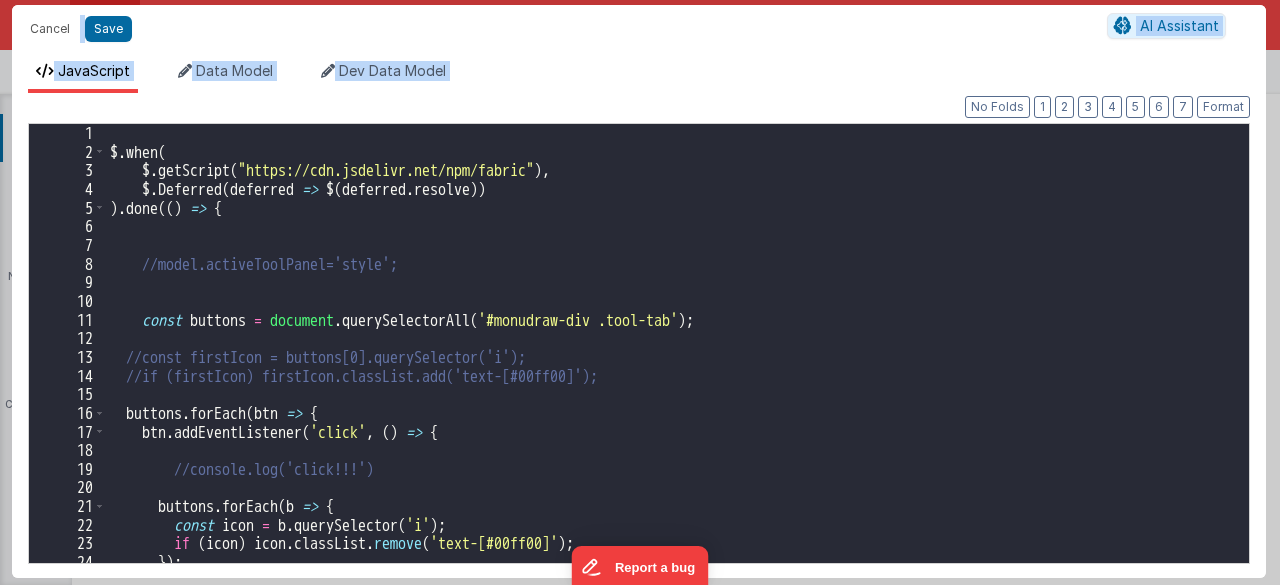 click on "$ . when (      $ . getScript ( "https://cdn.jsdelivr.net/npm/fabric" ) ,      $ . Deferred ( deferred   =>   $ ( deferred . resolve )) ) . done (( )   =>   {                //model.activeToolPanel='style';           const   buttons   =   document . querySelectorAll ( '#monudraw-div .tool-tab' ) ;    //const firstIcon = buttons[0].querySelector('i');    //if (firstIcon) firstIcon.classList.add('text-[#00ff00]');    buttons . forEach ( btn   =>   {      btn . addEventListener ( 'click' ,   ( )   =>   {                     //console.log('click!!!')         buttons . forEach ( b   =>   {           const   icon   =   b . querySelector ( 'i' ) ;           if   ( icon )   icon . classList . remove ( 'text-[#00ff00]' ) ;         }) ;" at bounding box center [670, 362] 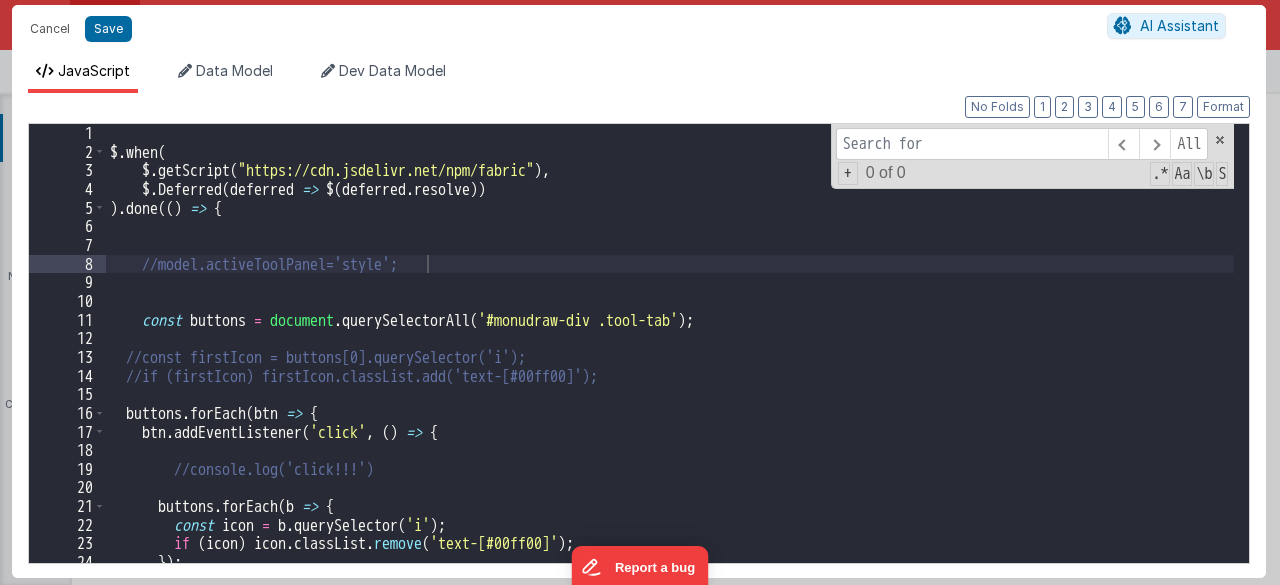 type on "// Mock JSON data for the gallery" 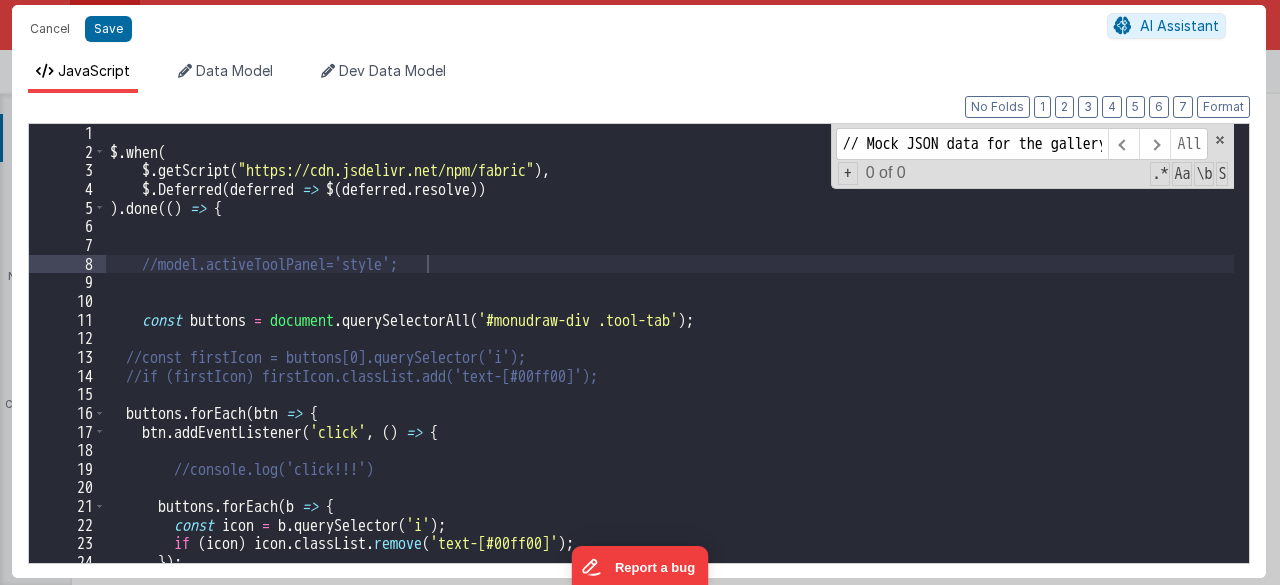 scroll, scrollTop: 0, scrollLeft: 30, axis: horizontal 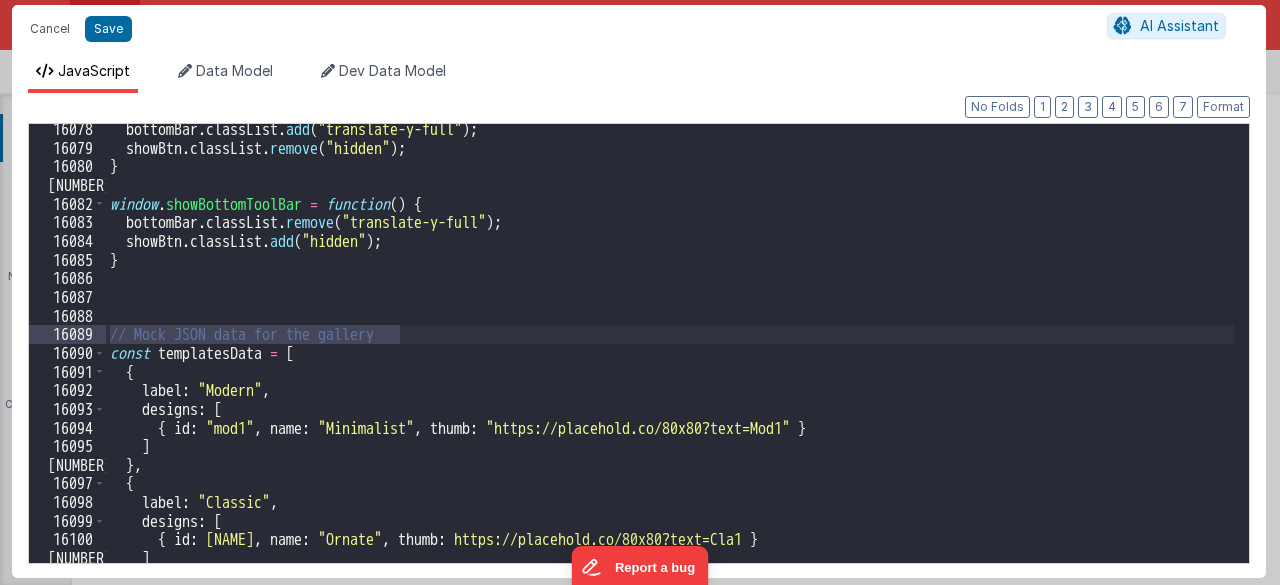 click on "All Replace All + 1 of 1 .* Aa \b S" at bounding box center [670, 343] 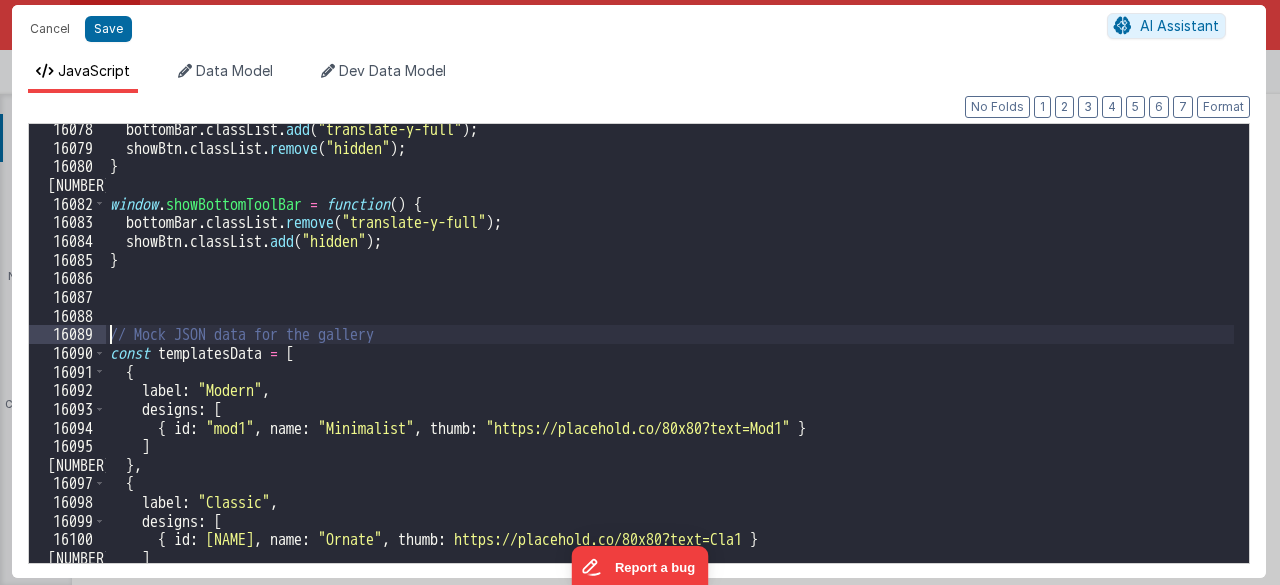 click on "bottomBar . classList . add ( "translate-y-full" ) ;    showBtn . classList . remove ( "hidden" ) ; } window . showBottomToolBar   =   function ( )   {    bottomBar . classList . remove ( "translate-y-full" ) ;    showBtn . classList . add ( "hidden" ) ; } // Mock JSON data for the gallery const   templatesData   =   [    {      label :   "Modern" ,      designs :   [         {   id :   "mod1" ,   name :   "Minimalist" ,   thumb :   "https://placehold.co/80x80?text=Mod1"   }      ]    } ,    {      label :   "Classic" ,      designs :   [         {   id :   "cla1" ,   name :   "Ornate" ,   thumb :   "https://placehold.co/80x80?text=Cla1"   }      ]    } ," at bounding box center (670, 358) 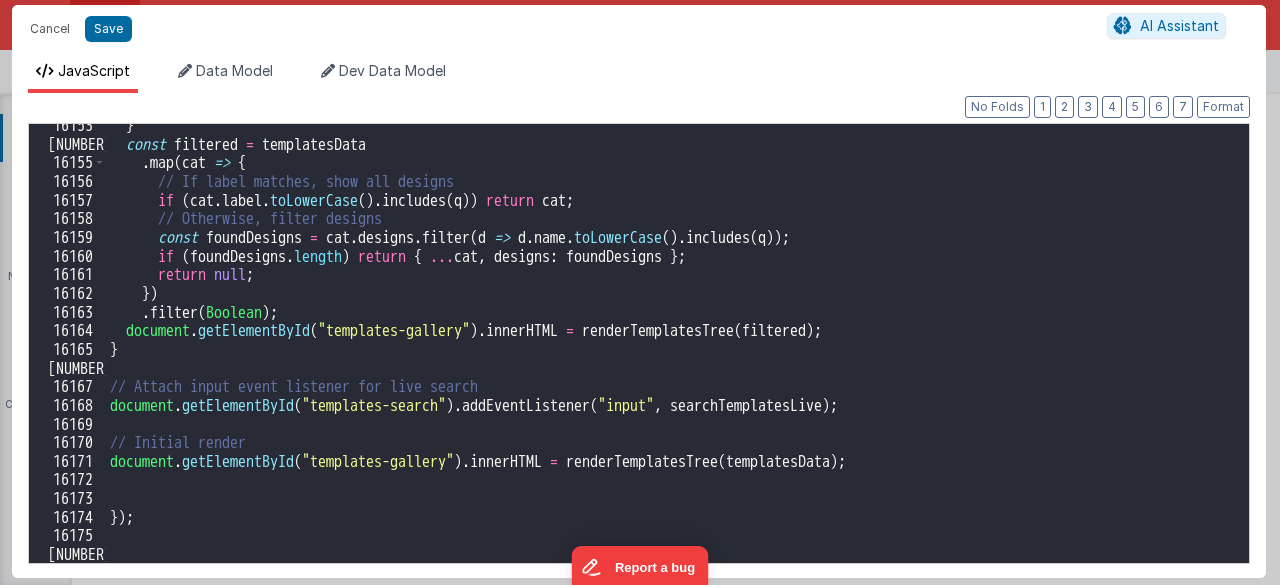 click on "document.getElementById("templates-gallery").innerHTML = renderTemplatesTree(filtered); } // Attach input event listener for live search document.getElementById("templates-search").addEventListener("input", searchTemplatesLive); // Initial render document.getElementById("templates-gallery").innerHTML = renderTemplatesTree(templatesData); }) ;" at bounding box center [670, 354] 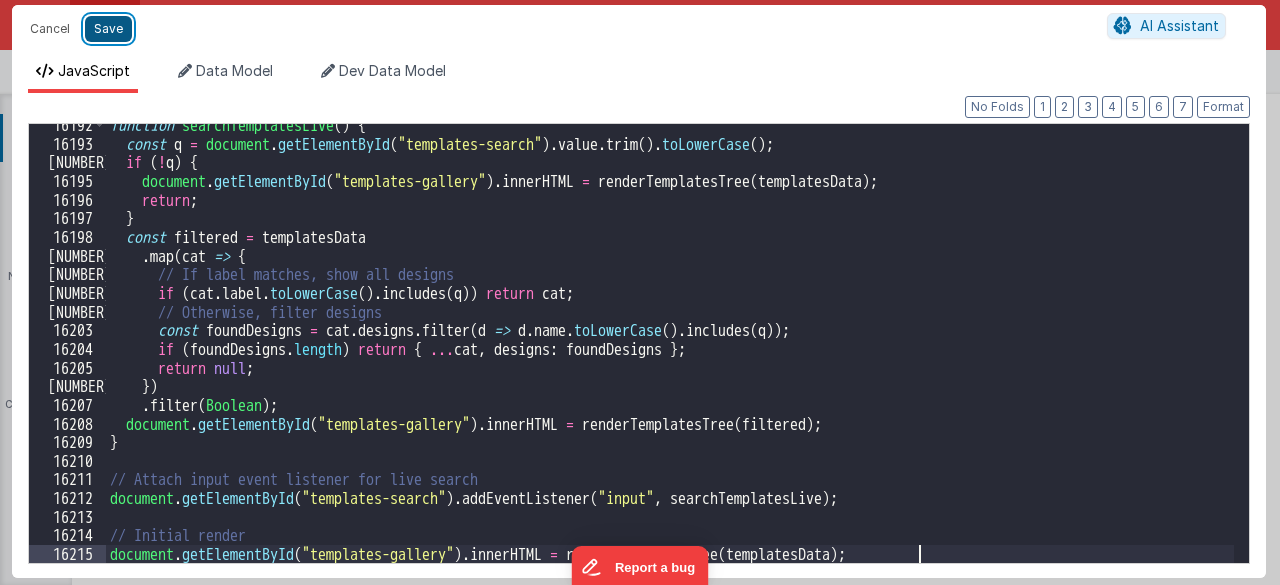 click on "Save" at bounding box center [108, 29] 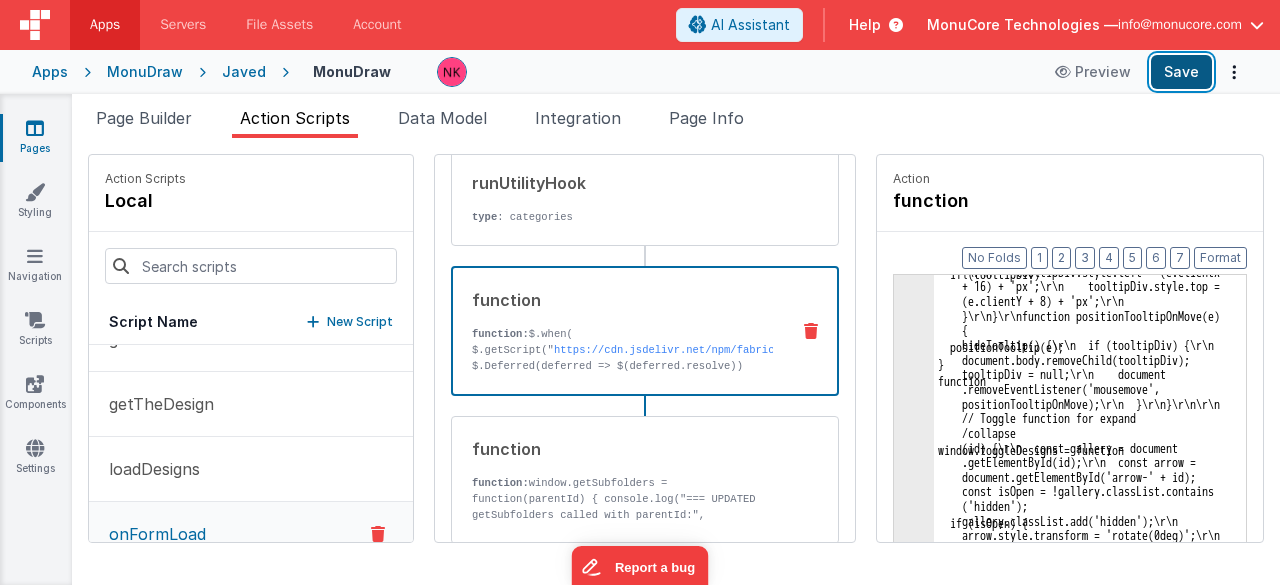 click on "Save" at bounding box center (1181, 72) 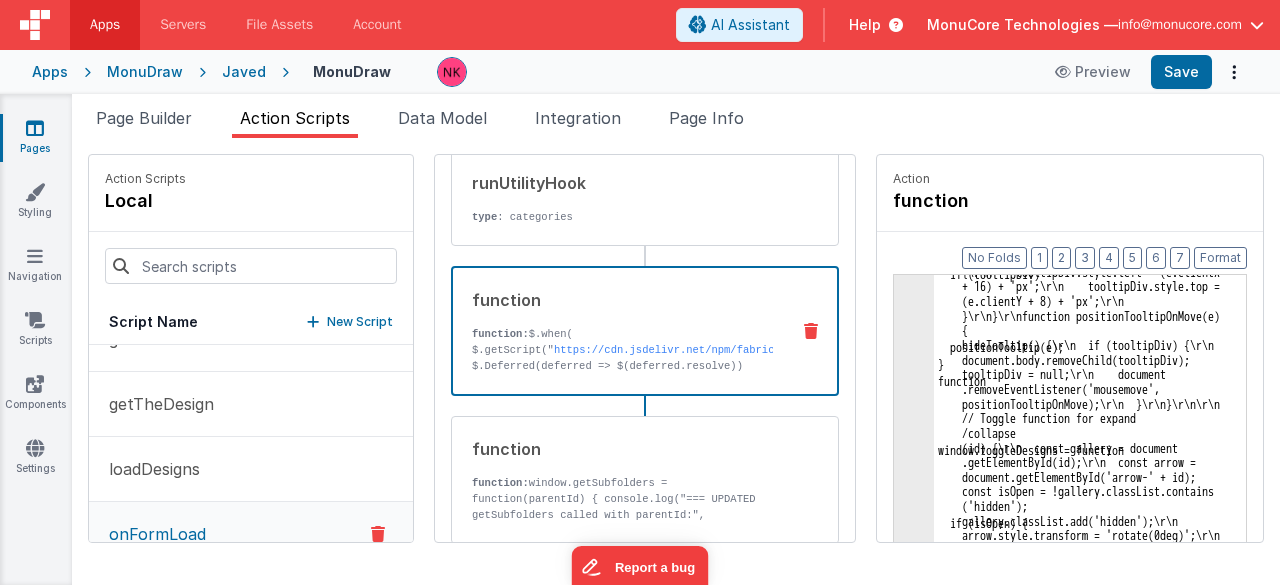 click on "3" at bounding box center (914, -95006) 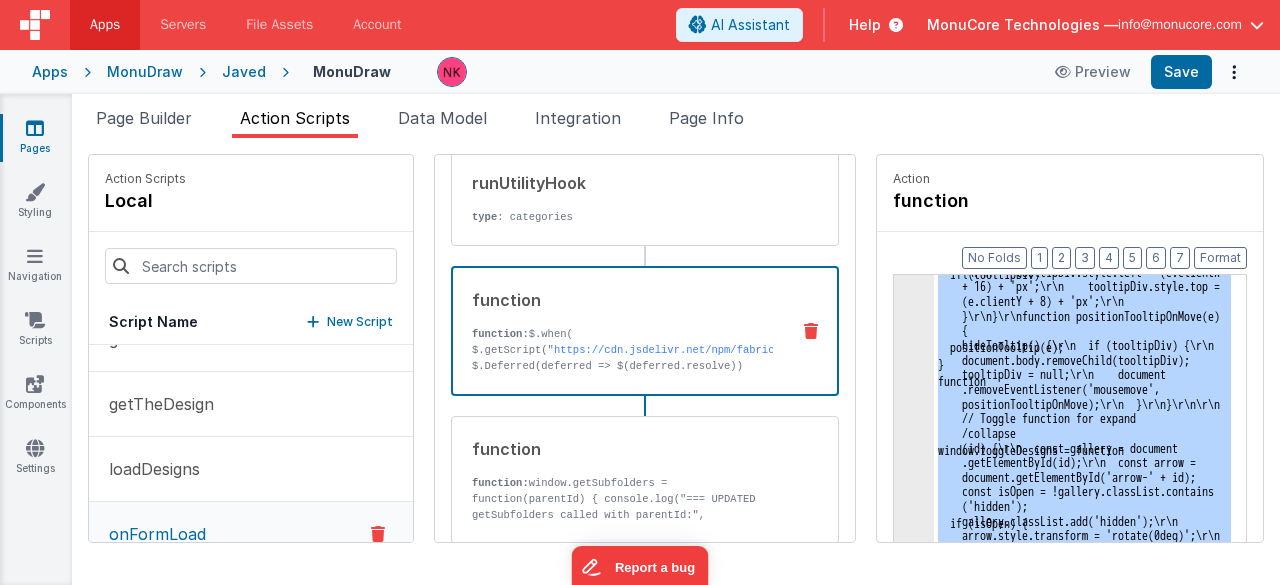 click on "3" at bounding box center [914, -95006] 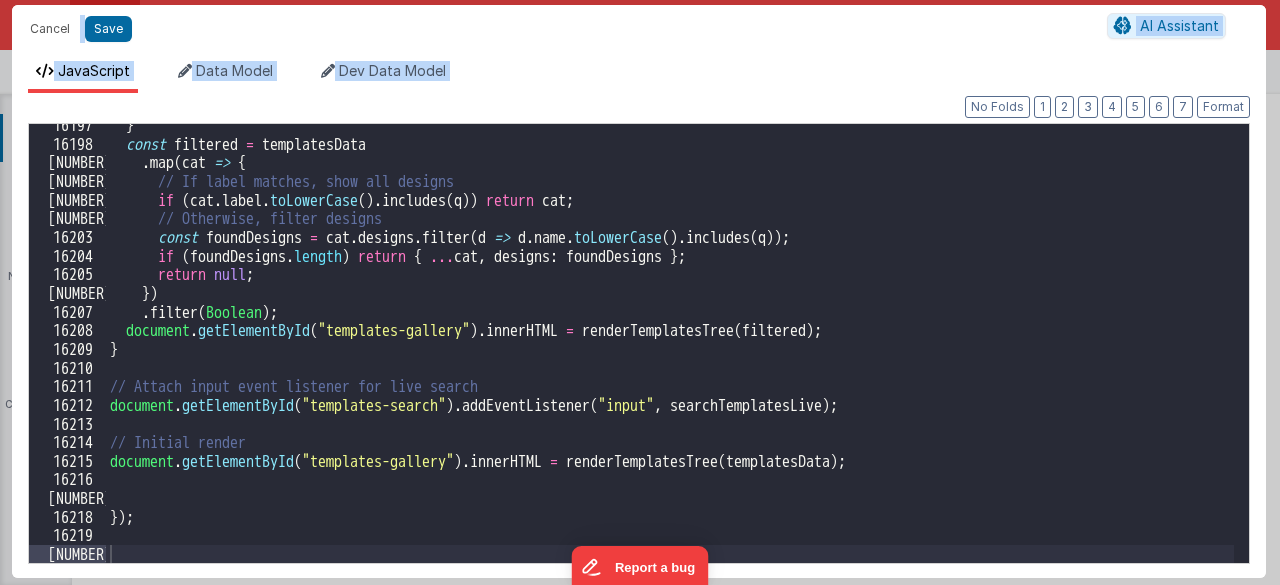 scroll, scrollTop: 32328, scrollLeft: 0, axis: vertical 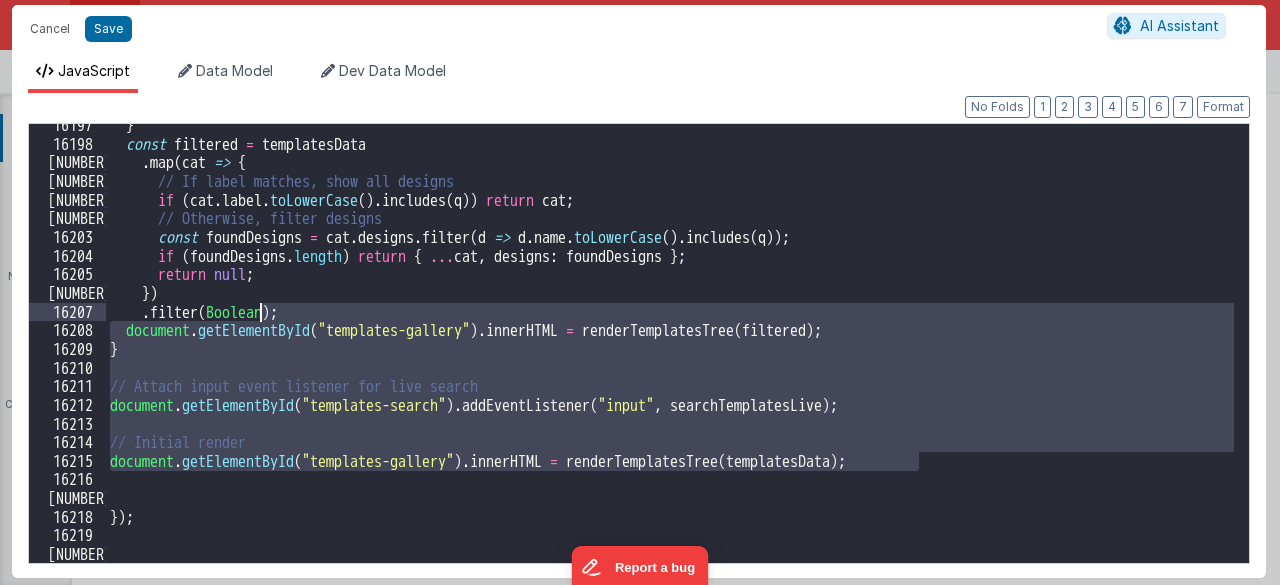 drag, startPoint x: 998, startPoint y: 466, endPoint x: 128, endPoint y: 277, distance: 890.29266 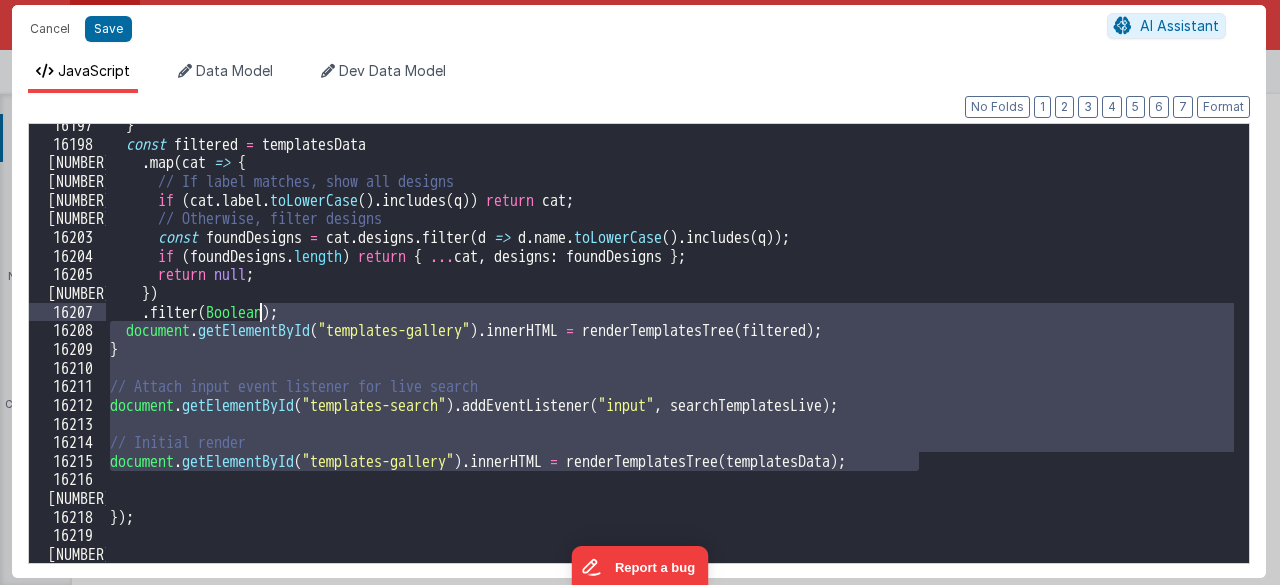 click on "document.getElementById("templates-gallery").innerHTML = renderTemplatesTree(filtered); } // Attach input event listener for live search document.getElementById("templates-search").addEventListener("input", searchTemplatesLive); // Initial render document.getElementById("templates-gallery").innerHTML = renderTemplatesTree(templatesData); }) ;" at bounding box center (670, 354) 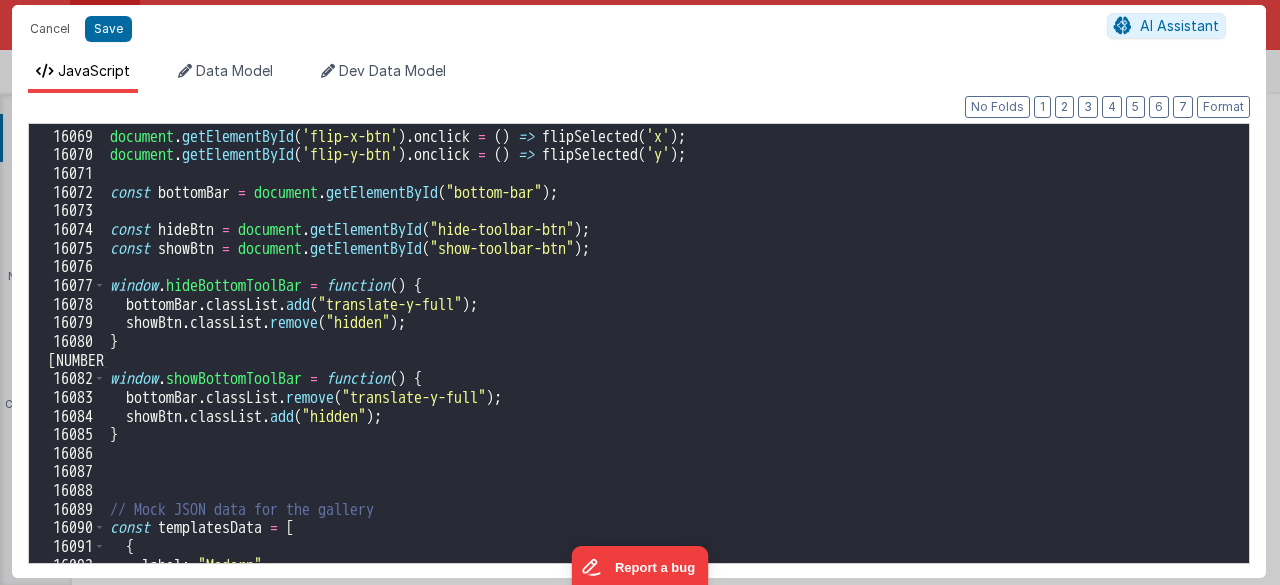 click on "const   templatesData   =   [    {      label :   "Modern" ," at bounding box center [670, 346] 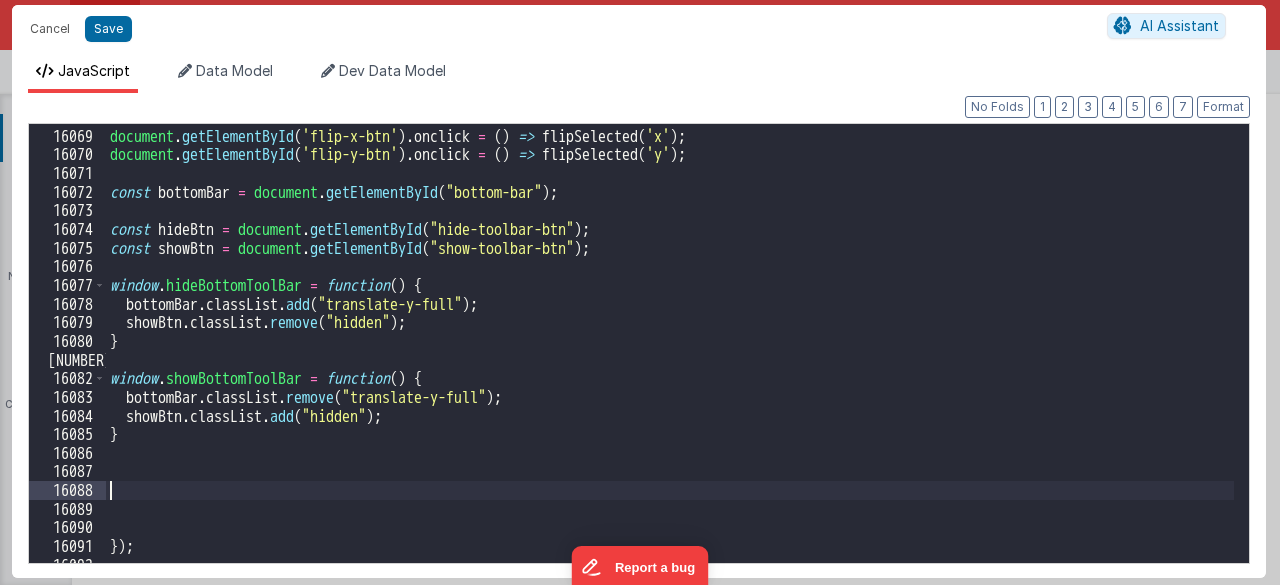 type 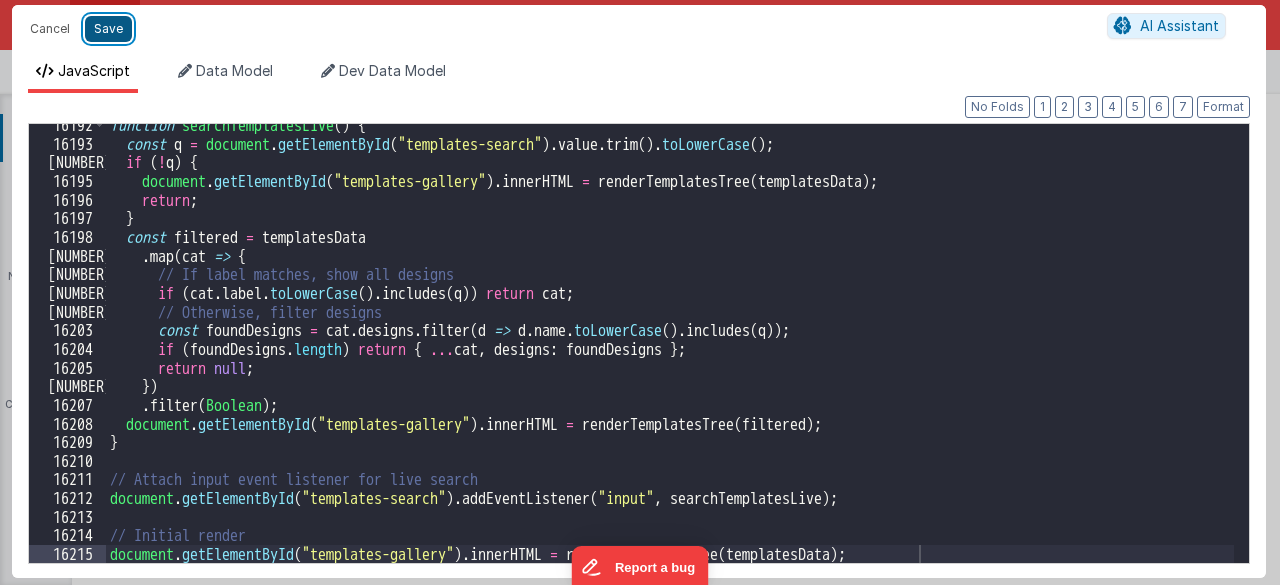 click on "Save" at bounding box center (108, 29) 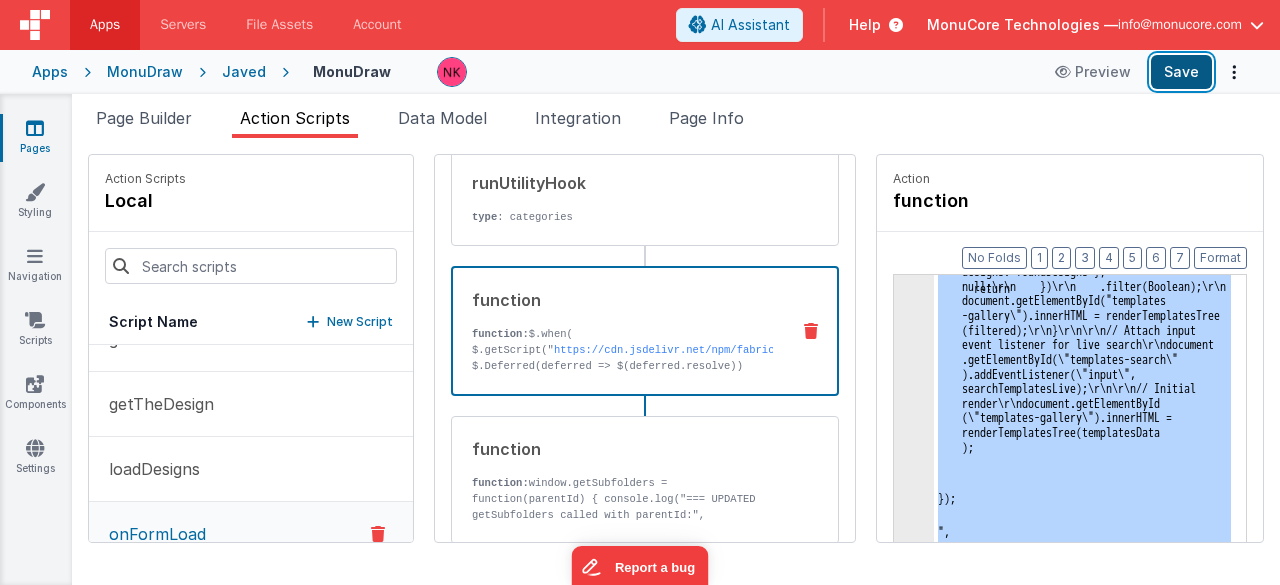 click on "Save" at bounding box center (1181, 72) 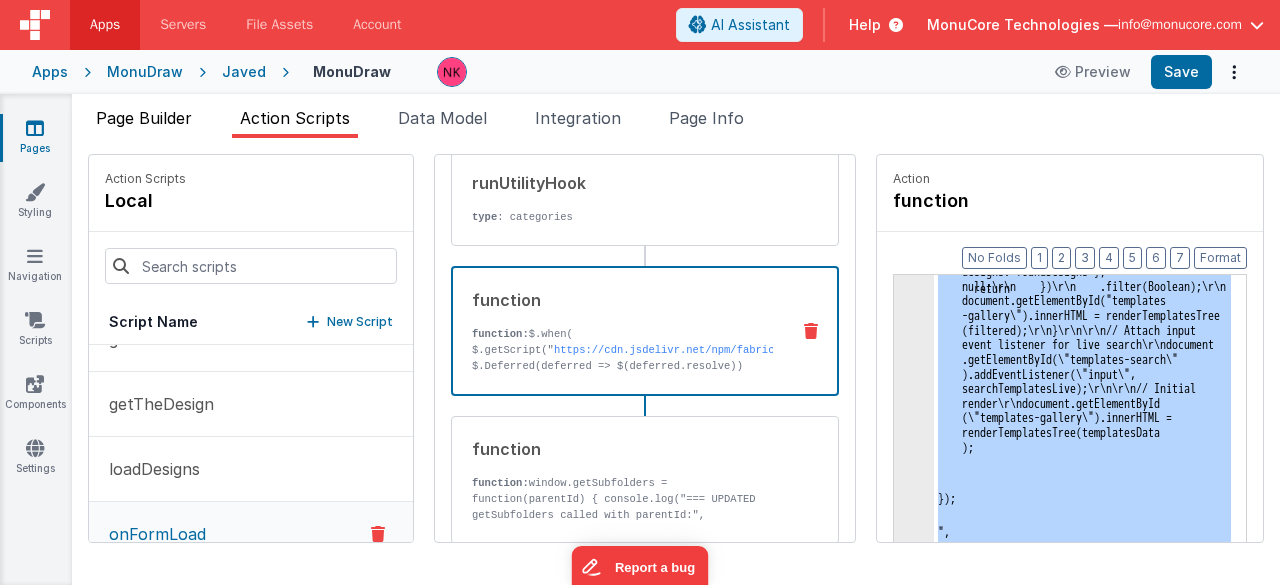 click on "Page Builder" at bounding box center (144, 118) 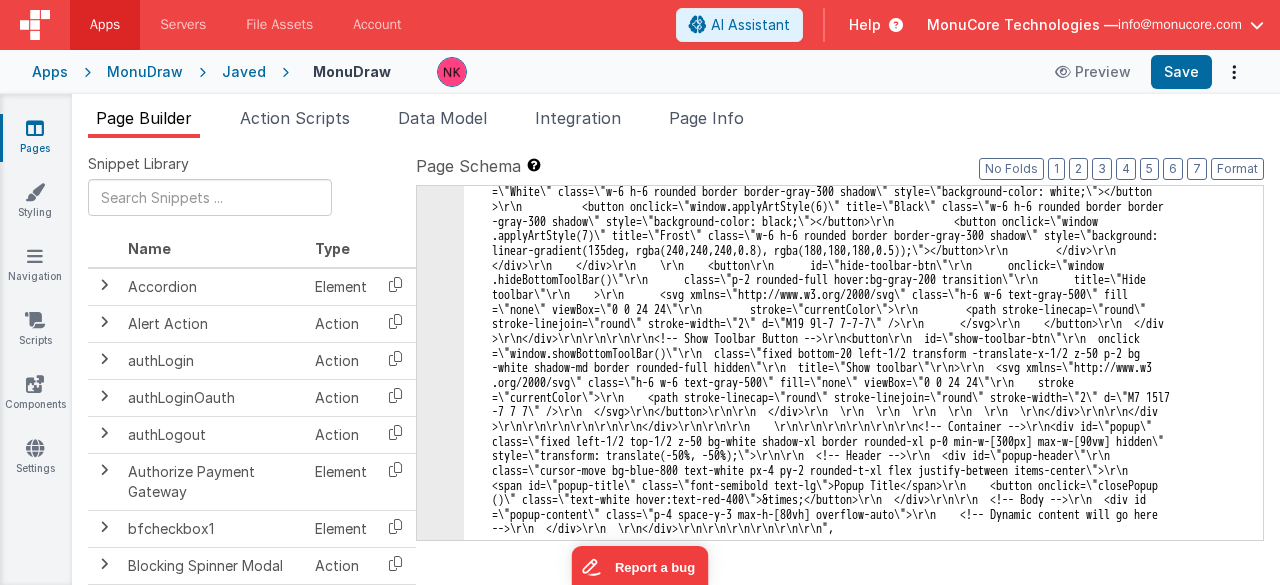 click on "Page Builder" at bounding box center [144, 118] 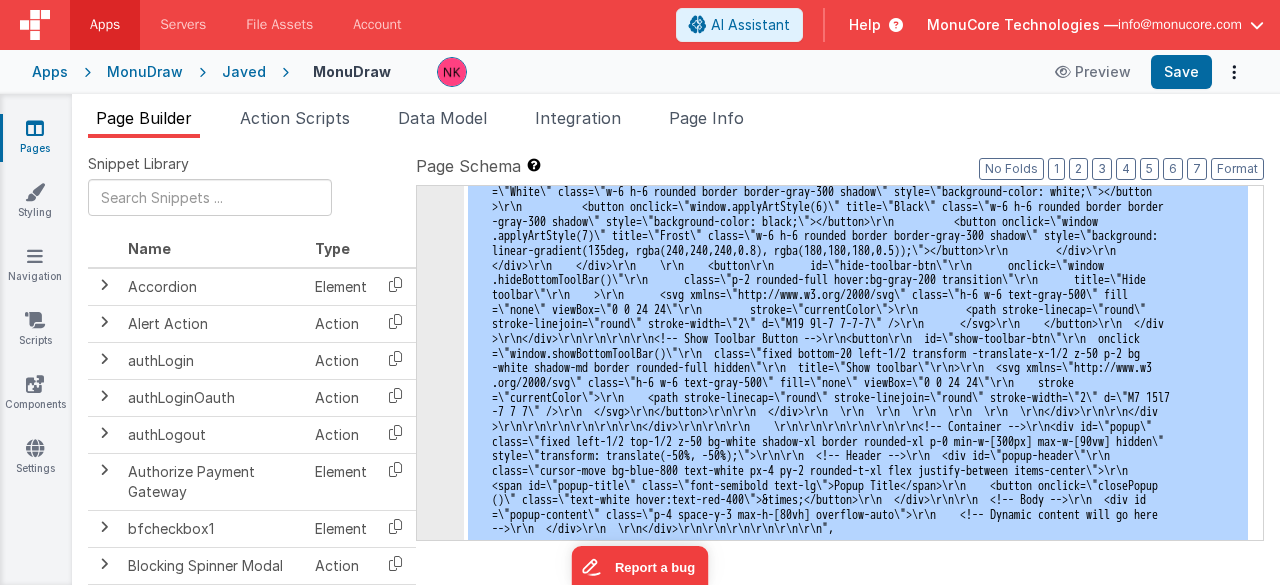click on "6" at bounding box center (440, -2891) 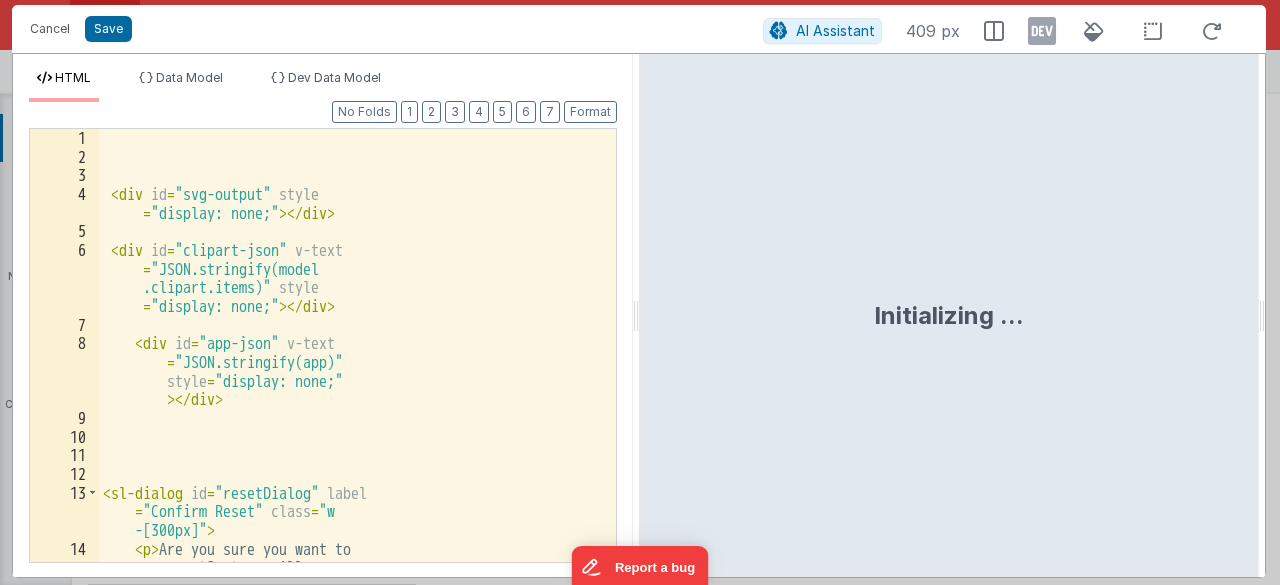 scroll, scrollTop: 6597, scrollLeft: 0, axis: vertical 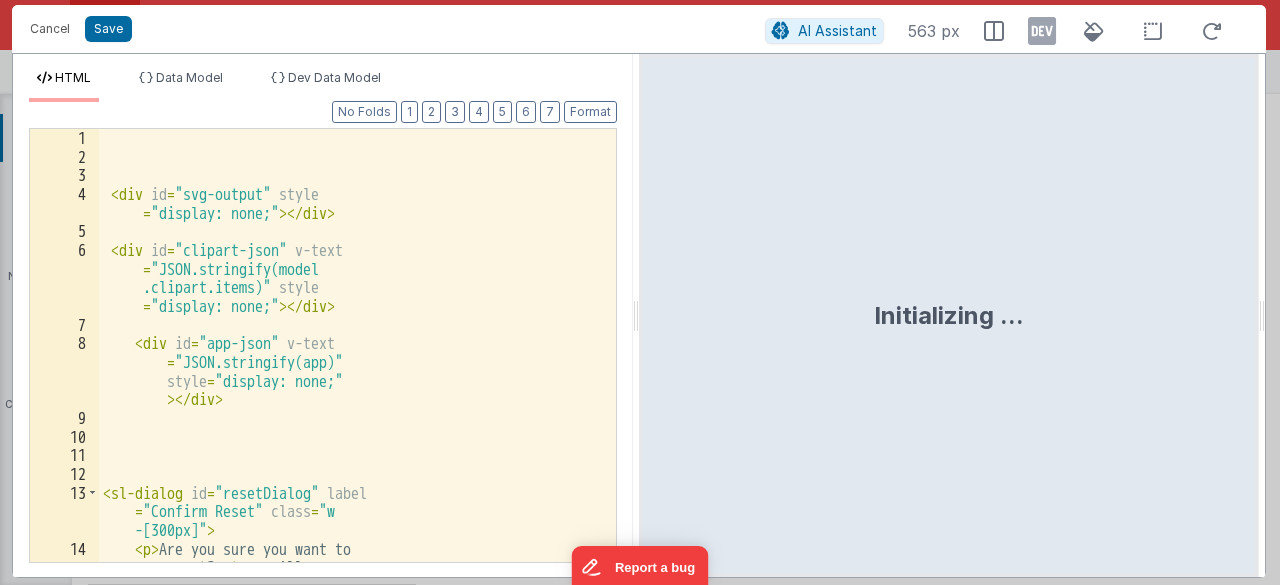 click on "Are you sure you want to           reset?  < strong > All           unsaved changes will be           lost. </ strong >" at bounding box center [350, 393] 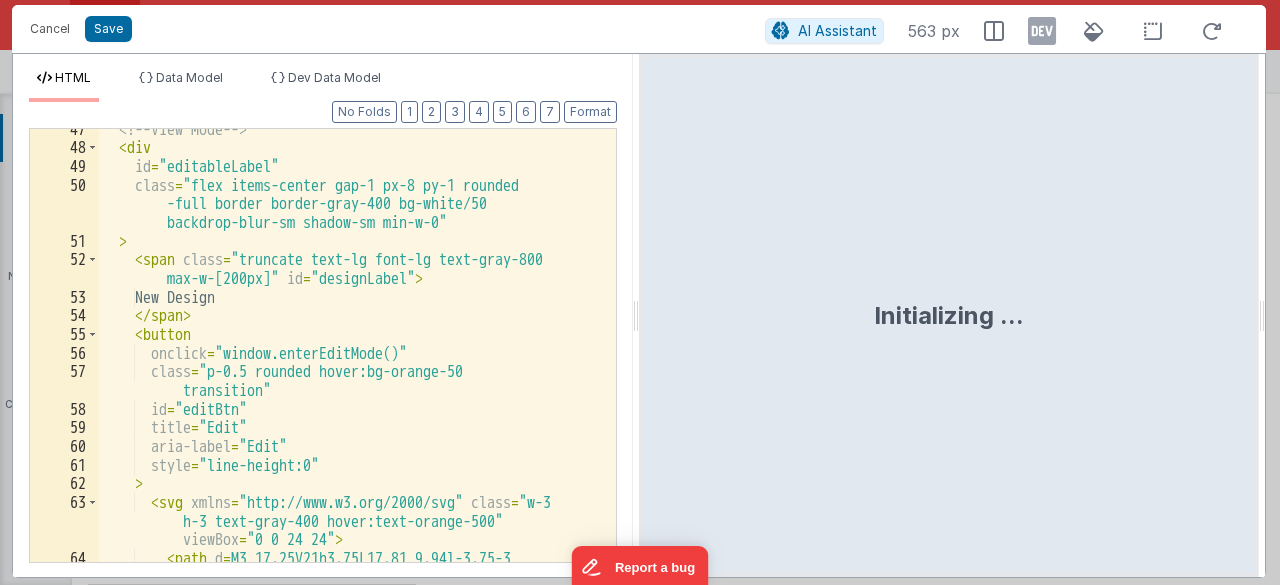 scroll, scrollTop: 1260, scrollLeft: 0, axis: vertical 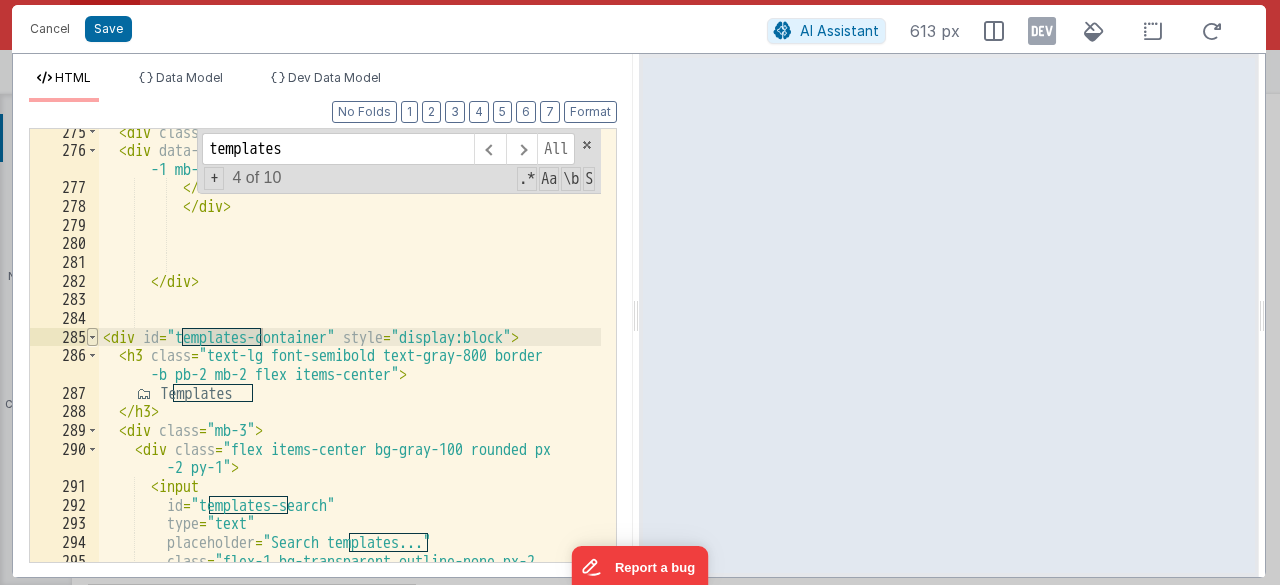type on "templates" 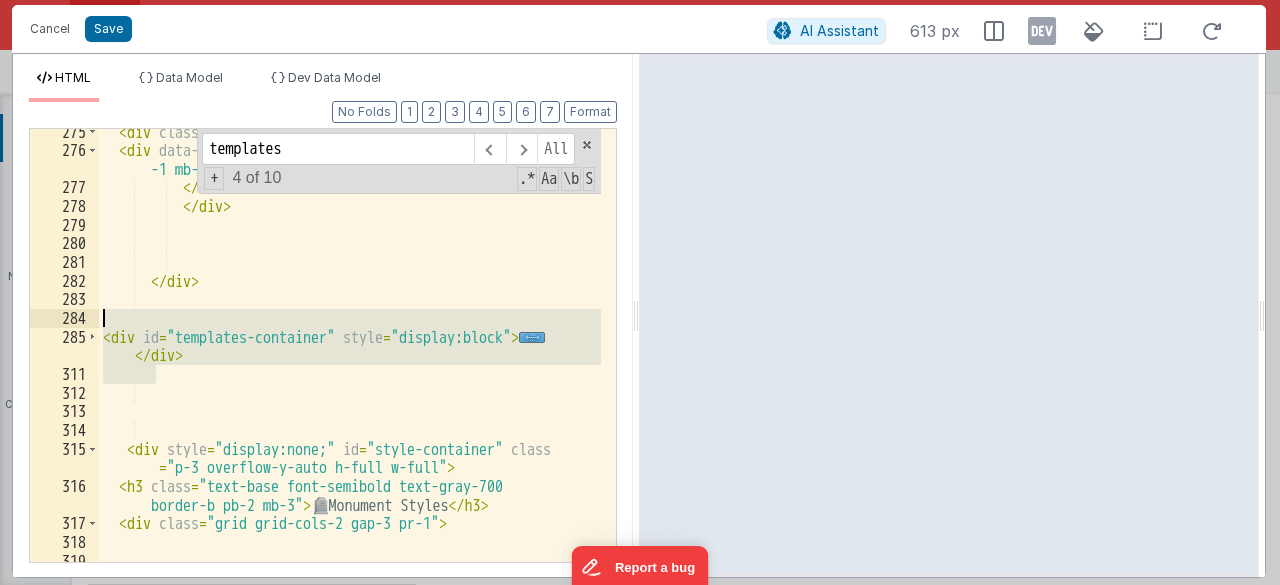 drag, startPoint x: 216, startPoint y: 366, endPoint x: 59, endPoint y: 321, distance: 163.32176 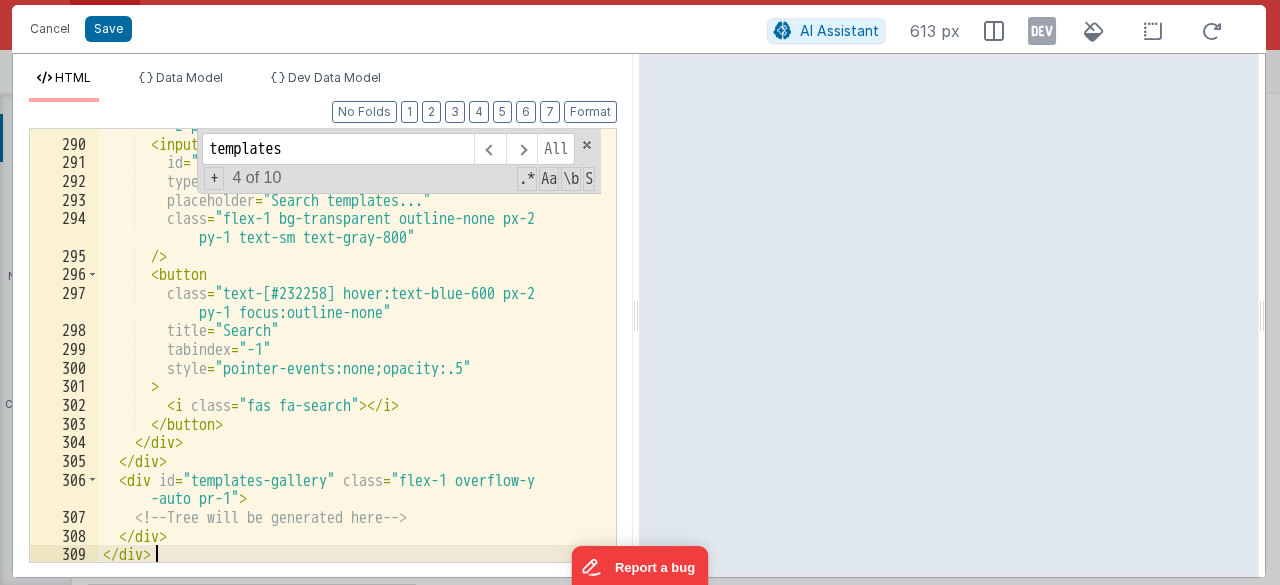scroll, scrollTop: 9290, scrollLeft: 0, axis: vertical 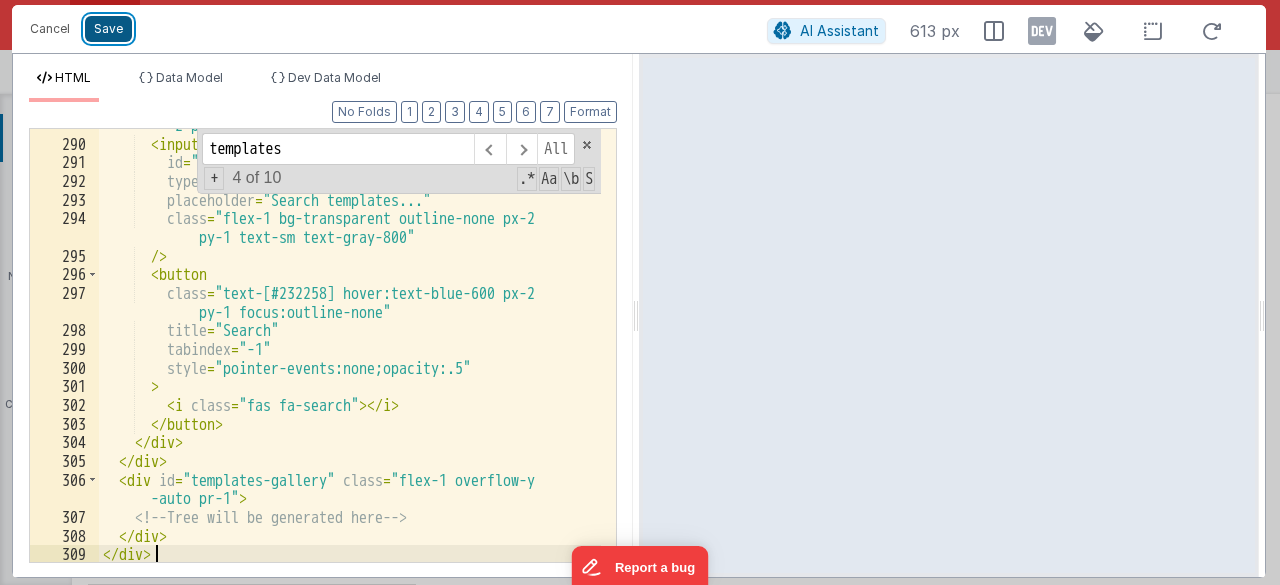 click on "Save" at bounding box center [108, 29] 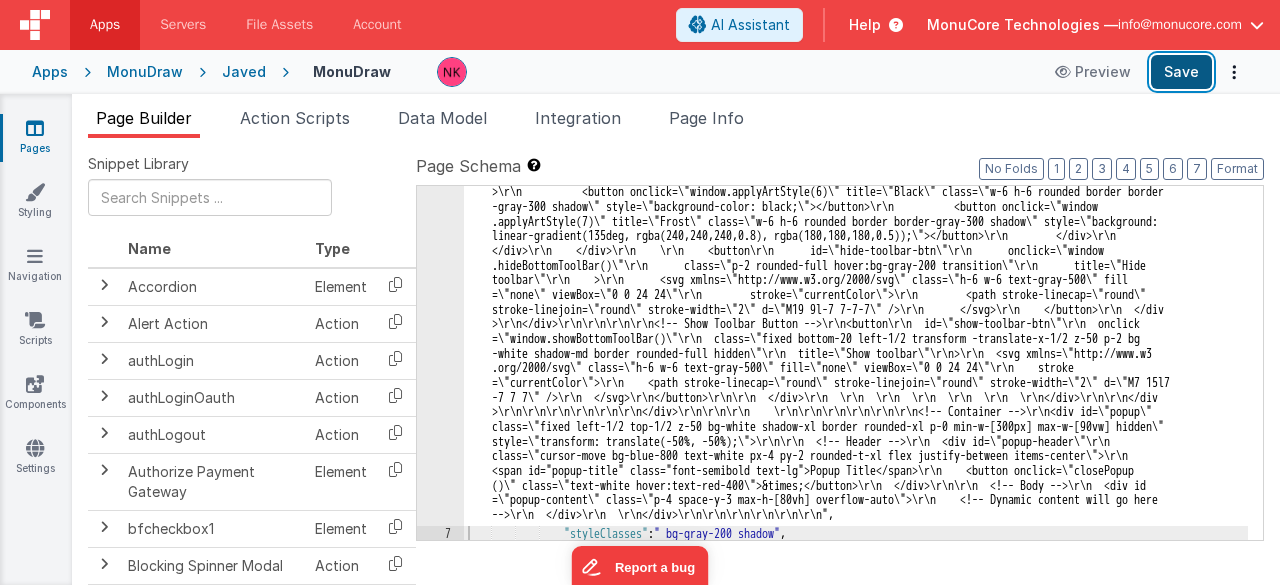 click on "Save" at bounding box center [1181, 72] 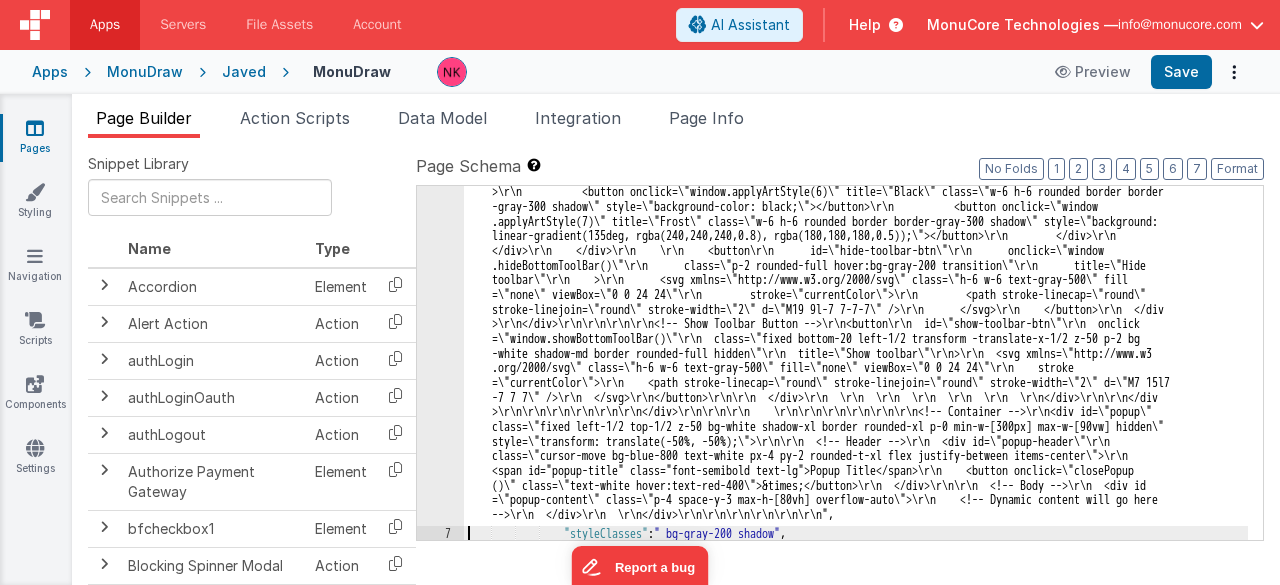 click on "6" at bounding box center [440, -2906] 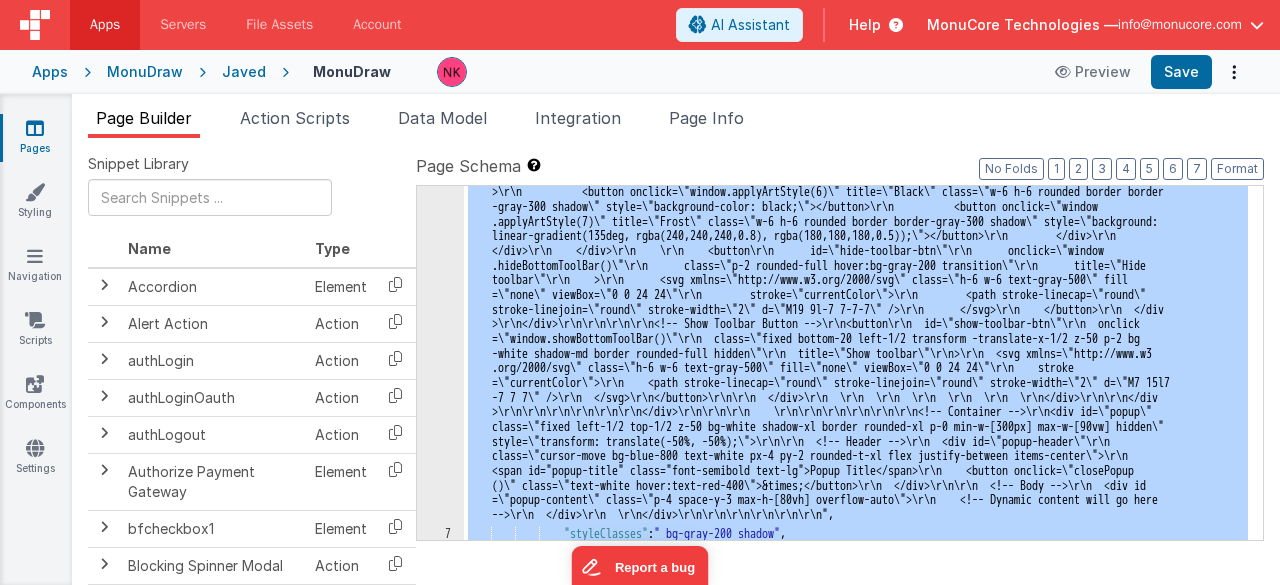 click on "6" at bounding box center [440, -2906] 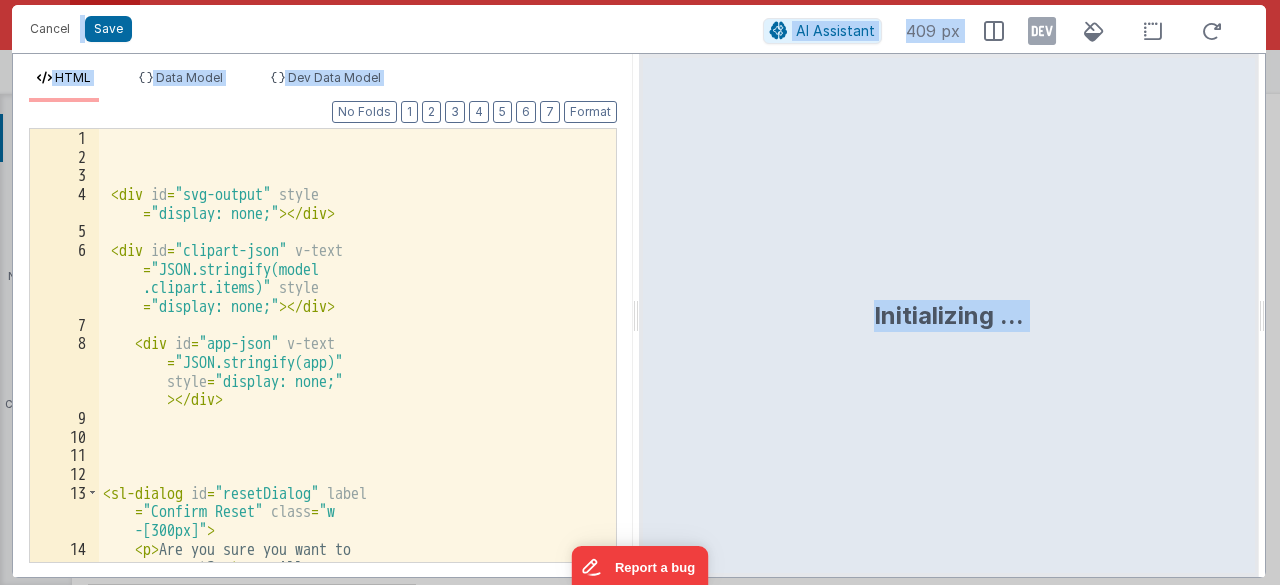 click on "Are you sure you want to           reset?  < strong > All           unsaved changes will be           lost. </ strong >" at bounding box center (350, 393) 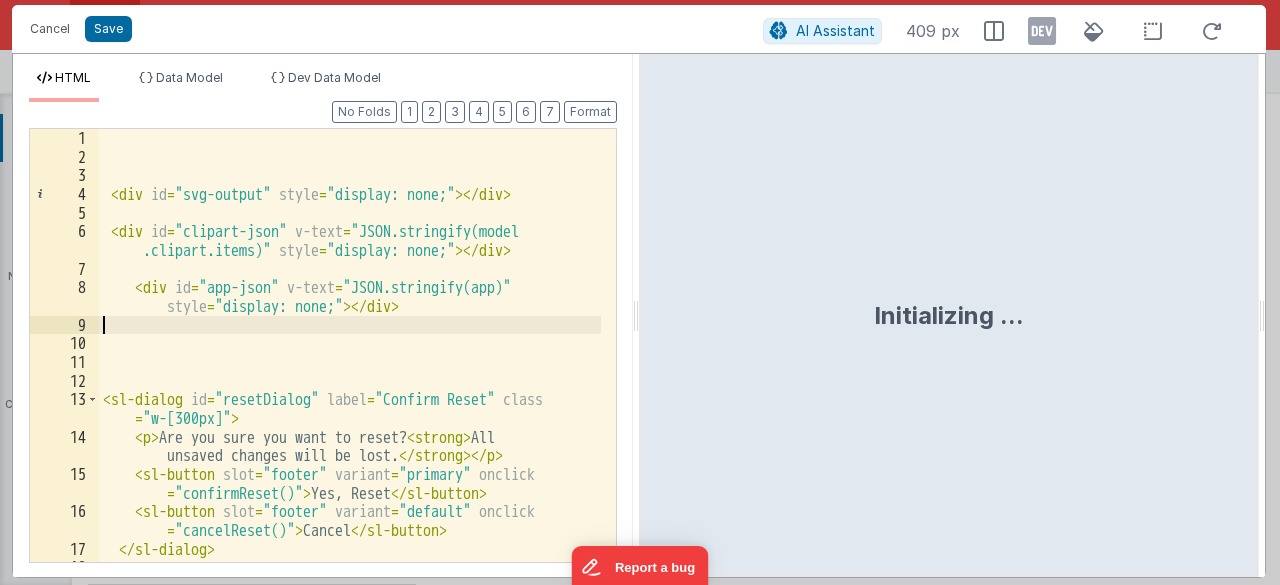 click on "< div   id = "svg-output"   style = "display: none;" > </ div >     < div   id = "clipart-json"   v-text = "JSON.stringify(model       .clipart.items)"   style = "display: none;" > </ div >           < div   id = "app-json"   v-text = "JSON.stringify(app)"            style = "display: none;" > </ div > < sl-dialog   id = "resetDialog"   label = "Confirm Reset"   class      = "w-[300px]" >      < p > Are you sure you want to reset?  < strong > All           unsaved changes will be lost. </ strong > </ p >      < sl-button   slot = "footer"   variant = "primary"   onclick          = "confirmReset()" > Yes, Reset </ sl-button >      < sl-button   slot = "footer"   variant = "default"   onclick          = "cancelReset()" > Cancel </ sl-button >    </ sl-dialog >         < sl-dialog   id = "mergeDialog"   label = "Adding Shape"            class = "w-[300px]" >" at bounding box center [350, 374] 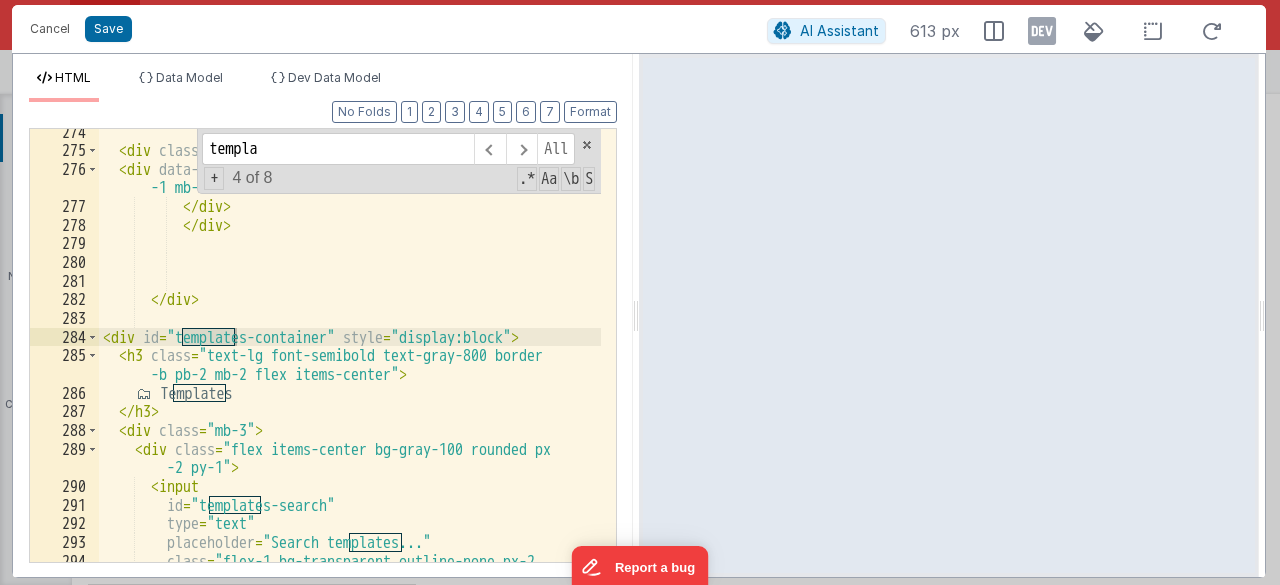 scroll, scrollTop: 8948, scrollLeft: 0, axis: vertical 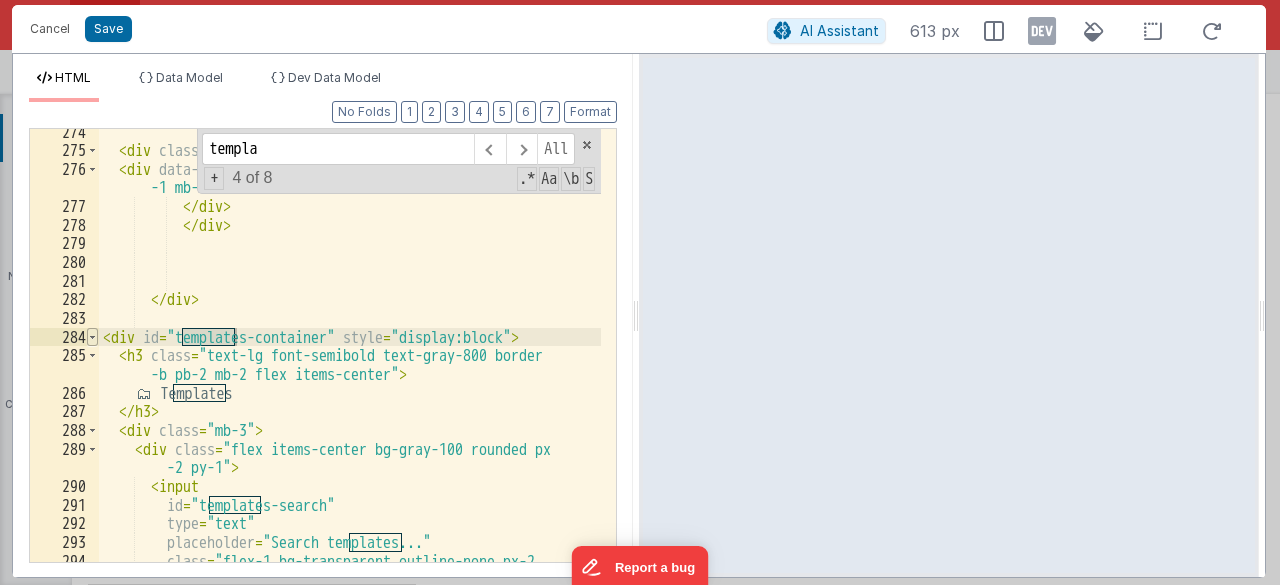 type on "templa" 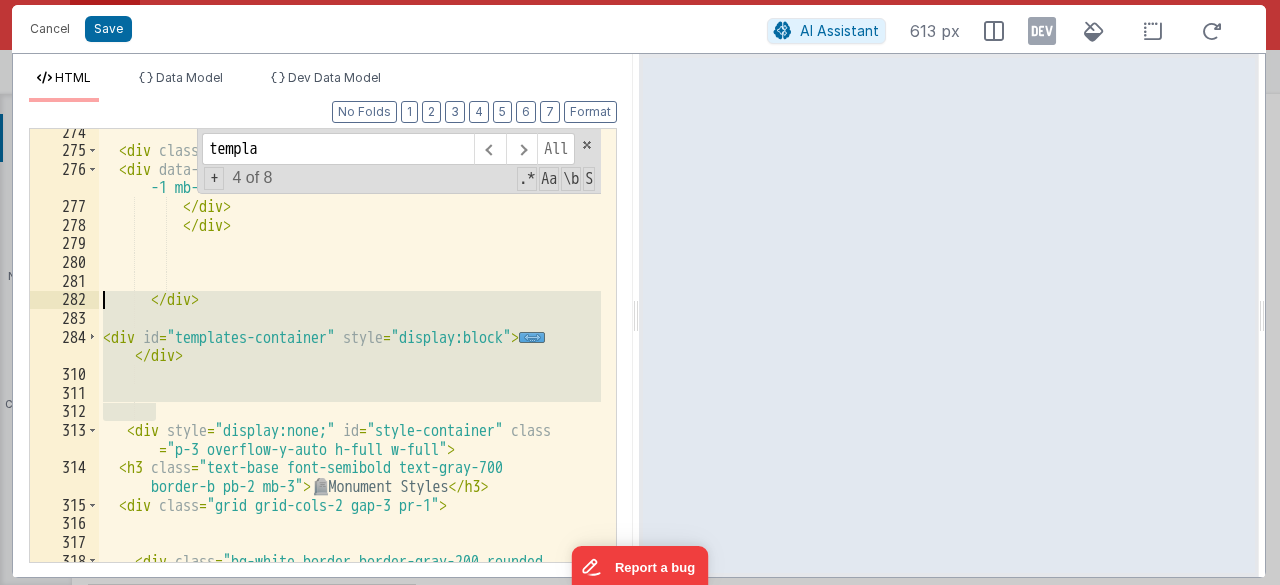 drag, startPoint x: 62, startPoint y: 311, endPoint x: 48, endPoint y: 307, distance: 14.56022 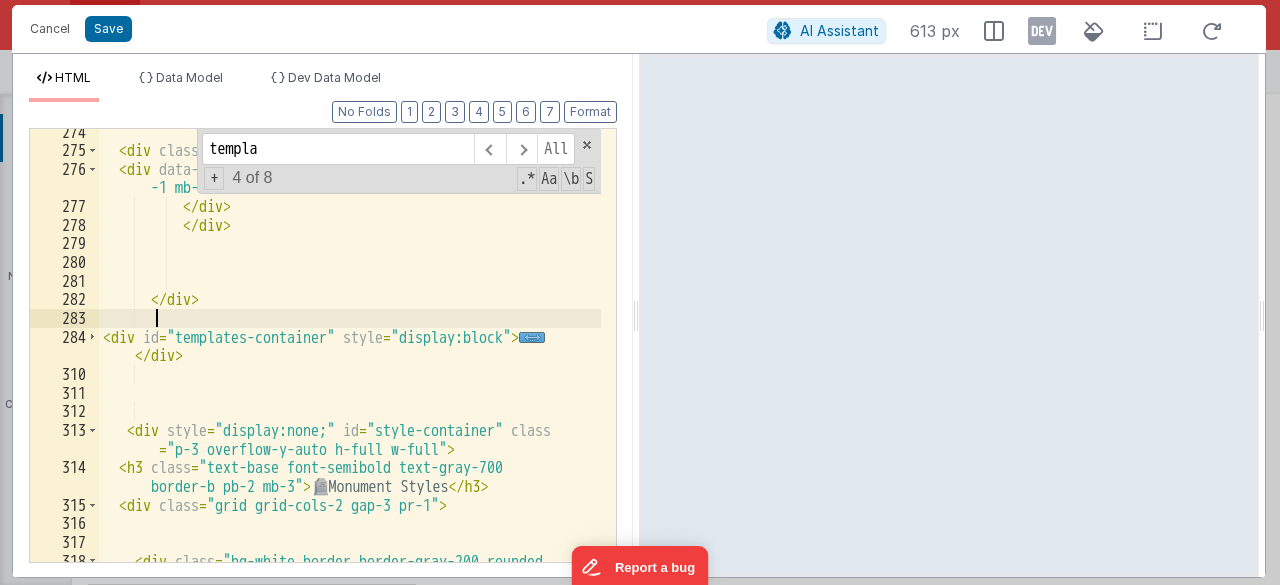 click on "< div   class = "flex flex-col h-[400px] mt-2 mb-4" >    < div   data-parts-area   class = "flex-1 overflow-y-auto pr        -1 mb-8" >              </div>              </div>                                                </div>         < div   id = "templates-container"   style = "display:block" > ...      </div>                     < div   style = "display:none;"   id = "style-container"   class         = "p-3 overflow-y-auto h-full w-full" >    < h3   class = "text-base font-semibold text-gray-700         border-b pb-2 mb-3" > 🪦  Monument Styles </ h3 >    < div   class = "grid grid-cols-2 gap-3 pr-1" >          < div   class = "bg-white border border-gray-200 rounded          -lg shadow-sm hover:shadow-md transition-all p-3           flex flex-col items-center text-center group" >" at bounding box center (350, 378) 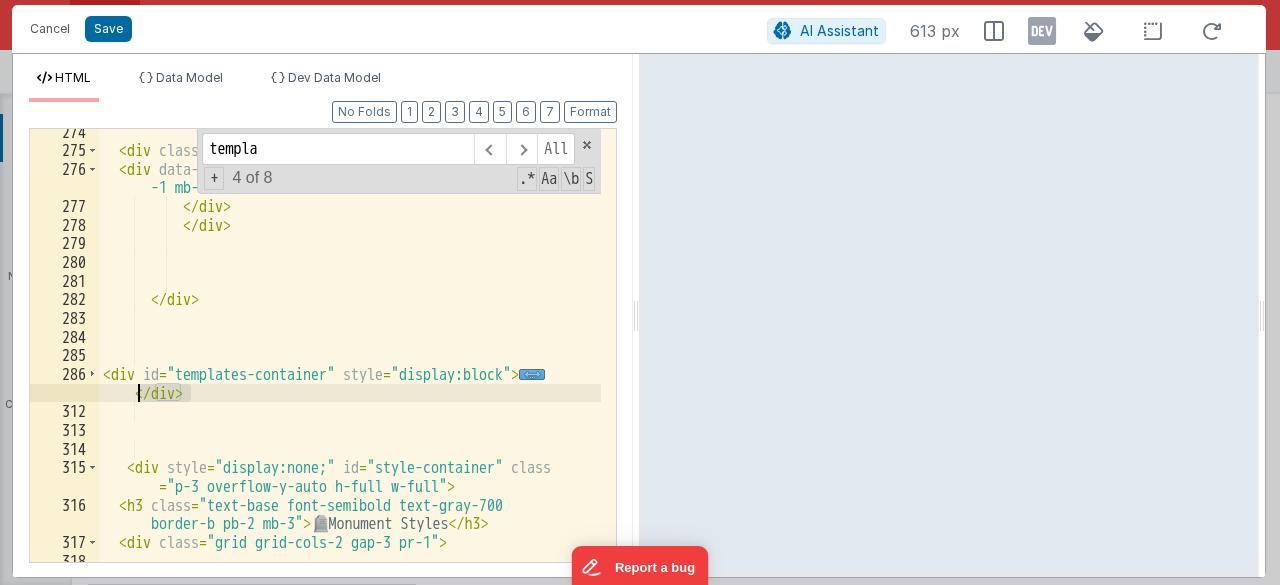 drag, startPoint x: 216, startPoint y: 381, endPoint x: 0, endPoint y: 389, distance: 216.1481 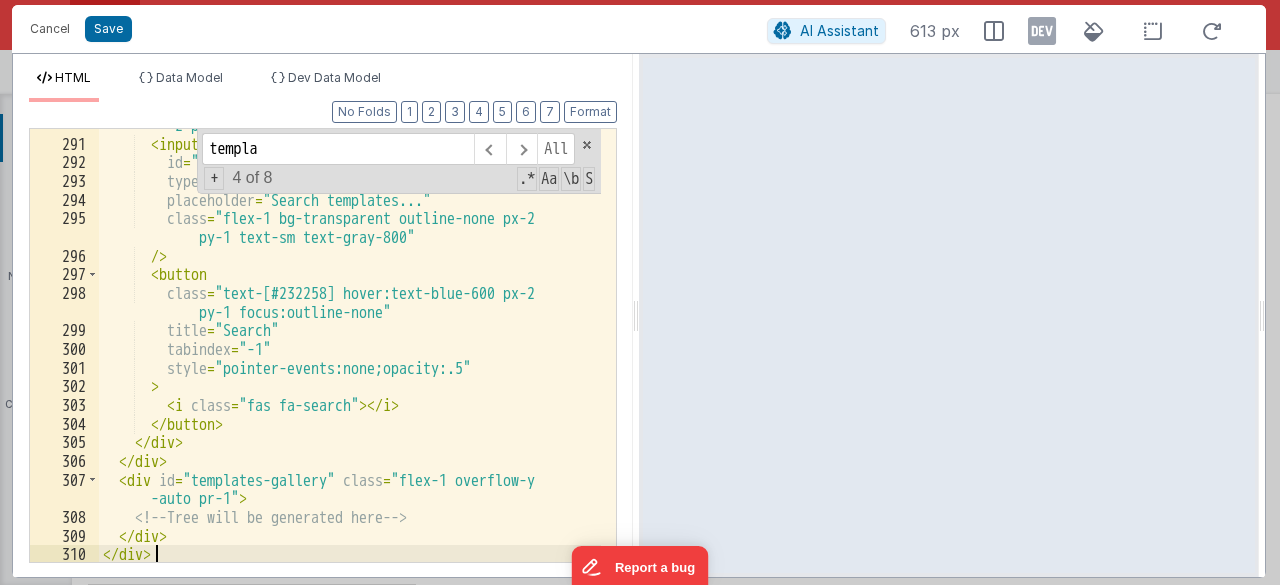scroll, scrollTop: 9309, scrollLeft: 0, axis: vertical 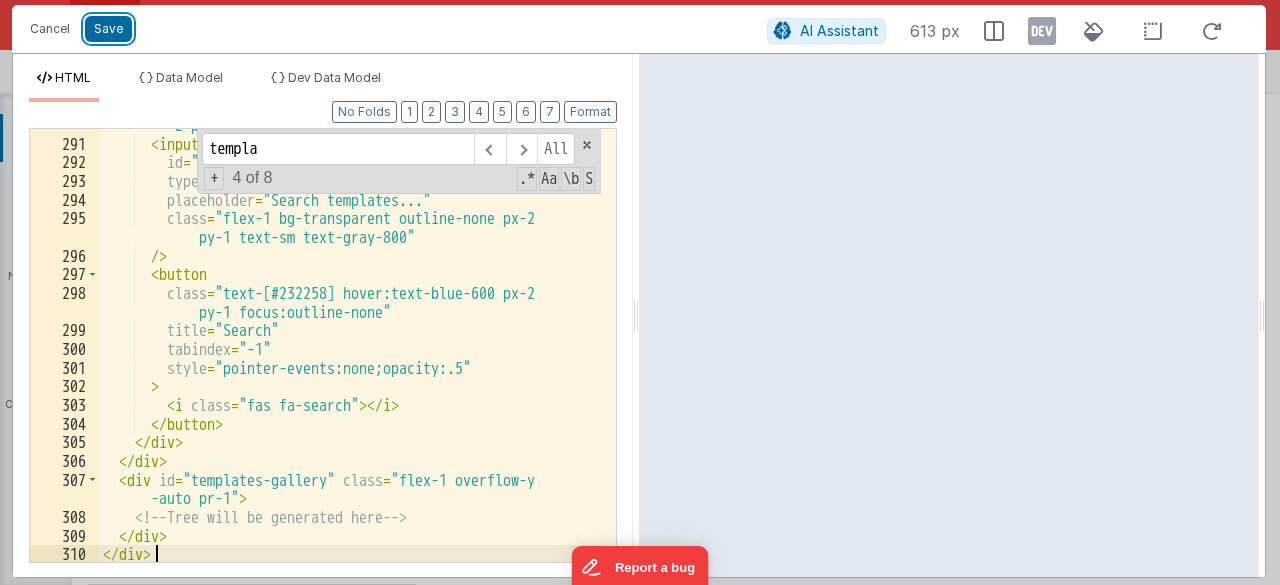 click on "Save" at bounding box center (108, 29) 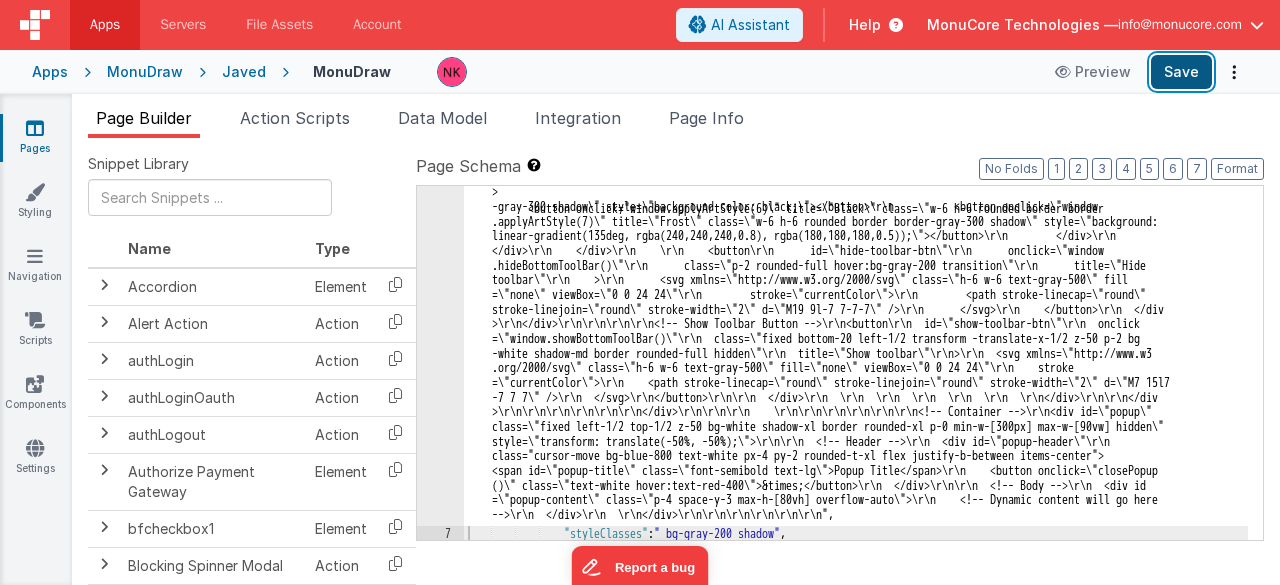 click on "Save" at bounding box center (1181, 72) 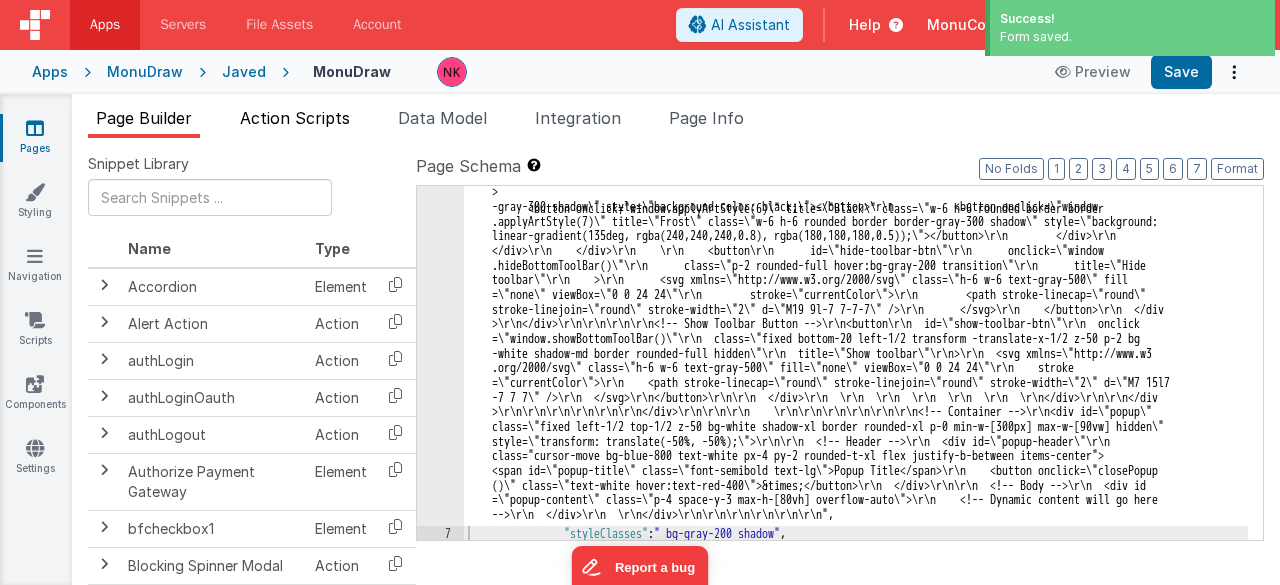 click on "Action Scripts" at bounding box center [295, 118] 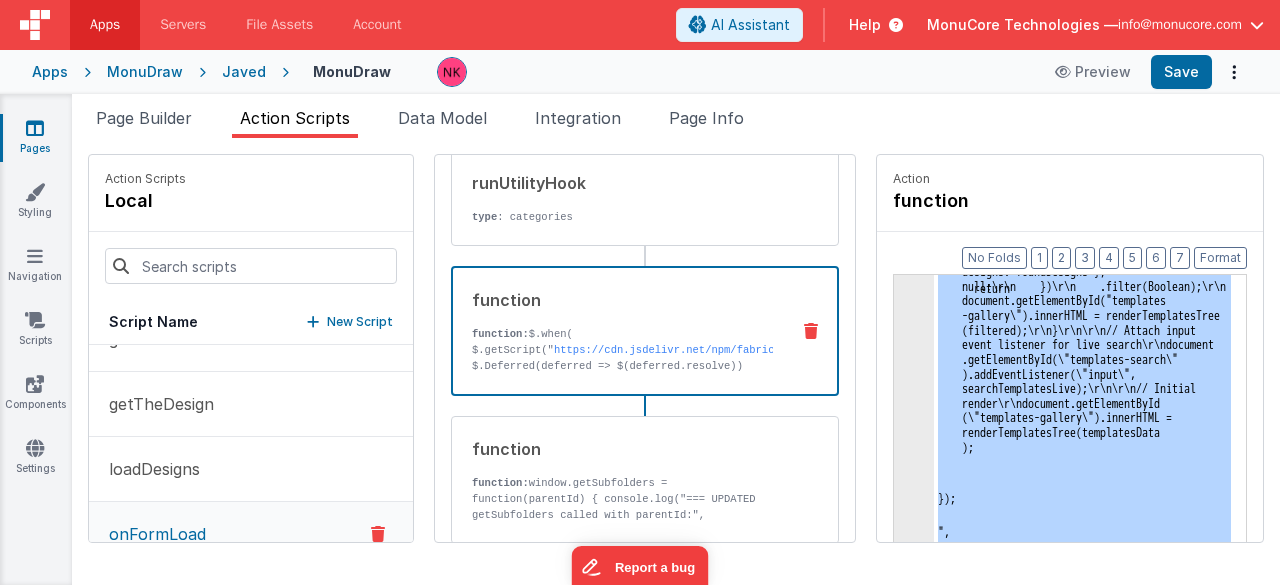 click on "3" at bounding box center (914, -95549) 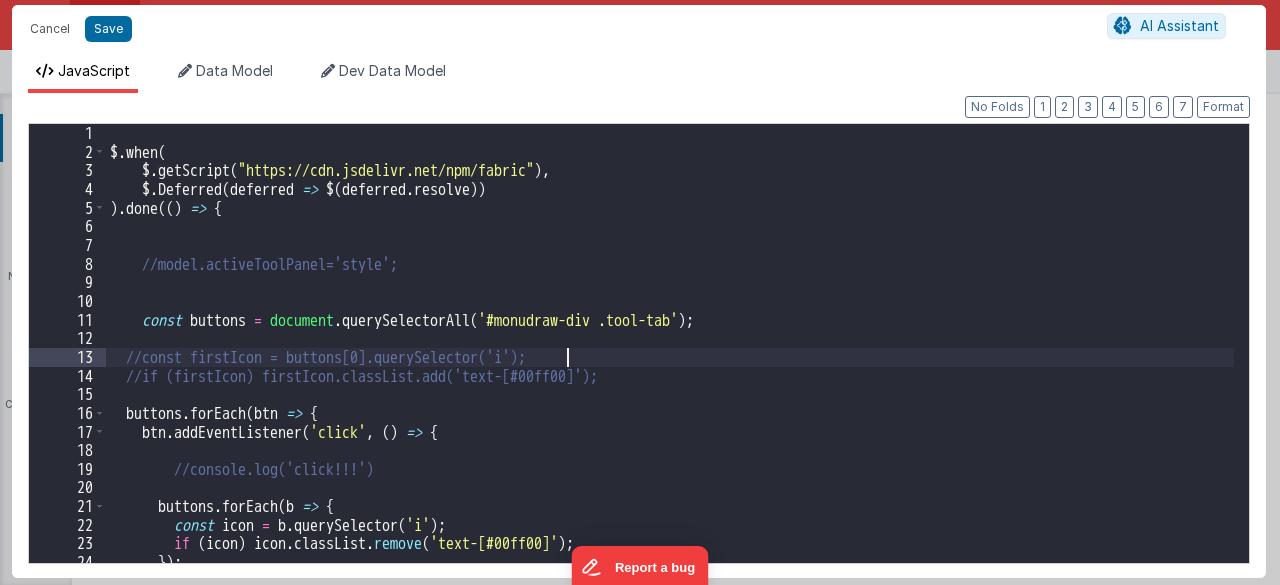 click on "$ . when (      $ . getScript ( "https://cdn.jsdelivr.net/npm/fabric" ) ,      $ . Deferred ( deferred   =>   $ ( deferred . resolve )) ) . done (( )   =>   {                //model.activeToolPanel='style';           const   buttons   =   document . querySelectorAll ( '#monudraw-div .tool-tab' ) ;    //const firstIcon = buttons[0].querySelector('i');    //if (firstIcon) firstIcon.classList.add('text-[#00ff00]');    buttons . forEach ( btn   =>   {      btn . addEventListener ( 'click' ,   ( )   =>   {                     //console.log('click!!!')         buttons . forEach ( b   =>   {           const   icon   =   b . querySelector ( 'i' ) ;           if   ( icon )   icon . classList . remove ( 'text-[#00ff00]' ) ;         }) ;" at bounding box center [670, 362] 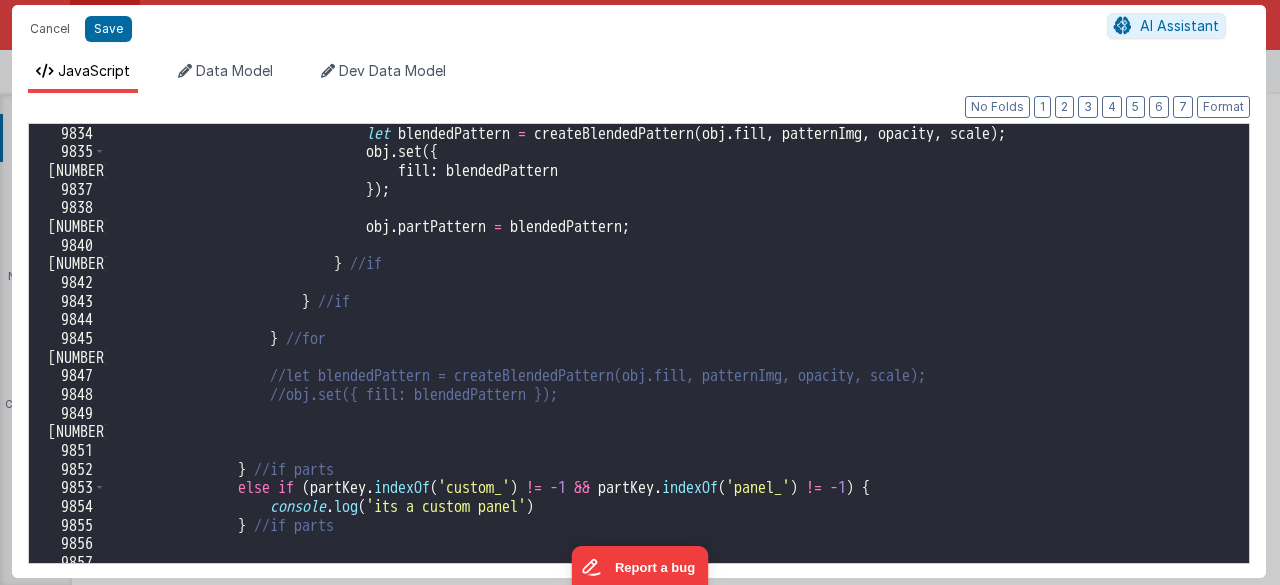 scroll, scrollTop: 32328, scrollLeft: 0, axis: vertical 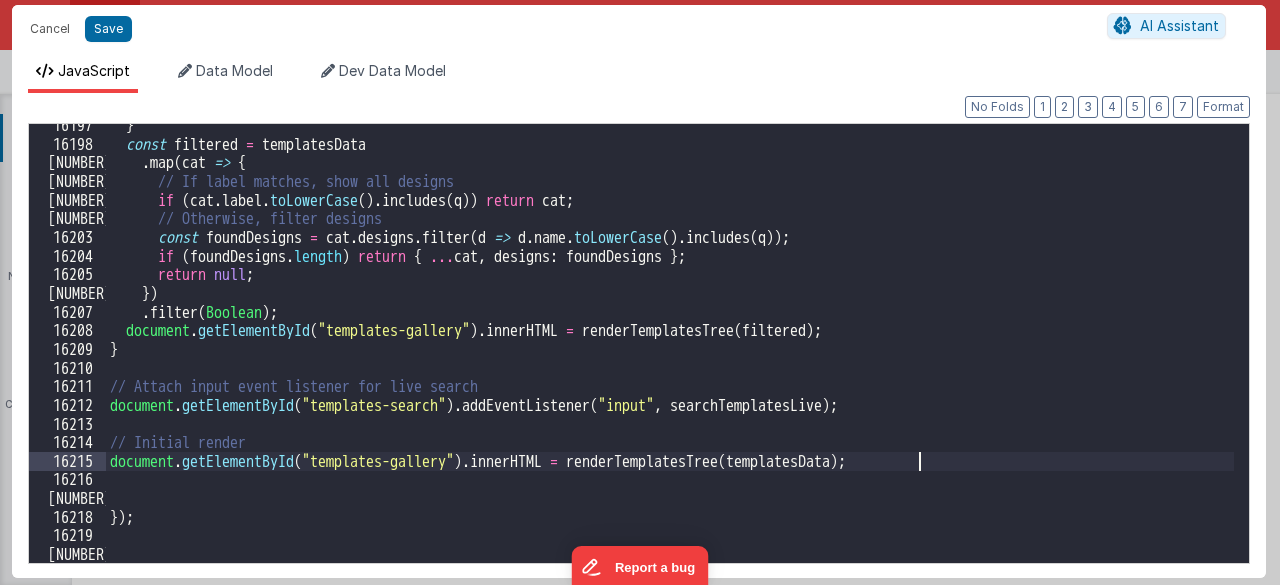 drag, startPoint x: 901, startPoint y: 451, endPoint x: 193, endPoint y: 217, distance: 745.6675 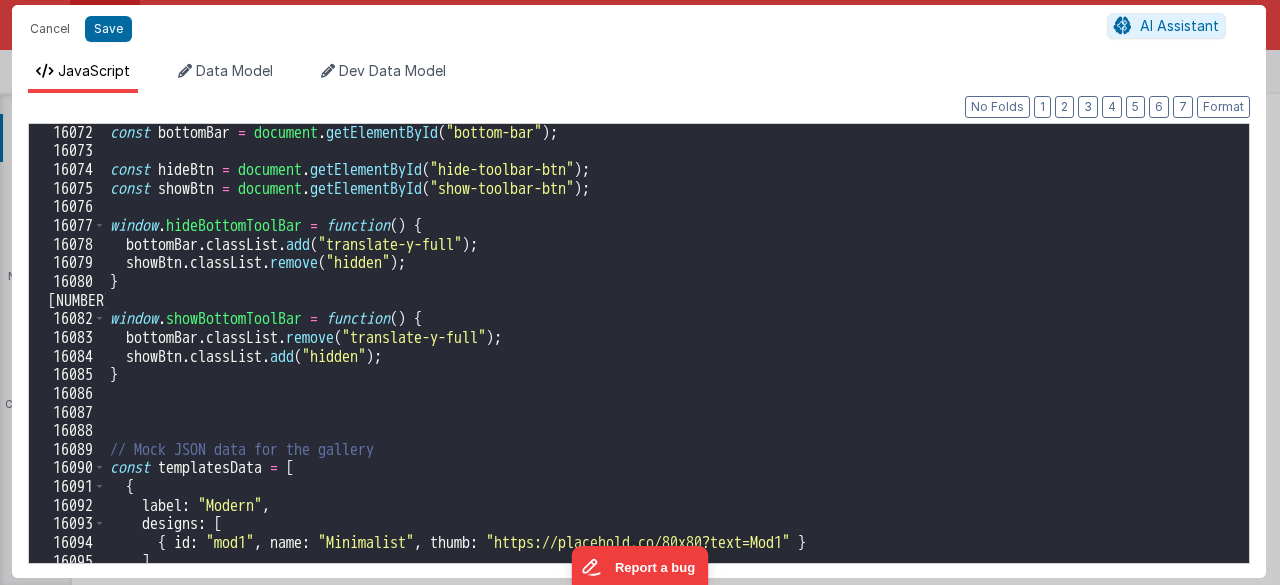 click on "const   bottomBar   =   document . getElementById ( "bottom-bar" ) ; const   hideBtn   =   document . getElementById ( "hide-toolbar-btn" ) ; const   showBtn   =   document . getElementById ( "show-toolbar-btn" ) ; window . hideBottomToolBar   =   function ( )   {    bottomBar . classList . add ( "translate-y-full" ) ;    showBtn . classList . remove ( "hidden" ) ; } window . showBottomToolBar   =   function ( )   {    bottomBar . classList . remove ( "translate-y-full" ) ;    showBtn . classList . add ( "hidden" ) ; } // Mock JSON data for the gallery const   templatesData   =   [    {      label :   "Modern" ,      designs :   [         {   id :   "mod1" ,   name :   "Minimalist" ,   thumb :   "https://placehold.co/80x80?text=Mod1"   }      ]    } ," at bounding box center [670, 361] 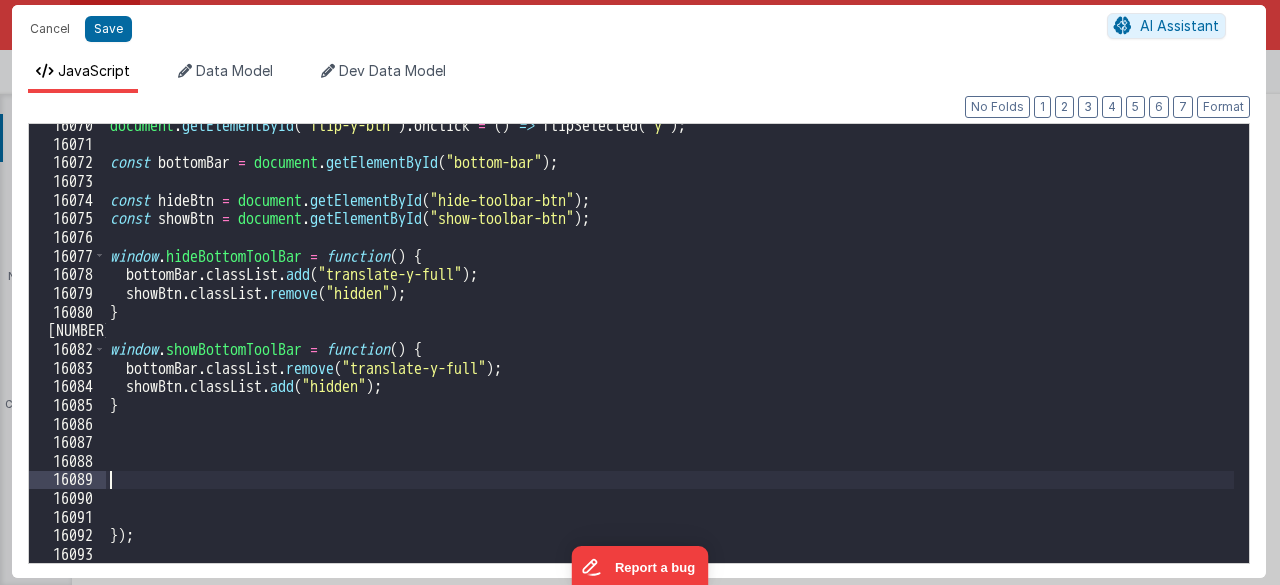 type 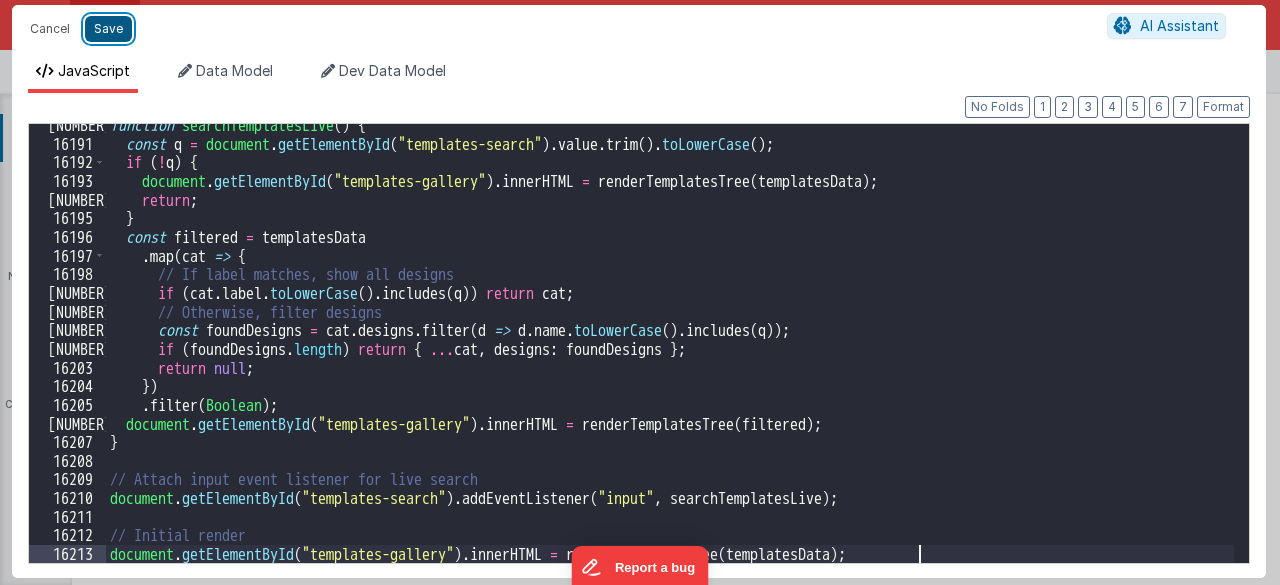 click on "Save" at bounding box center (108, 29) 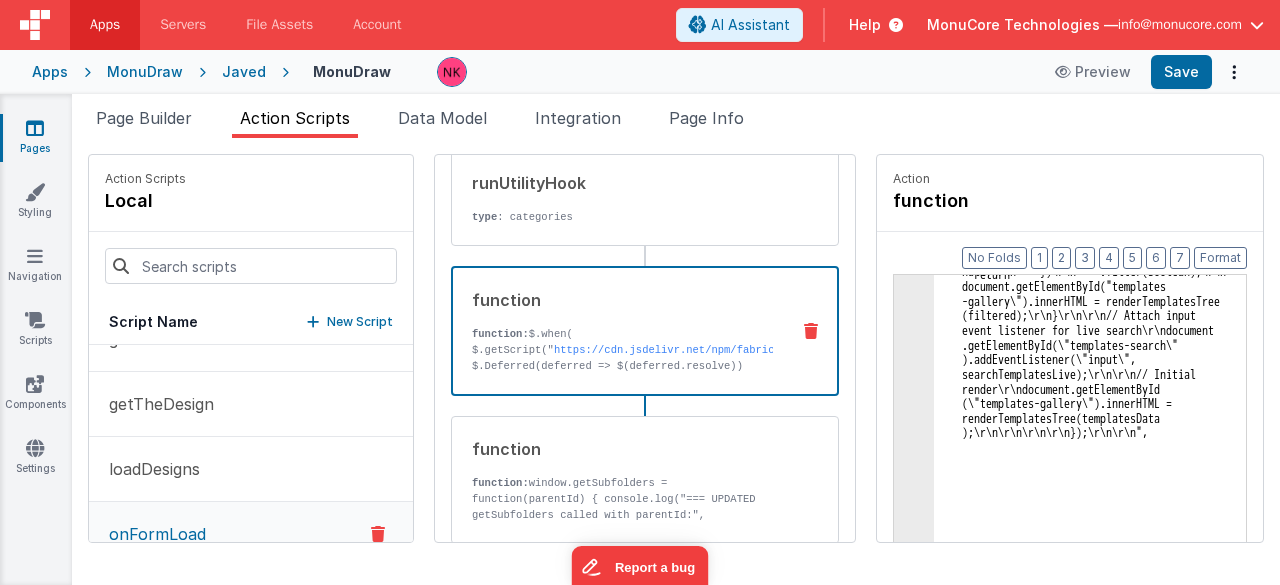 click on "JavaScript
Data Model
Dev Data Model" at bounding box center (639, 57) 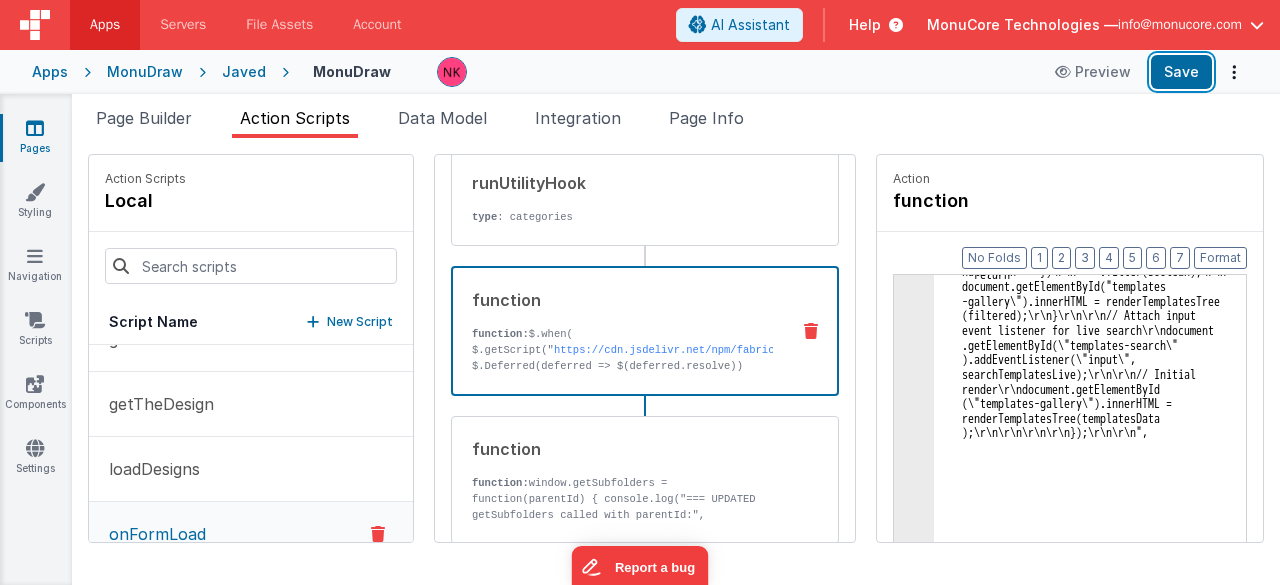 click on "Save" at bounding box center [1181, 72] 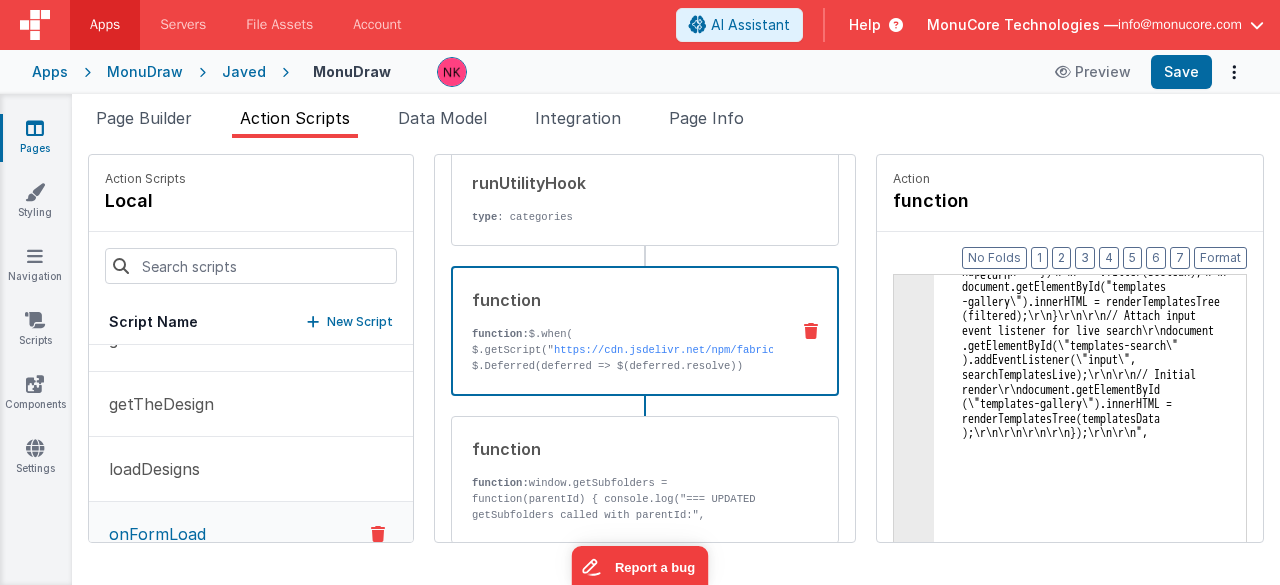 click on "3" at bounding box center [914, -95549] 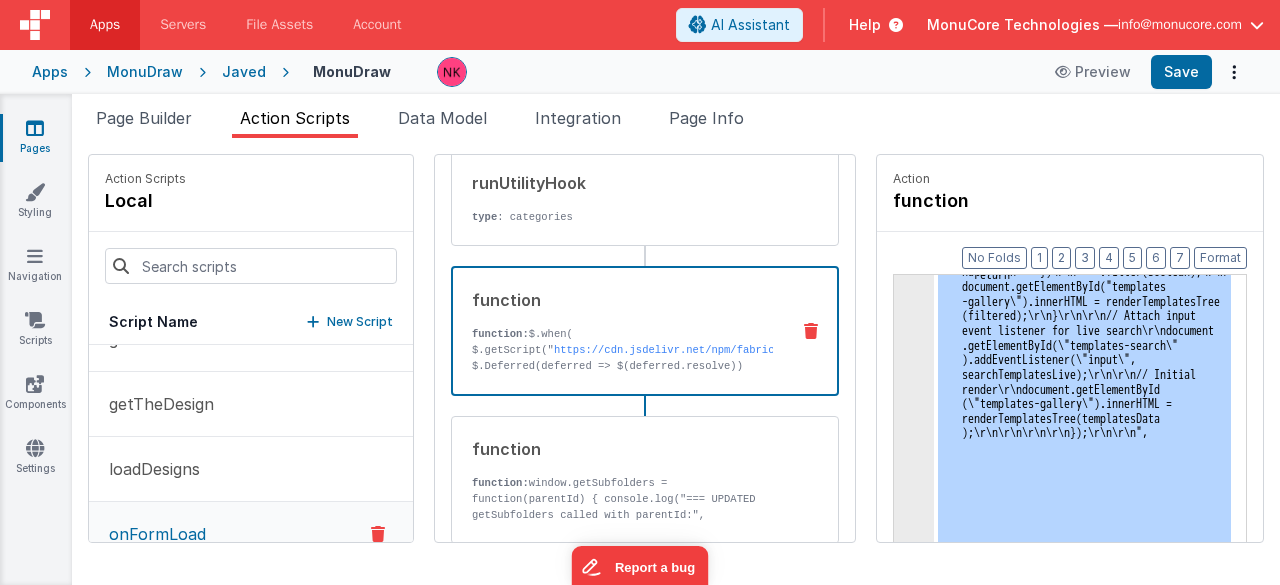 click on "3" at bounding box center [914, -95549] 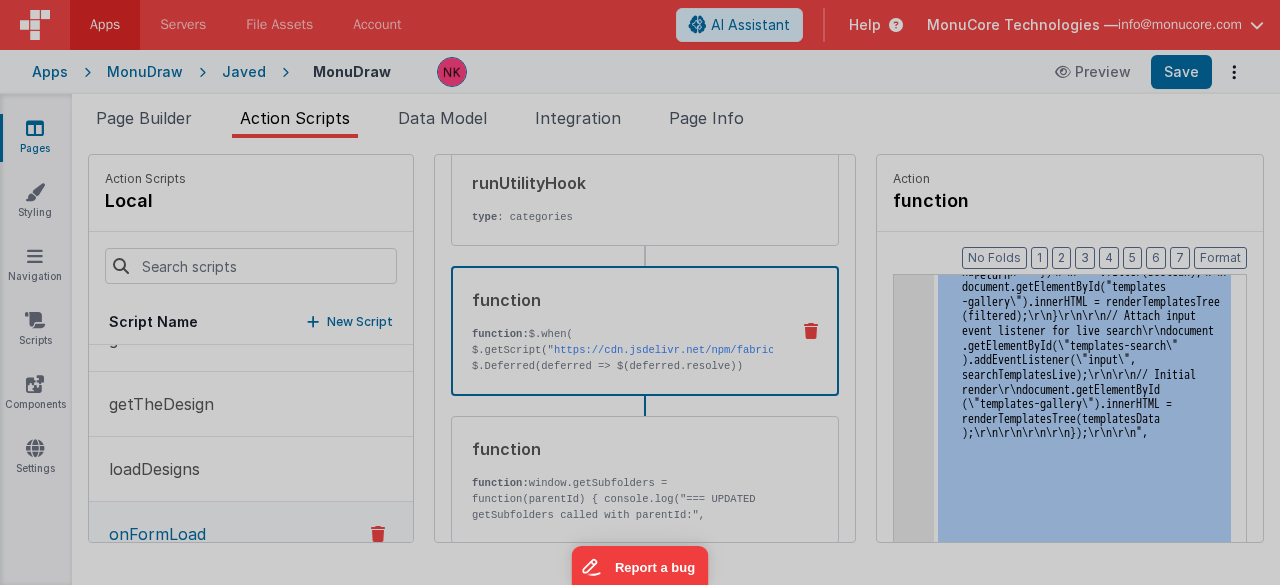 click at bounding box center (640, 292) 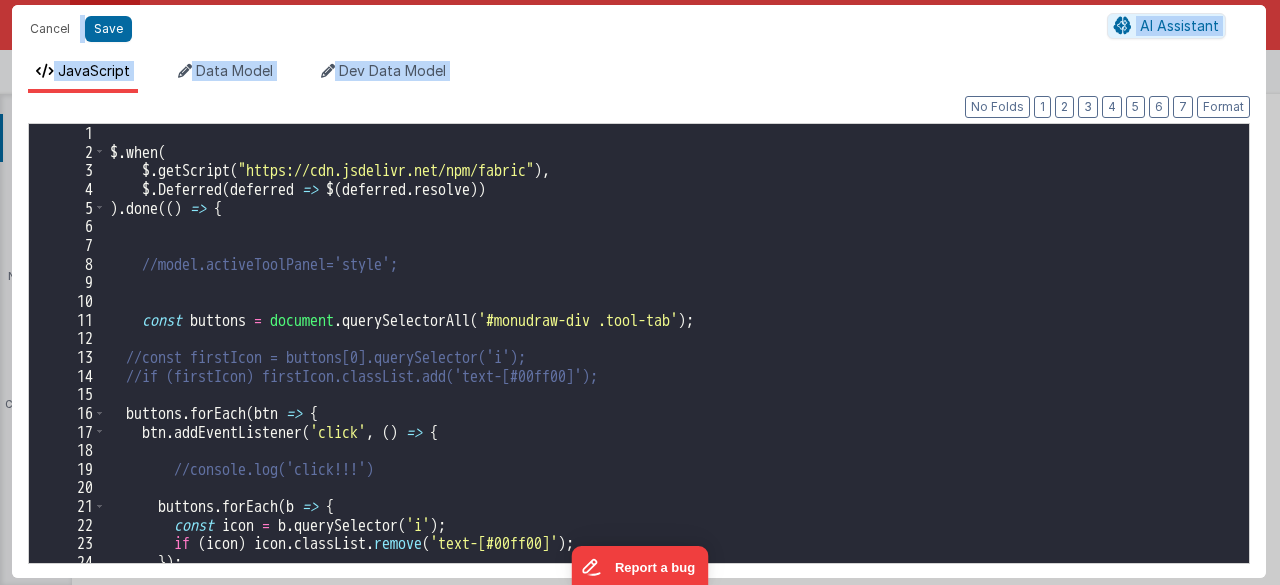 click on "$ . when (      $ . getScript ( "https://cdn.jsdelivr.net/npm/fabric" ) ,      $ . Deferred ( deferred   =>   $ ( deferred . resolve )) ) . done (( )   =>   {                //model.activeToolPanel='style';           const   buttons   =   document . querySelectorAll ( '#monudraw-div .tool-tab' ) ;    //const firstIcon = buttons[0].querySelector('i');    //if (firstIcon) firstIcon.classList.add('text-[#00ff00]');    buttons . forEach ( btn   =>   {      btn . addEventListener ( 'click' ,   ( )   =>   {                     //console.log('click!!!')         buttons . forEach ( b   =>   {           const   icon   =   b . querySelector ( 'i' ) ;           if   ( icon )   icon . classList . remove ( 'text-[#00ff00]' ) ;         }) ;" at bounding box center (670, 362) 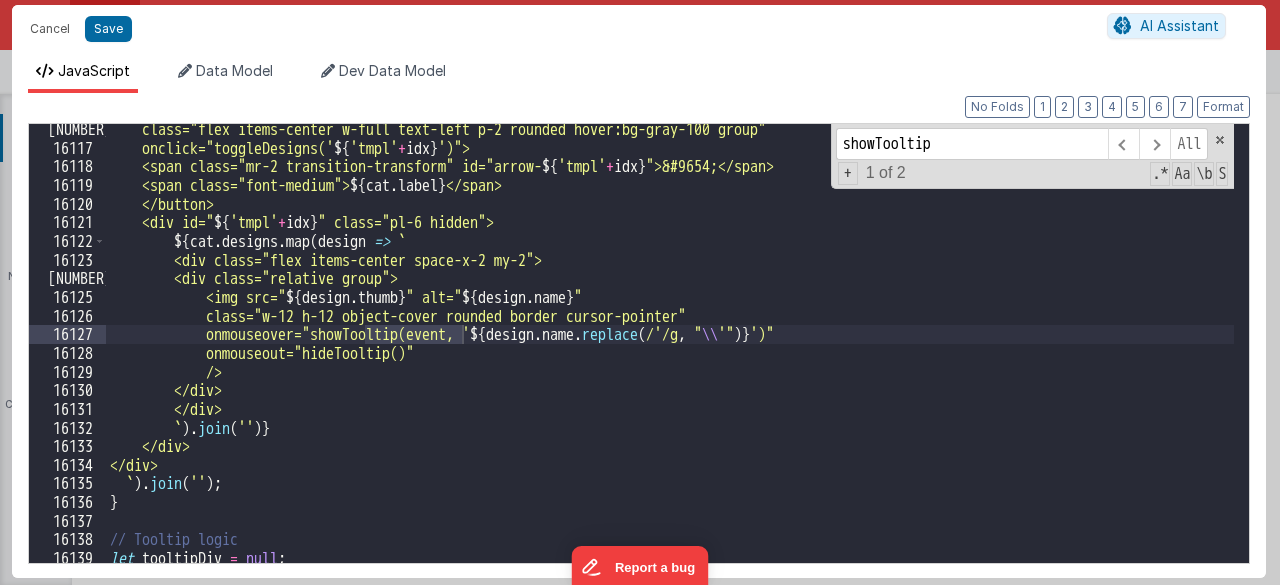 scroll, scrollTop: 32328, scrollLeft: 0, axis: vertical 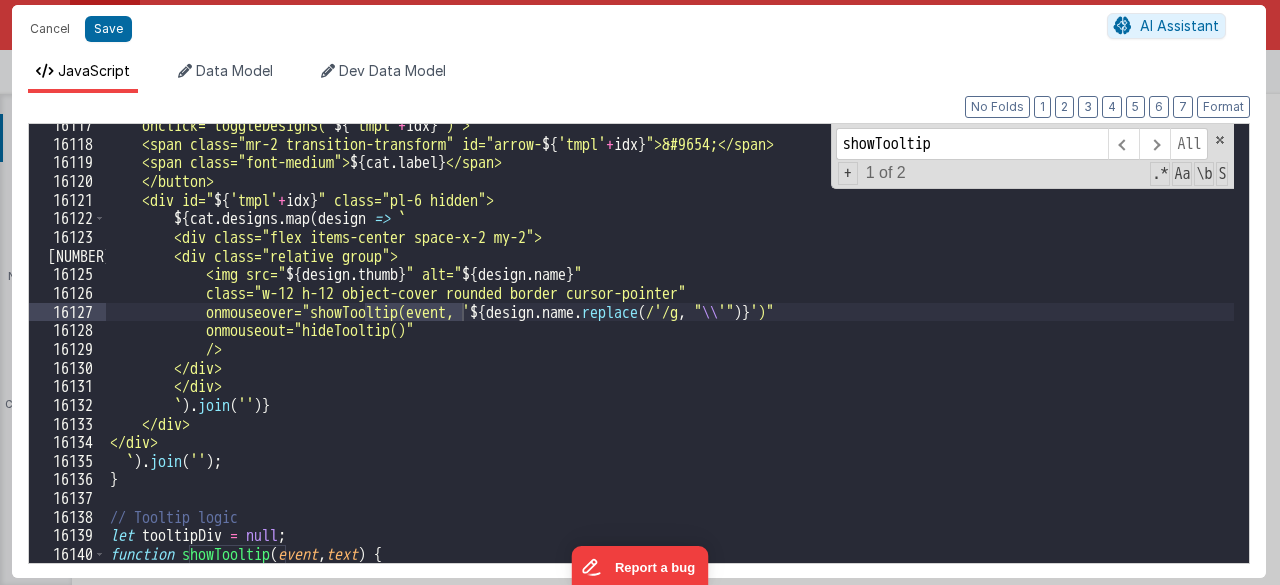 type on "showTooltip" 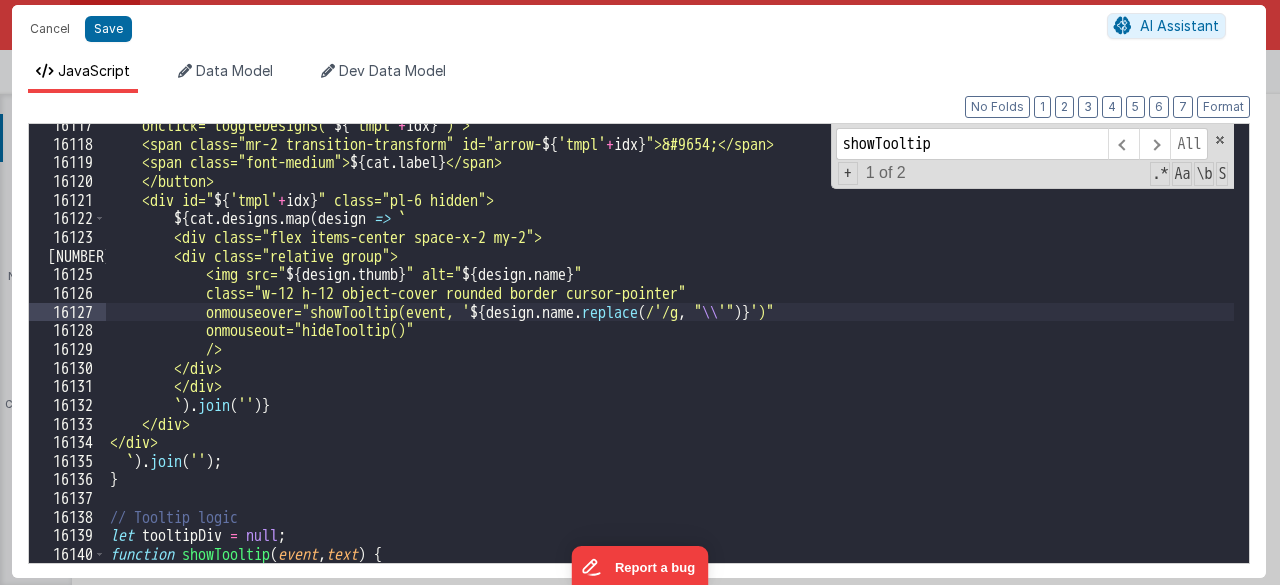 click on "onmouseover="showTooltip(event, ' ${ design . name . replace ( /'/g ,   " \\ '" ) } ')"                    onmouseout="hideTooltip()"                  />               </div>             </div>           ` ) . join ( '' ) }        </div>     </div>    ` ) . join ( '' ) ; } // Tooltip logic let   tooltipDiv   =   null ; function   showTooltip ( event ,  text )   {    hideTooltip ( ) ;" at bounding box center [670, 354] 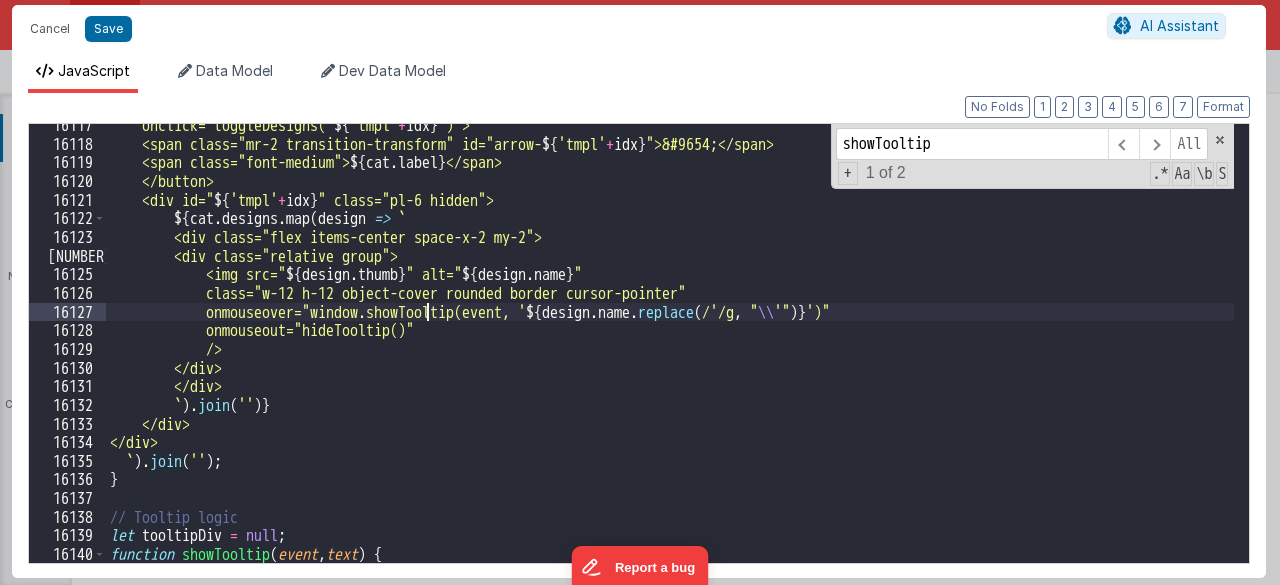 click on "(event, '${design.name.replace(/'/g," at bounding box center [670, 354] 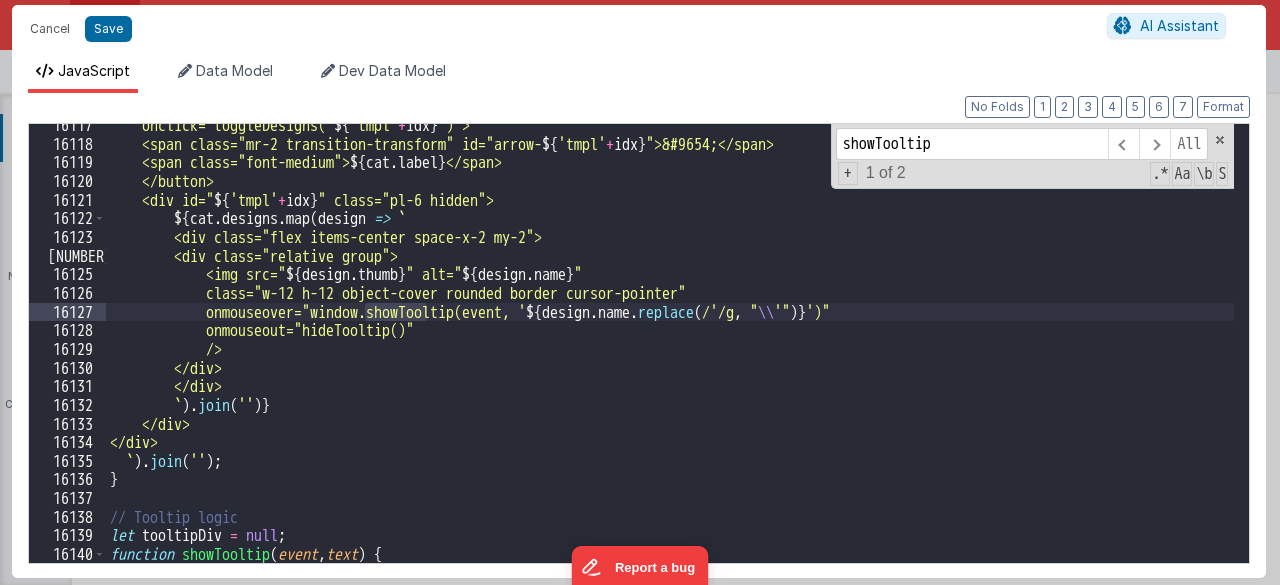 click on "(event, '${design.name.replace(/'/g," at bounding box center (670, 354) 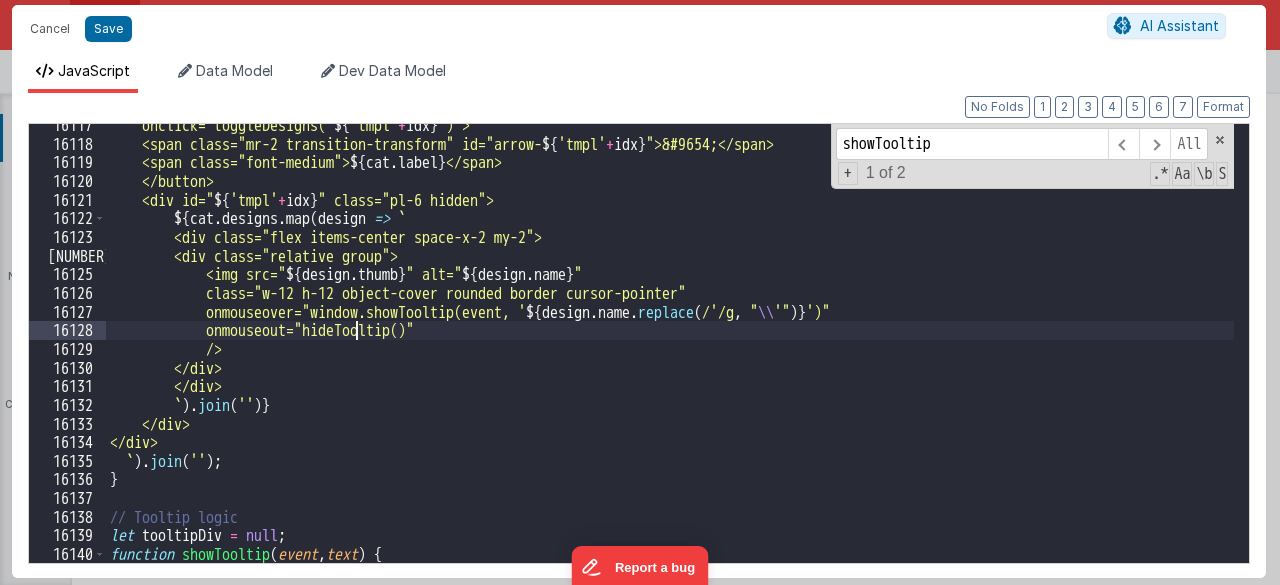 click on "(event, '${design.name.replace(/'/g," at bounding box center (670, 354) 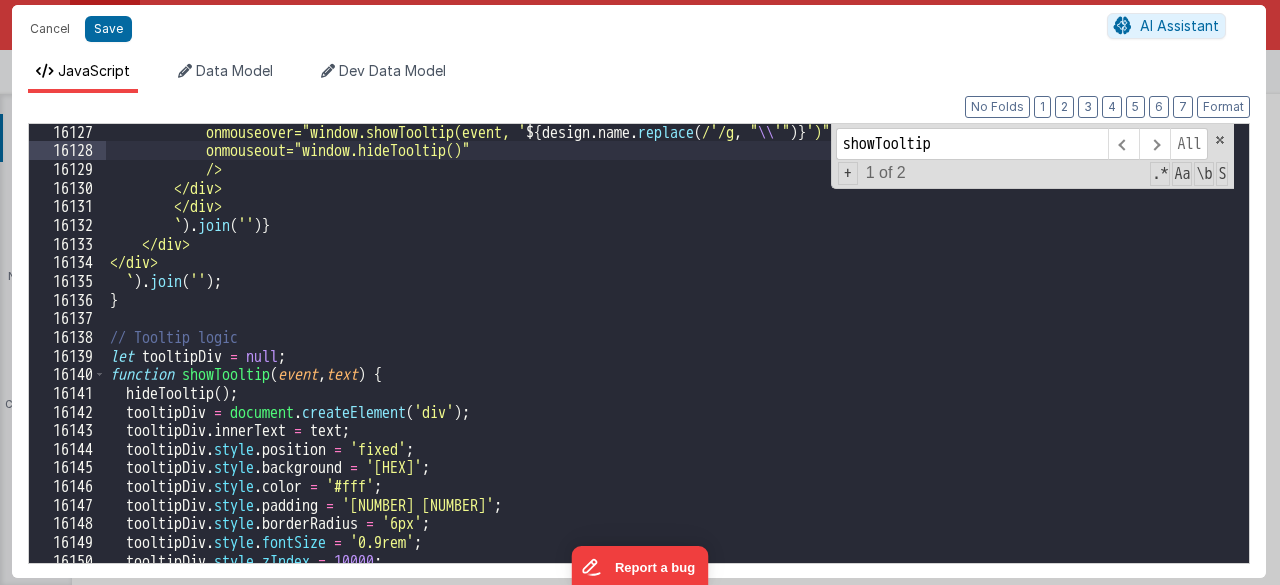 click on "onmouseover="window.showTooltip(event, ' ${ design . name . replace ( /'/g ,   " \\ '" ) } ')"                    onmouseout="window.hideTooltip()"                  />               </div>             </div>           ` ) . join ( '' ) }        </div>     </div>    ` ) . join ( '' ) ; } // Tooltip logic let   tooltipDiv   =   null ; function   showTooltip ( event ,  text )   {    hideTooltip ( ) ;    tooltipDiv   =   document . createElement ( 'div' ) ;    tooltipDiv . innerText   =   text ;    tooltipDiv . style . position   =   'fixed' ;    tooltipDiv . style . background   =   '#232258' ;    tooltipDiv . style . color   =   '#fff' ;    tooltipDiv . style . padding   =   '4px 10px' ;    tooltipDiv . style . borderRadius   =   '6px' ;    tooltipDiv . style . fontSize   =   '0.9rem' ;    tooltipDiv . style . zIndex   =   10000 ;    tooltipDiv . style . pointerEvents   =   'none' ;" at bounding box center [670, 361] 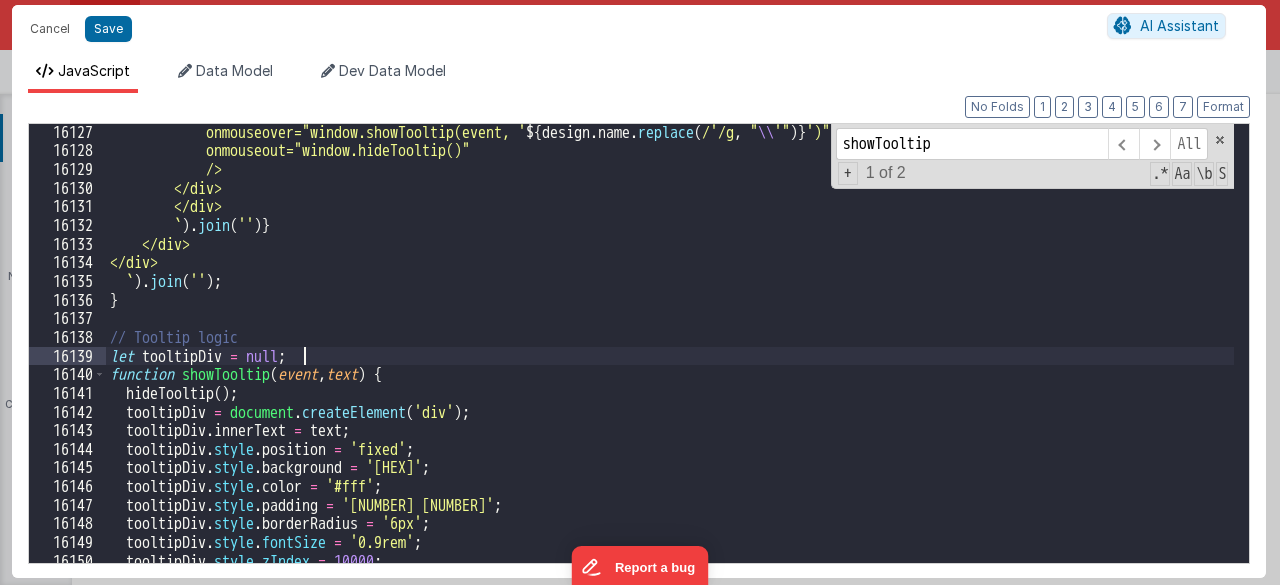 type 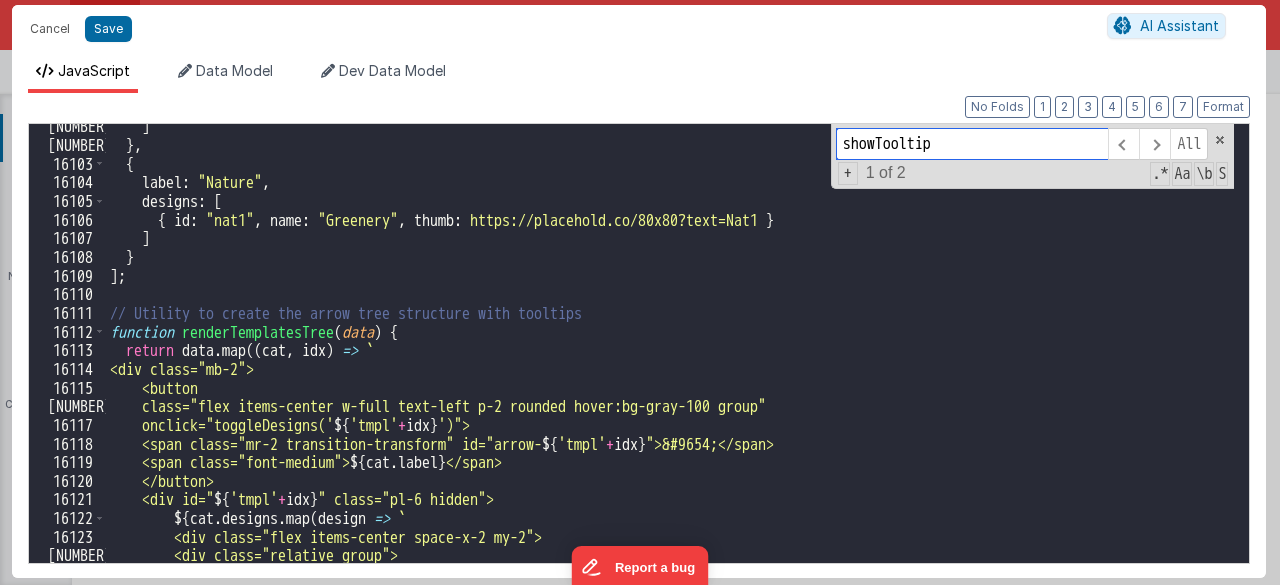 drag, startPoint x: 978, startPoint y: 144, endPoint x: 767, endPoint y: 128, distance: 211.60576 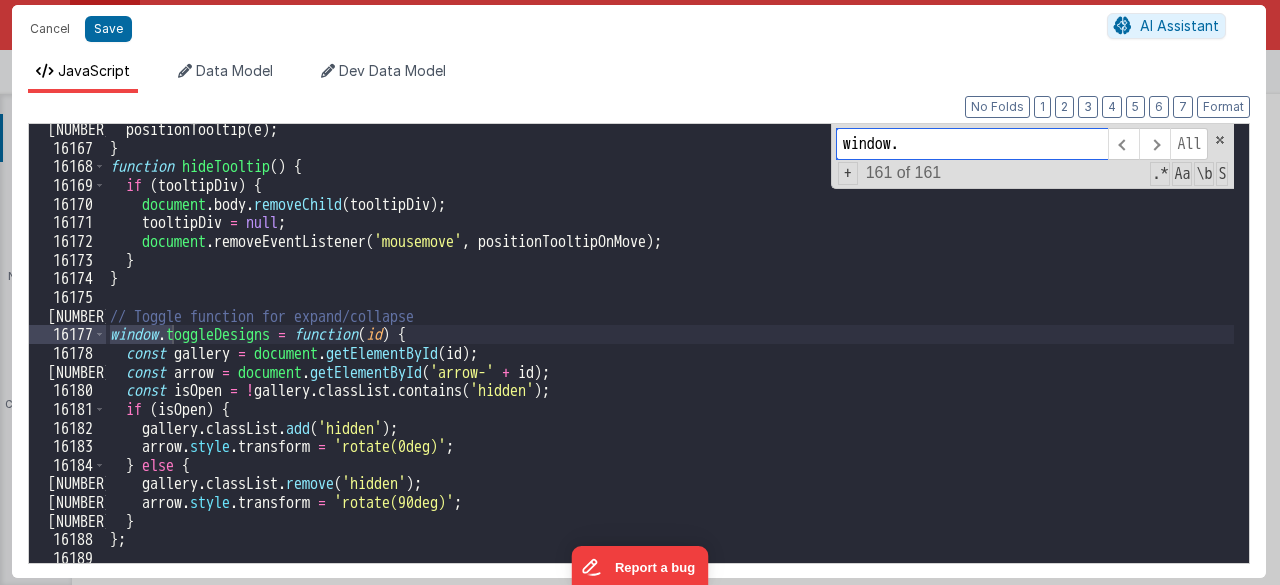 type on "window." 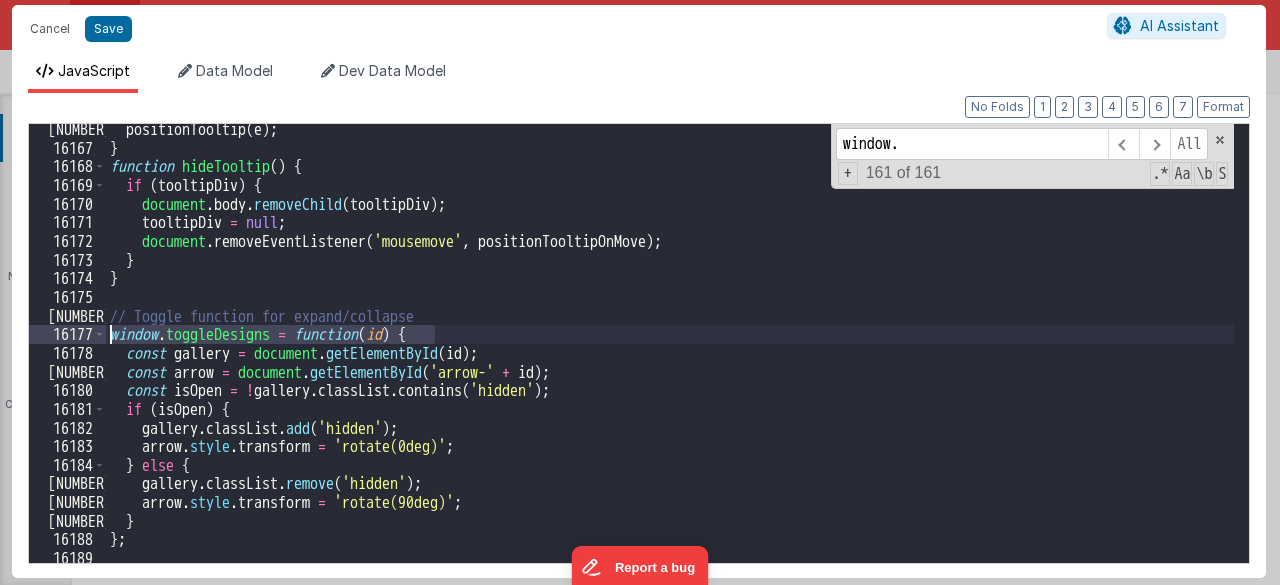 drag, startPoint x: 455, startPoint y: 333, endPoint x: 175, endPoint y: 331, distance: 280.00714 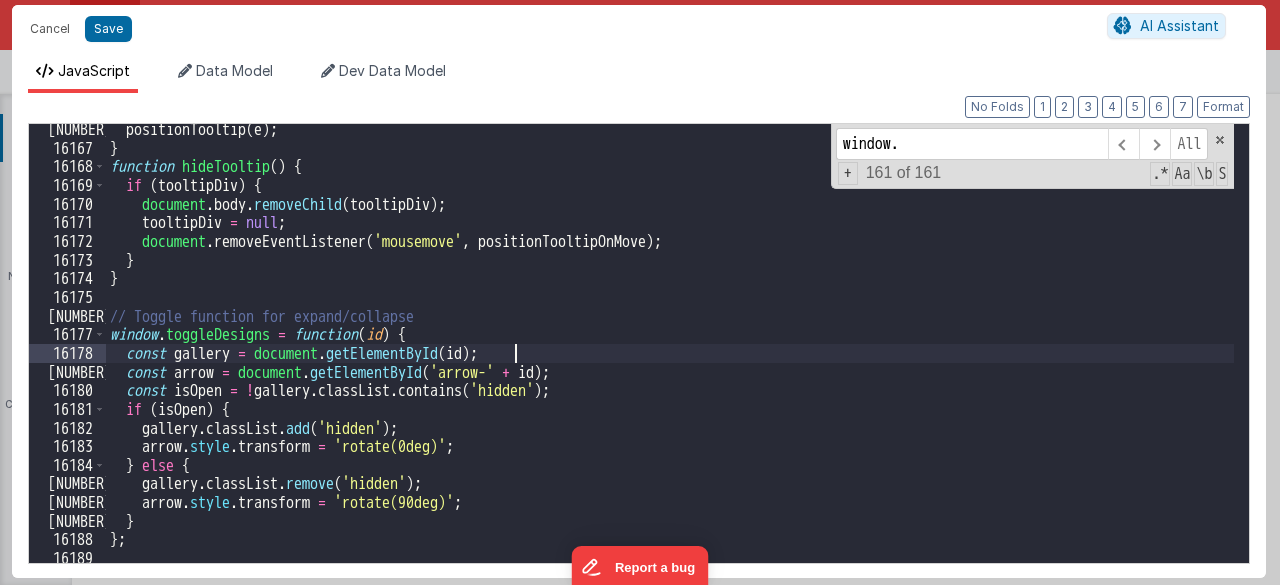 click on "positionTooltip ( e ) ; } function   hideTooltip ( )   {    if   ( tooltipDiv )   {      document . body . removeChild ( tooltipDiv ) ;      tooltipDiv   =   null ;      document . removeEventListener ( 'mousemove' ,   positionTooltipOnMove ) ;    } } // Toggle function for expand/collapse window . toggleDesigns   =   function ( id )   {    const   gallery   =   document . getElementById ( id ) ;    const   arrow   =   document . getElementById ( 'arrow-'   +   id ) ;    const   isOpen   =   ! gallery . classList . contains ( 'hidden' ) ;    if   ( isOpen )   {      gallery . classList . add ( 'hidden' ) ;      arrow . style . transform   =   'rotate(0deg)' ;    }   else   {      gallery . classList . remove ( 'hidden' ) ;      arrow . style . transform   =   'rotate(90deg)' ;    } } ; // Search-as-you-type function" at bounding box center [670, 358] 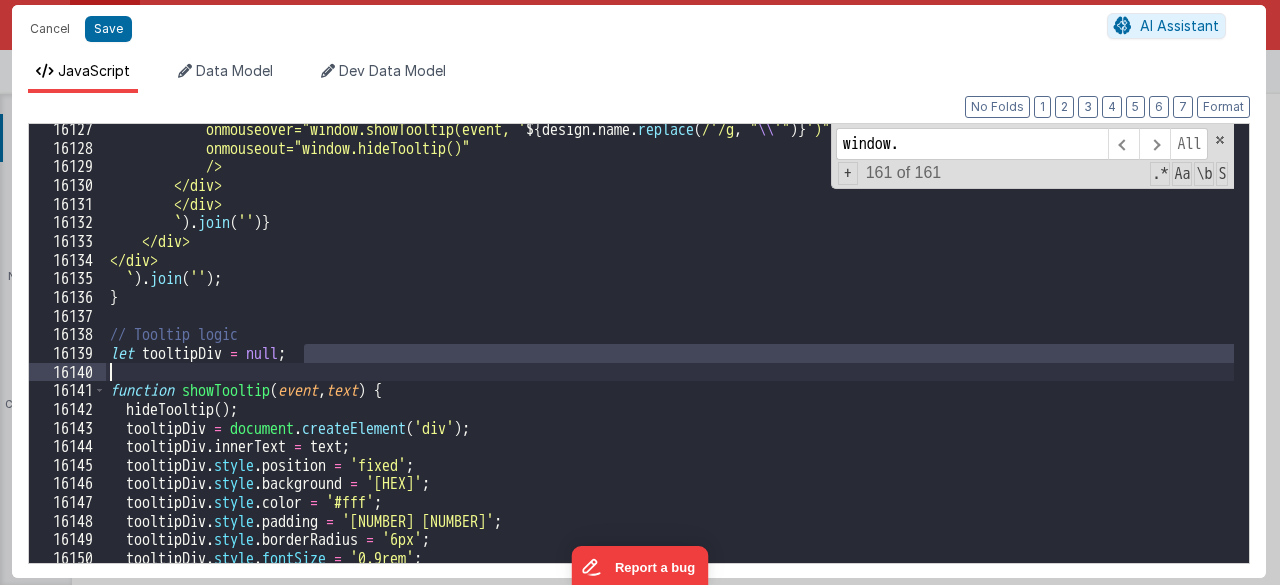 click on "onmouseover="window.showTooltip(event, ' ${ design . name . replace ( /'/g ,   " \\ '" ) } ')"                    onmouseout="window.hideTooltip()"                  />               </div>             </div>           ` ) . join ( '' ) }        </div>     </div>    ` ) . join ( '' ) ; } // Tooltip logic let   tooltipDiv   =   null ; function   showTooltip ( event ,  text )   {    hideTooltip ( ) ;    tooltipDiv   =   document . createElement ( 'div' ) ;    tooltipDiv . innerText   =   text ;    tooltipDiv . style . position   =   'fixed' ;    tooltipDiv . style . background   =   '#232258' ;    tooltipDiv . style . color   =   '#fff' ;    tooltipDiv . style . padding   =   '4px 10px' ;    tooltipDiv . style . borderRadius   =   '6px' ;    tooltipDiv . style . fontSize   =   '0.9rem' ;    tooltipDiv . style . zIndex   =   10000 ;" at bounding box center [670, 358] 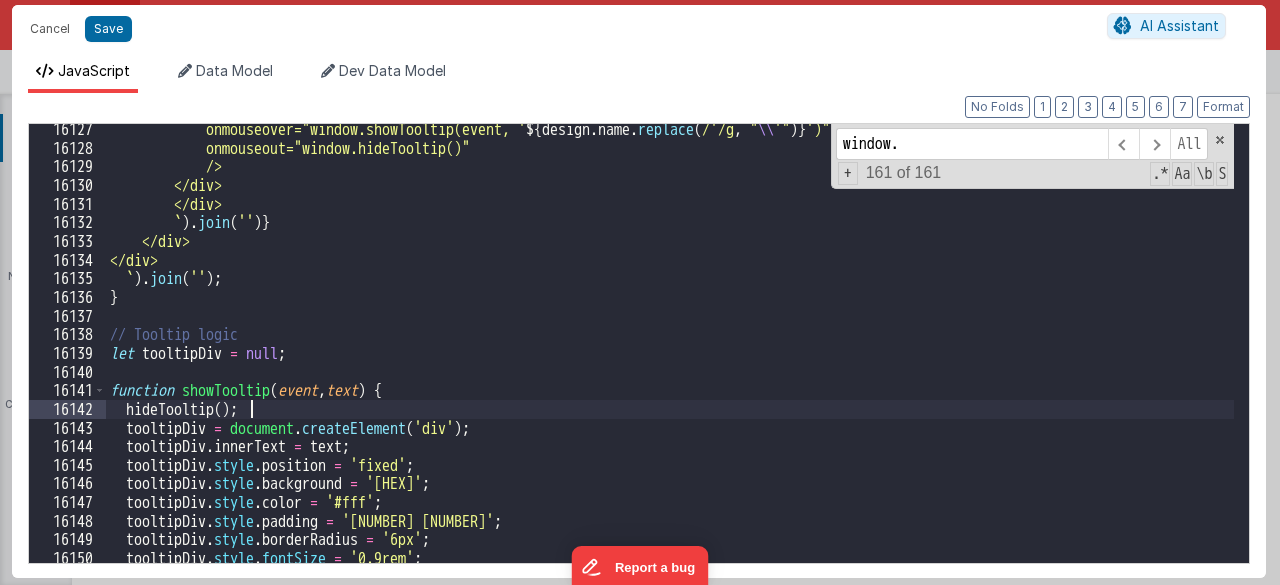click on "onmouseover="window.showTooltip(event, ' ${ design . name . replace ( /'/g ,   " \\ '" ) } ')"                    onmouseout="window.hideTooltip()"                  />               </div>             </div>           ` ) . join ( '' ) }        </div>     </div>    ` ) . join ( '' ) ; } // Tooltip logic let   tooltipDiv   =   null ; function   showTooltip ( event ,  text )   {    hideTooltip ( ) ;    tooltipDiv   =   document . createElement ( 'div' ) ;    tooltipDiv . innerText   =   text ;    tooltipDiv . style . position   =   'fixed' ;    tooltipDiv . style . background   =   '#232258' ;    tooltipDiv . style . color   =   '#fff' ;    tooltipDiv . style . padding   =   '4px 10px' ;    tooltipDiv . style . borderRadius   =   '6px' ;    tooltipDiv . style . fontSize   =   '0.9rem' ;    tooltipDiv . style . zIndex   =   10000 ;" at bounding box center (670, 358) 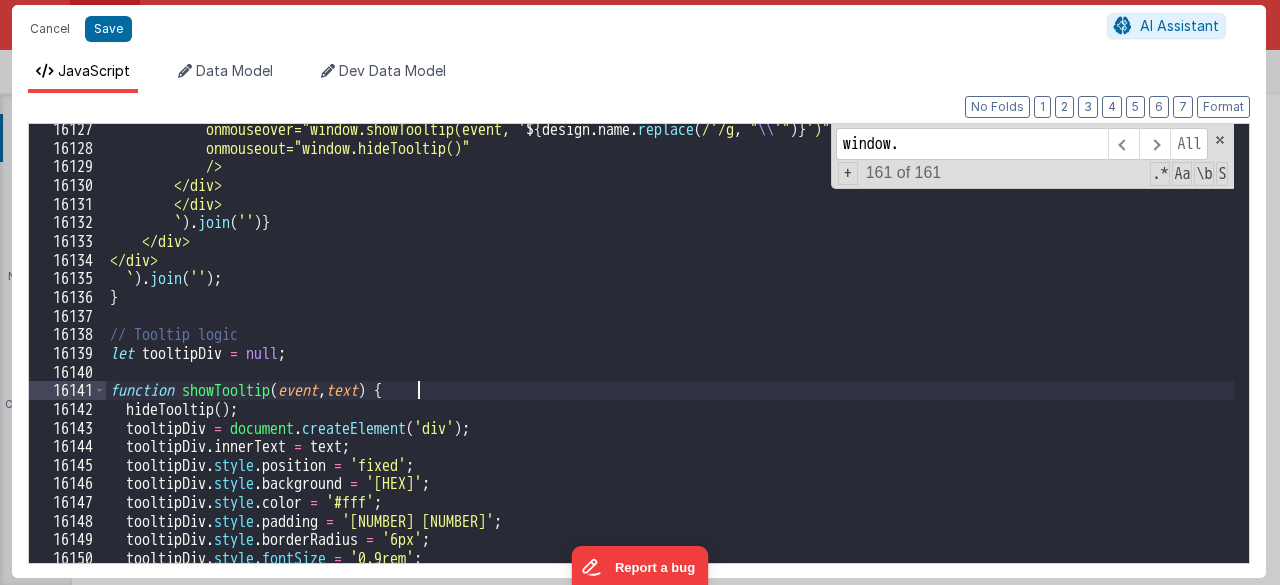 click on "onmouseover="window.showTooltip(event, ' ${ design . name . replace ( /'/g ,   " \\ '" ) } ')"                    onmouseout="window.hideTooltip()"                  />               </div>             </div>           ` ) . join ( '' ) }        </div>     </div>    ` ) . join ( '' ) ; } // Tooltip logic let   tooltipDiv   =   null ; function   showTooltip ( event ,  text )   {    hideTooltip ( ) ;    tooltipDiv   =   document . createElement ( 'div' ) ;    tooltipDiv . innerText   =   text ;    tooltipDiv . style . position   =   'fixed' ;    tooltipDiv . style . background   =   '#232258' ;    tooltipDiv . style . color   =   '#fff' ;    tooltipDiv . style . padding   =   '4px 10px' ;    tooltipDiv . style . borderRadius   =   '6px' ;    tooltipDiv . style . fontSize   =   '0.9rem' ;    tooltipDiv . style . zIndex   =   10000 ;" at bounding box center [670, 358] 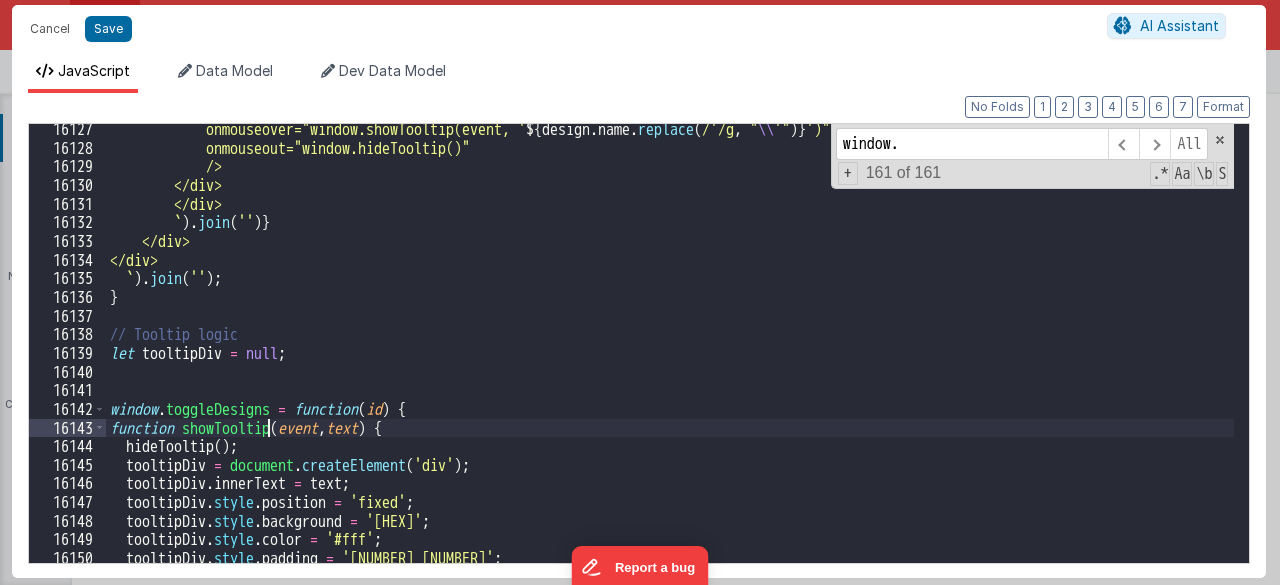 click on "onmouseover="window.showTooltip(event, ' ${ design . name . replace ( /'/g ,   " \\ '" ) } ')"                    onmouseout="window.hideTooltip()"                  />               </div>             </div>           ` ) . join ( '' ) }        </div>     </div>    ` ) . join ( '' ) ; } // Tooltip logic let   tooltipDiv   =   null ; window . showTooltip   =   function ( event ,  text )   {    hideTooltip ( ) ;    tooltipDiv   =   document . createElement ( 'div' ) ;    tooltipDiv . innerText   =   text ;    tooltipDiv . style . position   =   'fixed' ;    tooltipDiv . style . background   =   '#232258' ;    tooltipDiv . style . color   =   '#fff' ;    tooltipDiv . style . padding   =   '4px 10px' ;    tooltipDiv . style . borderRadius   =   '6px' ;" at bounding box center (670, 358) 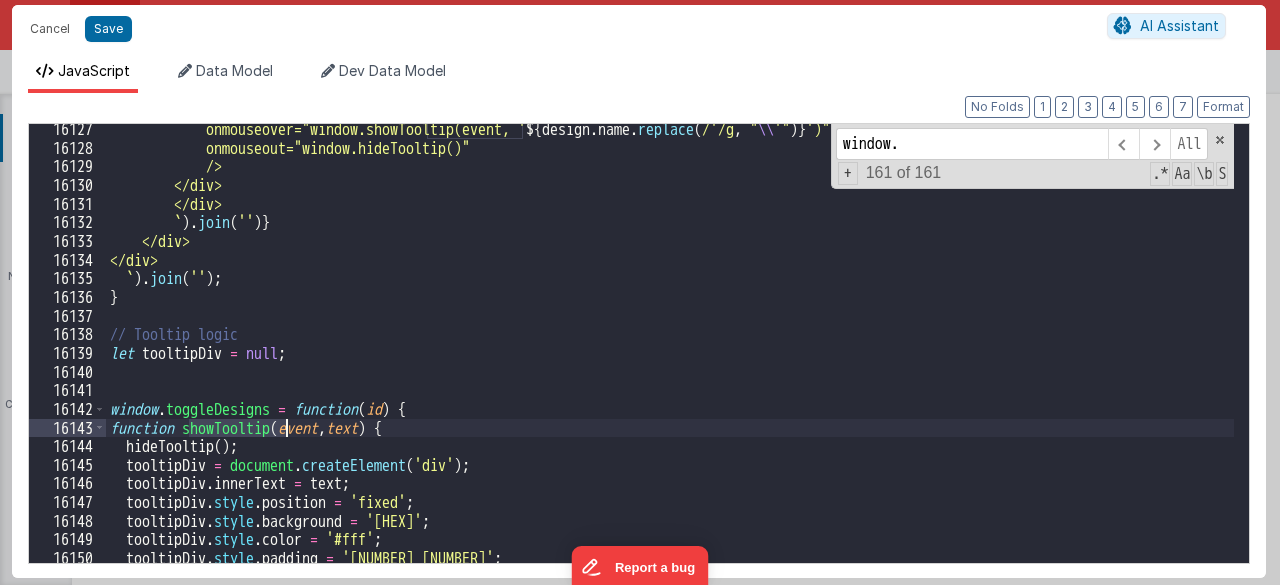 click on "onmouseover="window.showTooltip(event, ' ${ design . name . replace ( /'/g ,   " \\ '" ) } ')"                    onmouseout="window.hideTooltip()"                  />               </div>             </div>           ` ) . join ( '' ) }        </div>     </div>    ` ) . join ( '' ) ; } // Tooltip logic let   tooltipDiv   =   null ; window . showTooltip   =   function ( event ,  text )   {    hideTooltip ( ) ;    tooltipDiv   =   document . createElement ( 'div' ) ;    tooltipDiv . innerText   =   text ;    tooltipDiv . style . position   =   'fixed' ;    tooltipDiv . style . background   =   '#232258' ;    tooltipDiv . style . color   =   '#fff' ;    tooltipDiv . style . padding   =   '4px 10px' ;    tooltipDiv . style . borderRadius   =   '6px' ;" at bounding box center (670, 358) 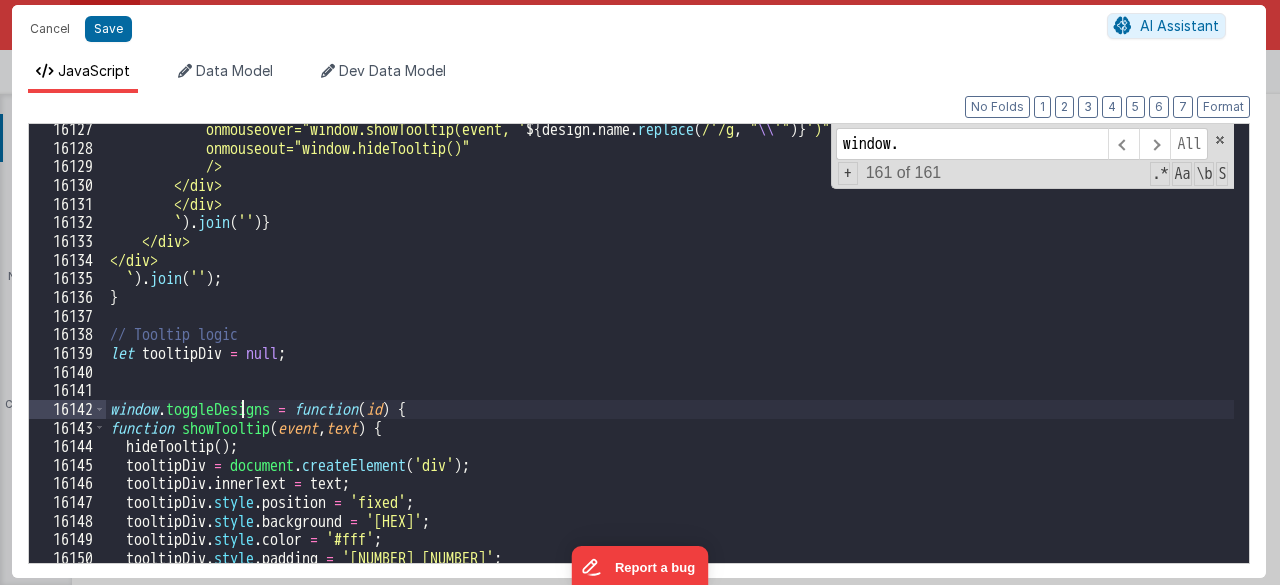click on "onmouseover="window.showTooltip(event, ' ${ design . name . replace ( /'/g ,   " \\ '" ) } ')"                    onmouseout="window.hideTooltip()"                  />               </div>             </div>           ` ) . join ( '' ) }        </div>     </div>    ` ) . join ( '' ) ; } // Tooltip logic let   tooltipDiv   =   null ; window . showTooltip   =   function ( event ,  text )   {    hideTooltip ( ) ;    tooltipDiv   =   document . createElement ( 'div' ) ;    tooltipDiv . innerText   =   text ;    tooltipDiv . style . position   =   'fixed' ;    tooltipDiv . style . background   =   '#232258' ;    tooltipDiv . style . color   =   '#fff' ;    tooltipDiv . style . padding   =   '4px 10px' ;    tooltipDiv . style . borderRadius   =   '6px' ;" at bounding box center (670, 358) 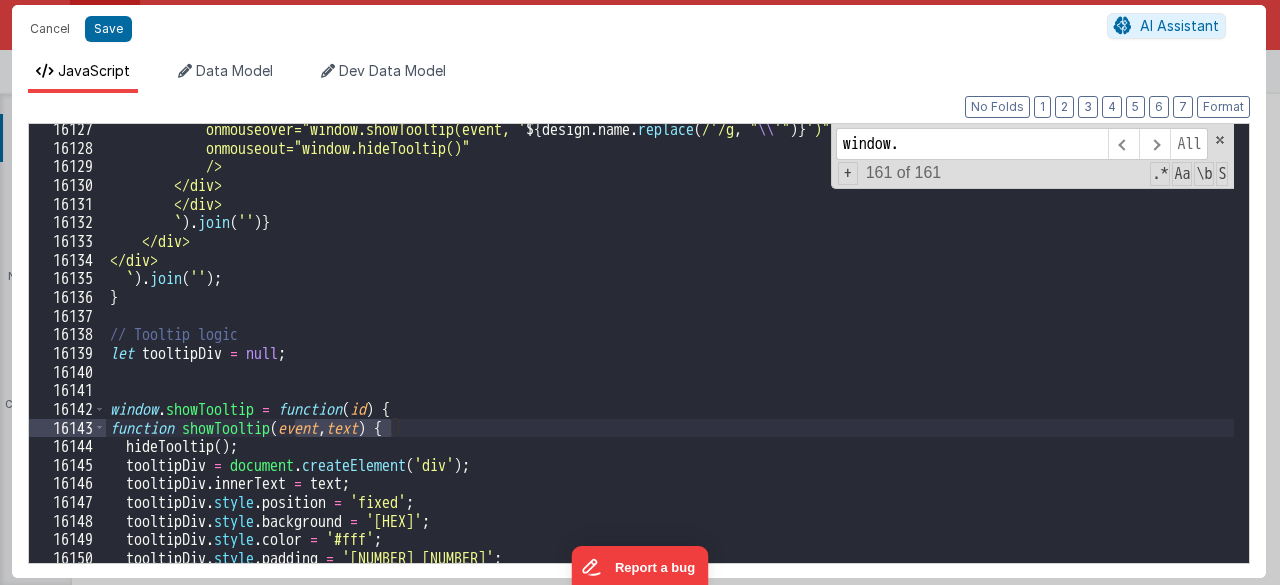 drag, startPoint x: 389, startPoint y: 425, endPoint x: 293, endPoint y: 425, distance: 96 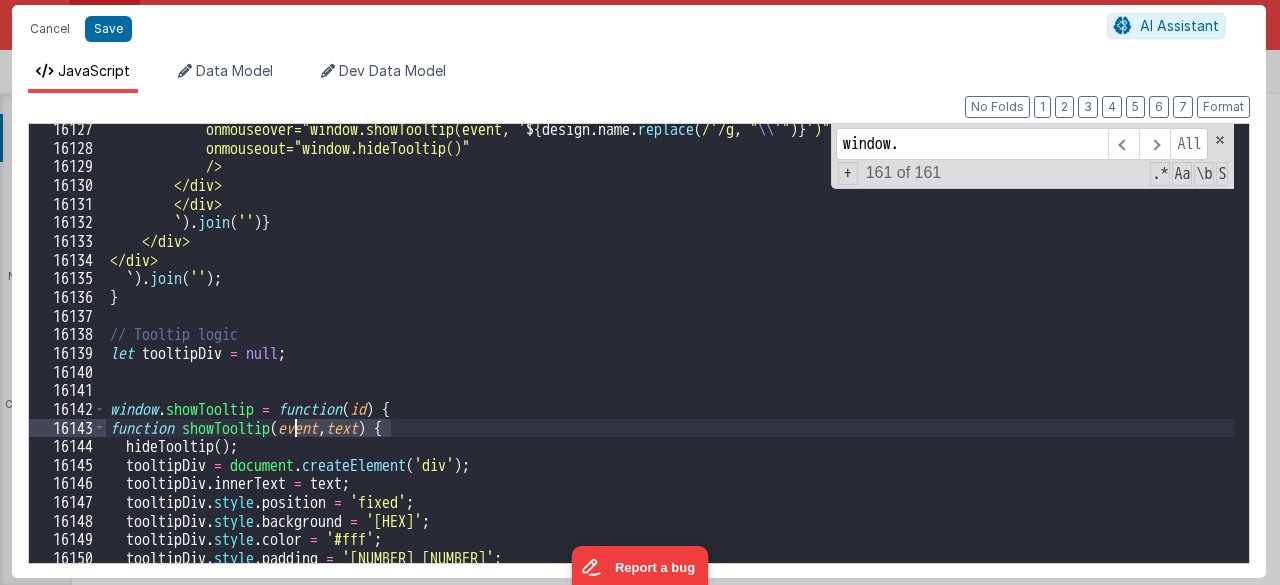 click on "window.showTooltip(event, ' ${ design . name . replace ( /'/g ,   " \\ '" ) } ')" at bounding box center [670, 358] 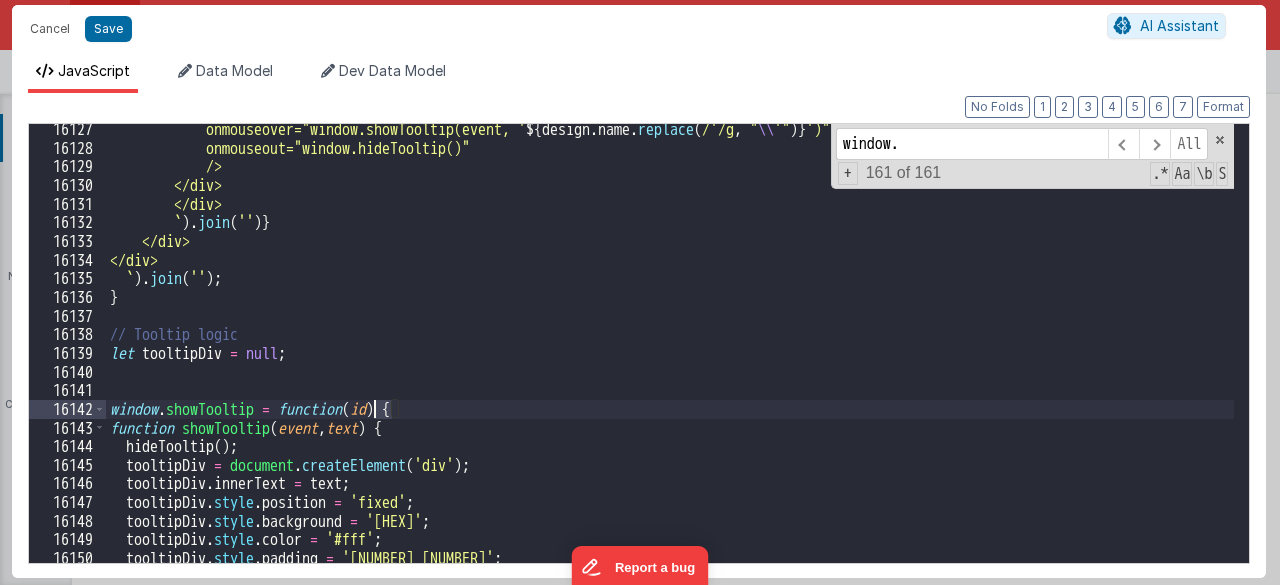click on "window.showTooltip(event, ' ${ design . name . replace ( /'/g ,   " \\ '" ) } ')" at bounding box center [670, 358] 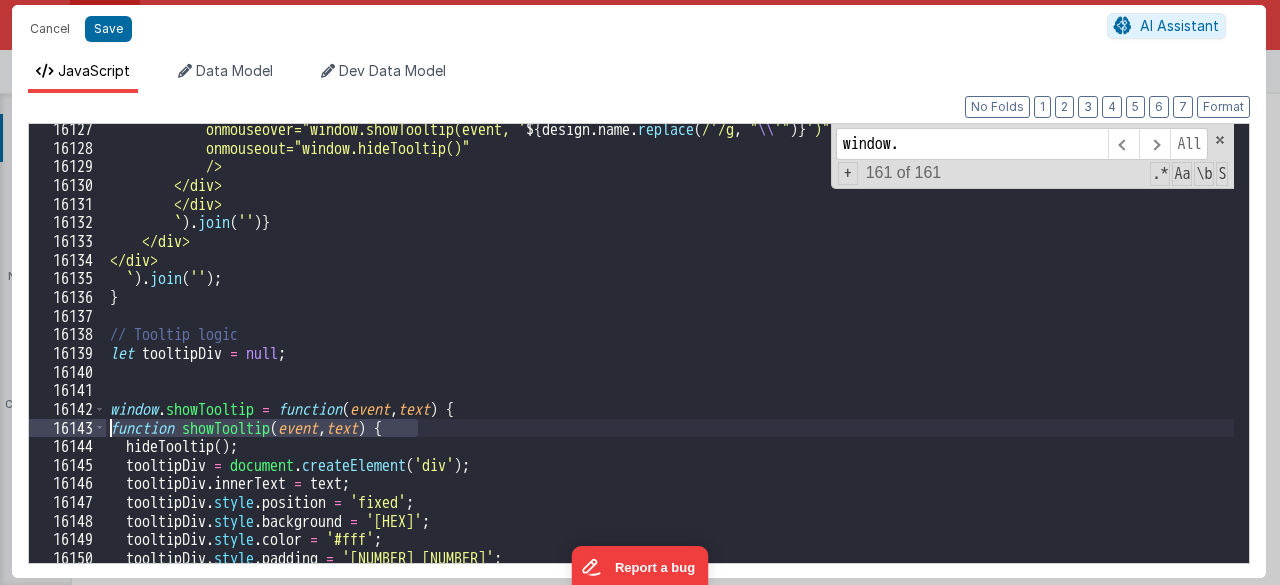 drag, startPoint x: 428, startPoint y: 419, endPoint x: 6, endPoint y: 426, distance: 422.05804 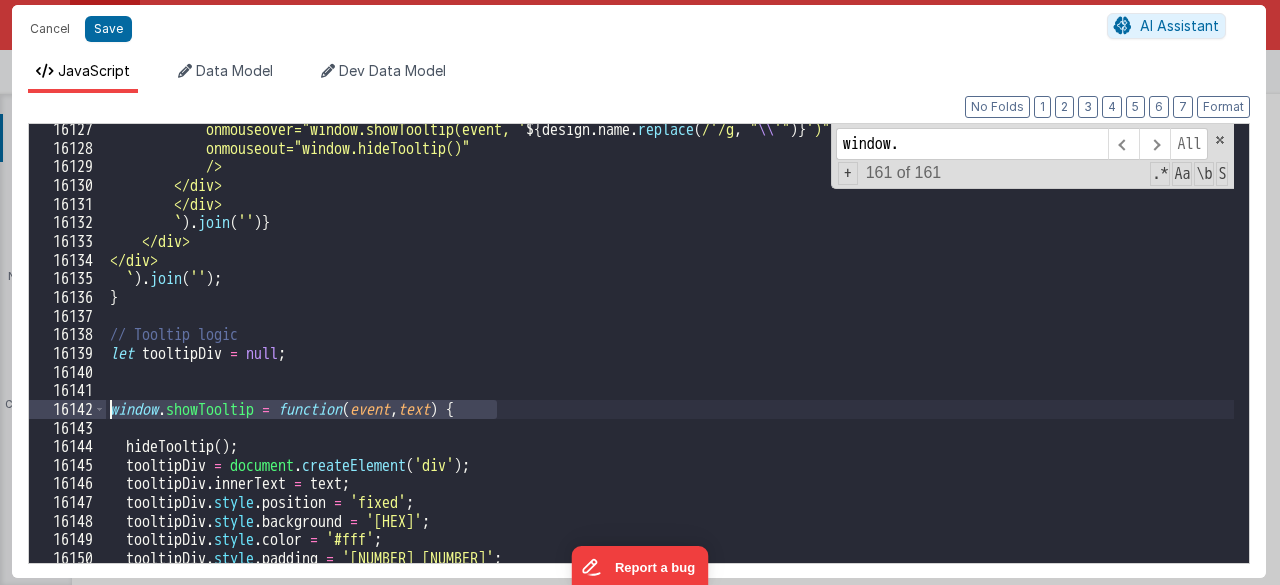 drag, startPoint x: 510, startPoint y: 411, endPoint x: 172, endPoint y: 402, distance: 338.1198 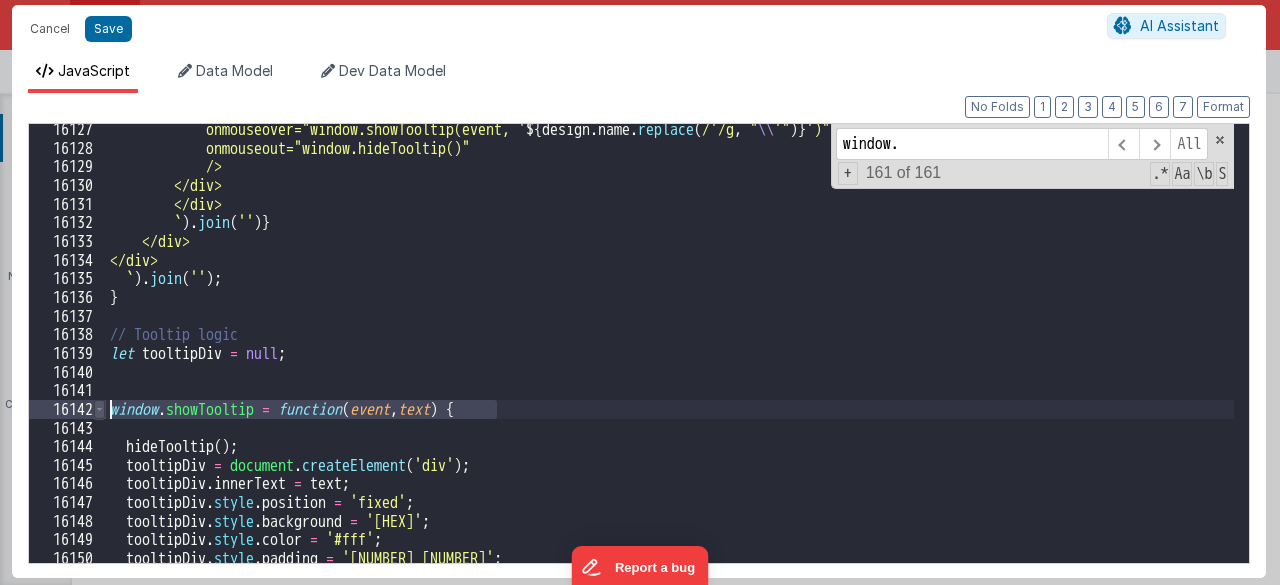 click at bounding box center [99, 409] 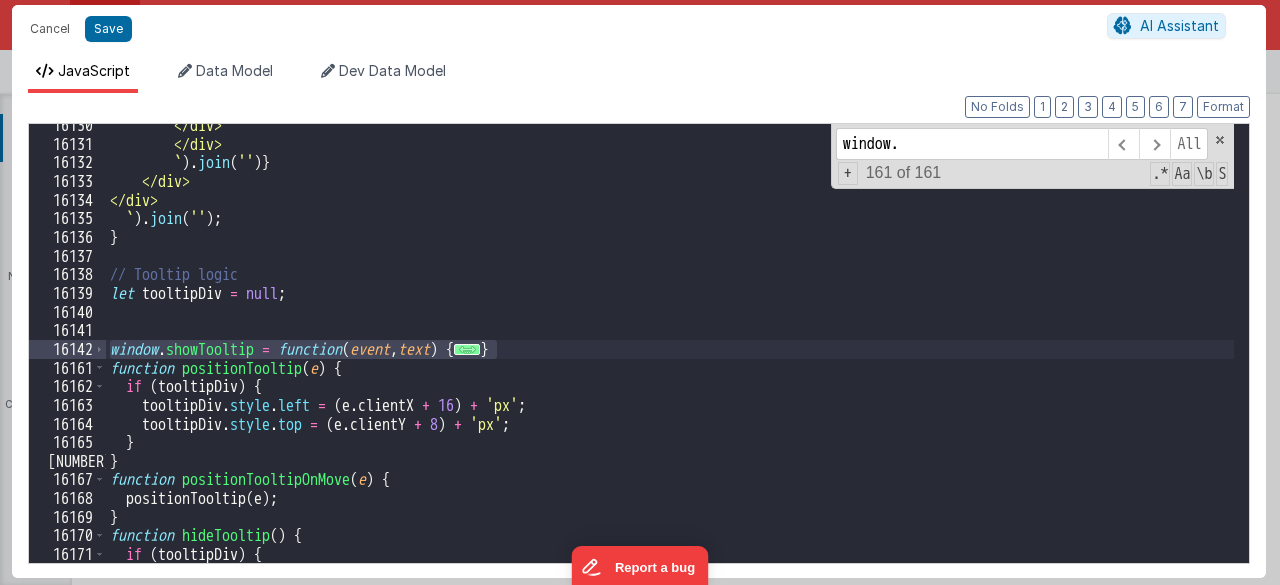click on "document.body.removeChild(tooltipDiv);" at bounding box center (670, 354) 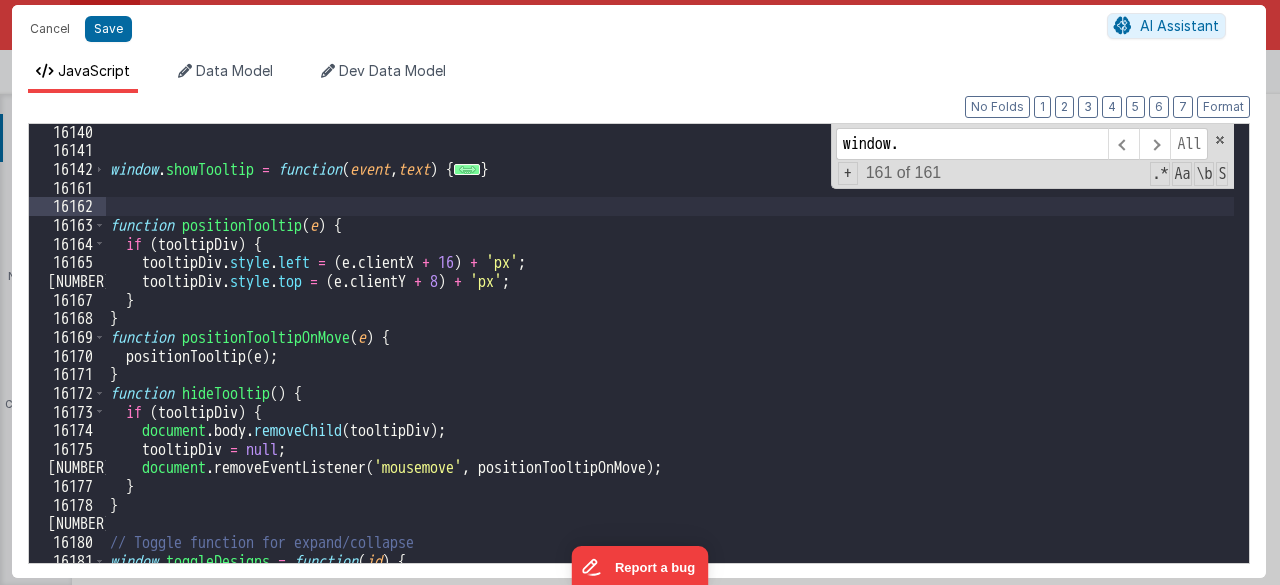 click on "window . showTooltip   =   function ( event ,  text )   { ... } function   positionTooltip ( e )   {    if   ( tooltipDiv )   {      tooltipDiv . style . left   =   ( e . clientX   +   16 )   +   'px' ;      tooltipDiv . style . top   =   ( e . clientY   +   8 )   +   'px' ;    } } function   positionTooltipOnMove ( e )   {    positionTooltip ( e ) ; } function   hideTooltip ( )   {    if   ( tooltipDiv )   {      document . body . removeChild ( tooltipDiv ) ;      tooltipDiv   =   null ;      document . removeEventListener ( 'mousemove' ,   positionTooltipOnMove ) ;    } } // Toggle function for expand/collapse window . toggleDesigns   =   function ( id )   {    const   gallery   =   document . getElementById ( id ) ;" at bounding box center (670, 361) 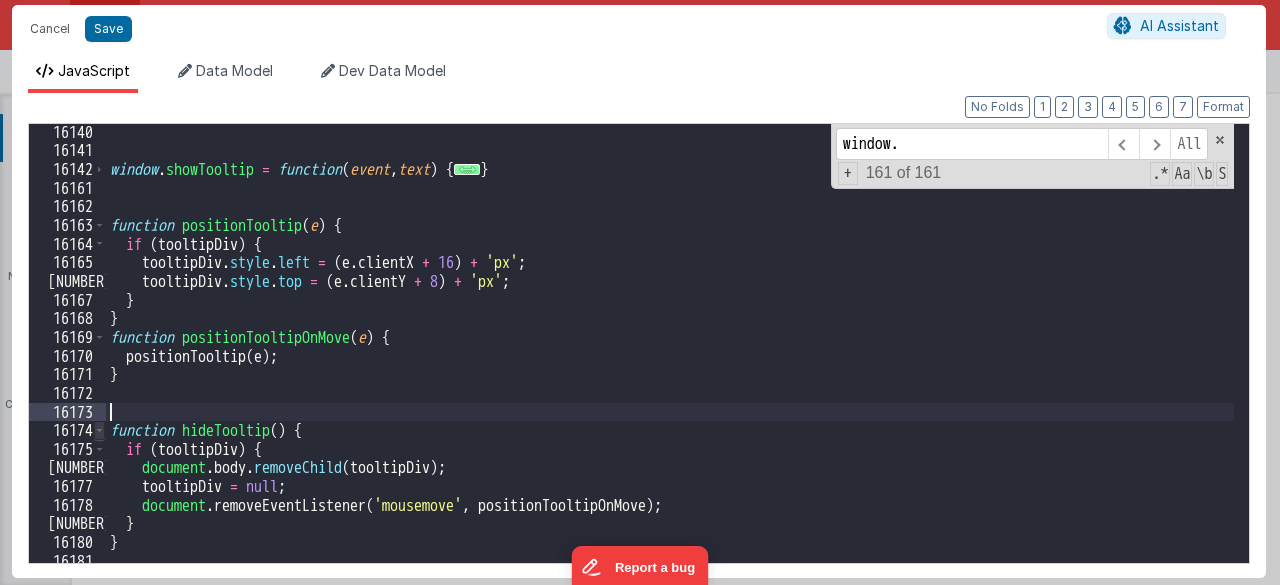 click at bounding box center [99, 430] 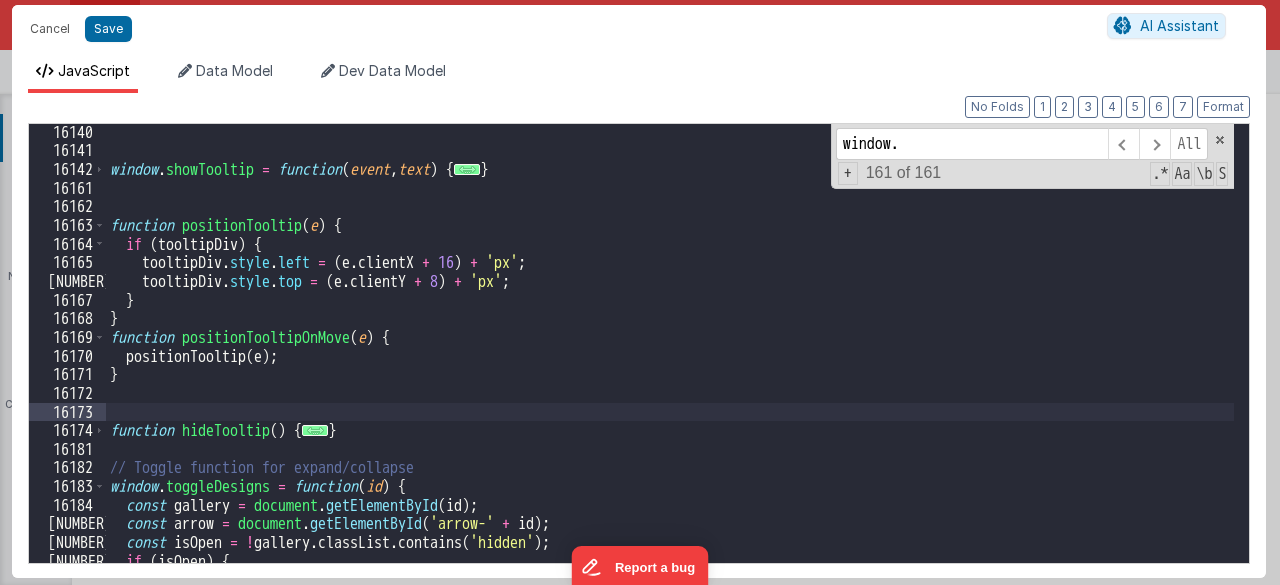 click on "window . toggleDesigns   =   function ( id )   {    const   gallery   =   document . getElementById ( id ) ;    const   arrow   =   document . getElementById ( 'arrow-'   +   id ) ;    const   isOpen   =   ! gallery . classList . contains ( 'hidden' ) ;    if   ( isOpen )   {      gallery . classList . add ( 'hidden' ) ;" at bounding box center (670, 361) 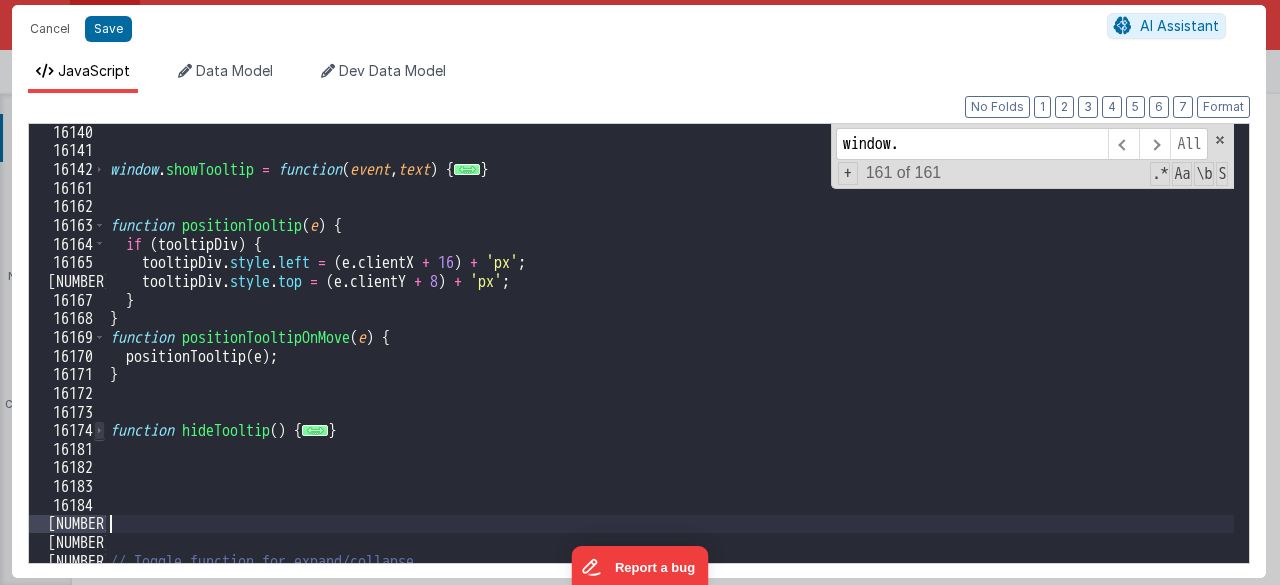 click at bounding box center [99, 430] 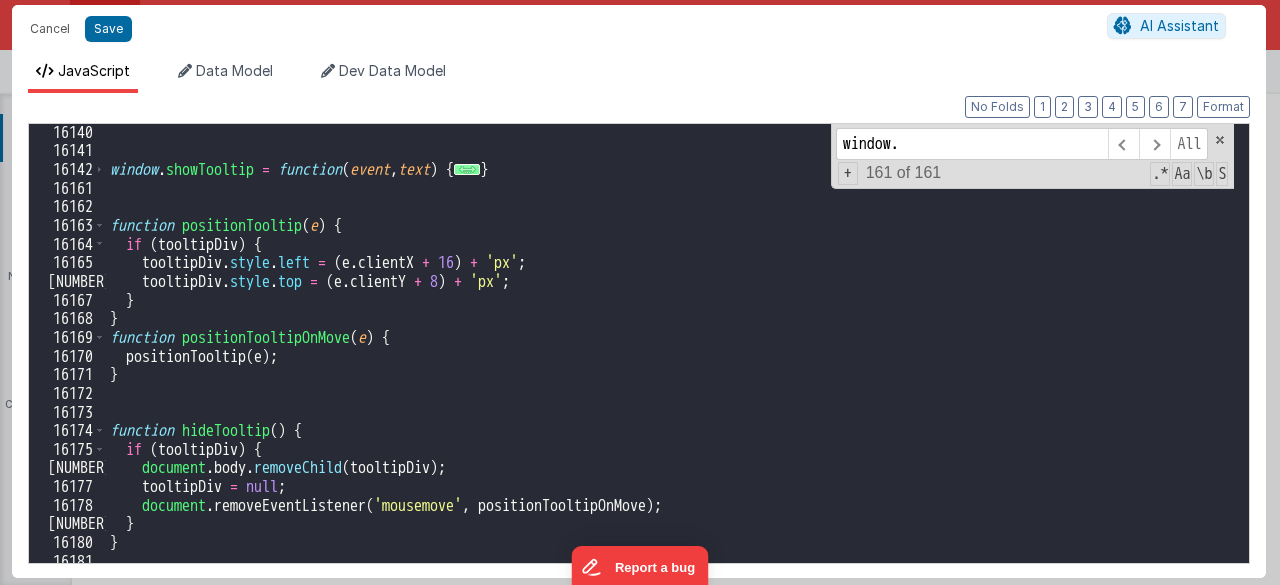 click on "window . showTooltip   =   function ( event ,  text )   { ... } function   positionTooltip ( e )   {    if   ( tooltipDiv )   {      tooltipDiv . style . left   =   ( e . clientX   +   16 )   +   'px' ;      tooltipDiv . style . top   =   ( e . clientY   +   8 )   +   'px' ;    } } function   positionTooltipOnMove ( e )   {    positionTooltip ( e ) ; } function   hideTooltip ( )   {    if   ( tooltipDiv )   {      document . body . removeChild ( tooltipDiv ) ;      tooltipDiv   =   null ;      document . removeEventListener ( 'mousemove' ,   positionTooltipOnMove ) ;    } }" at bounding box center (670, 361) 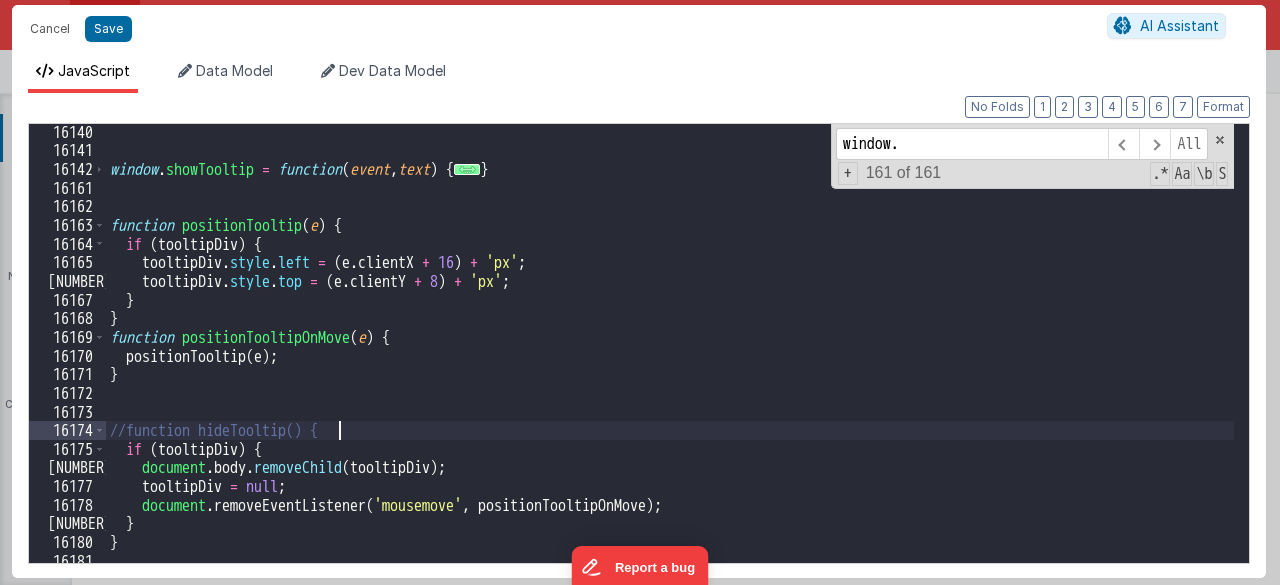 click on "window . showTooltip   =   function ( event ,  text )   { ... } function   positionTooltip ( e )   {    if   ( tooltipDiv )   {      tooltipDiv . style . left   =   ( e . clientX   +   16 )   +   'px' ;      tooltipDiv . style . top   =   ( e . clientY   +   8 )   +   'px' ;    } } function   positionTooltipOnMove ( e )   {    positionTooltip ( e ) ; } //function hideTooltip() {    if   ( tooltipDiv )   {      document . body . removeChild ( tooltipDiv ) ;      tooltipDiv   =   null ;      document . removeEventListener ( 'mousemove' ,   positionTooltipOnMove ) ;    } }" at bounding box center [670, 361] 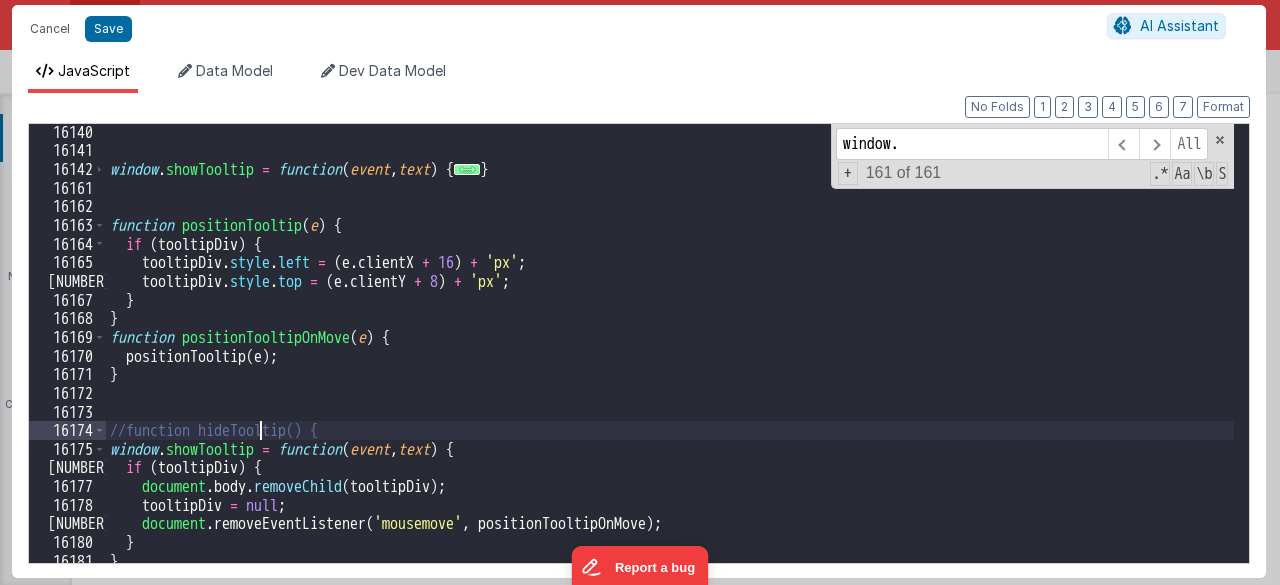 click on "window . showTooltip   =   function ( event ,  text )   { ... } function   positionTooltip ( e )   {    if   ( tooltipDiv )   {      tooltipDiv . style . left   =   ( e . clientX   +   16 )   +   'px' ;      tooltipDiv . style . top   =   ( e . clientY   +   8 )   +   'px' ;    } } function   positionTooltipOnMove ( e )   {    positionTooltip ( e ) ; } //function hideTooltip() { window . showTooltip   =   function ( event ,  text )   {    if   ( tooltipDiv )   {      document . body . removeChild ( tooltipDiv ) ;      tooltipDiv   =   null ;      document . removeEventListener ( 'mousemove' ,   positionTooltipOnMove ) ;    } }" at bounding box center (670, 361) 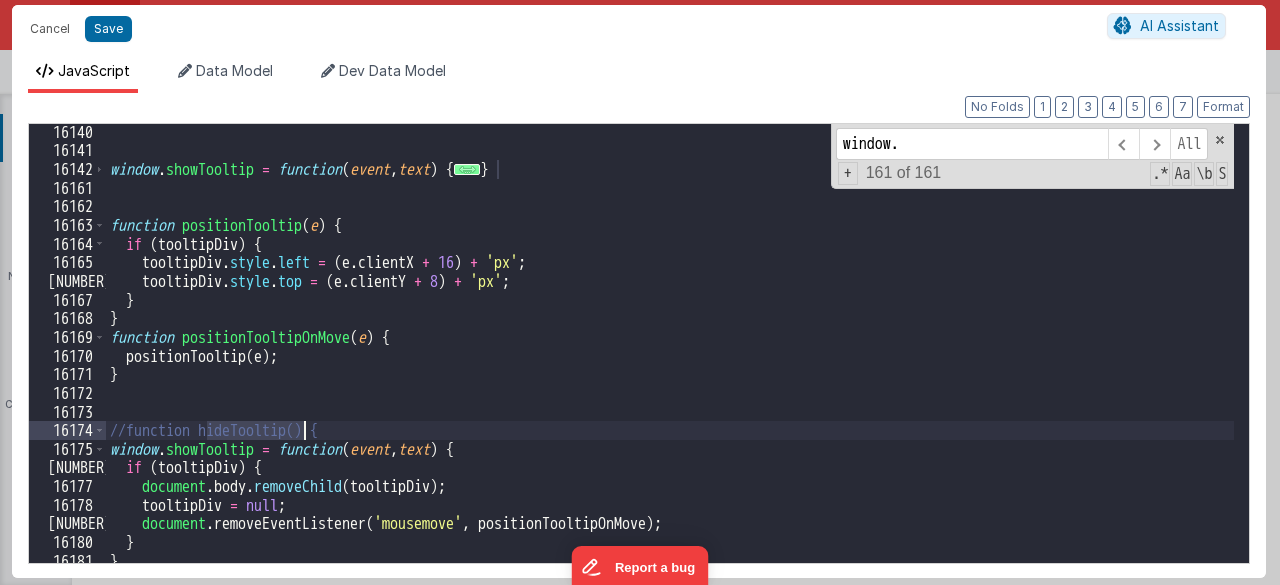 click on "window . showTooltip   =   function ( event ,  text )   { ... } function   positionTooltip ( e )   {    if   ( tooltipDiv )   {      tooltipDiv . style . left   =   ( e . clientX   +   16 )   +   'px' ;      tooltipDiv . style . top   =   ( e . clientY   +   8 )   +   'px' ;    } } function   positionTooltipOnMove ( e )   {    positionTooltip ( e ) ; } //function hideTooltip() { window . showTooltip   =   function ( event ,  text )   {    if   ( tooltipDiv )   {      document . body . removeChild ( tooltipDiv ) ;      tooltipDiv   =   null ;      document . removeEventListener ( 'mousemove' ,   positionTooltipOnMove ) ;    } }" at bounding box center [670, 361] 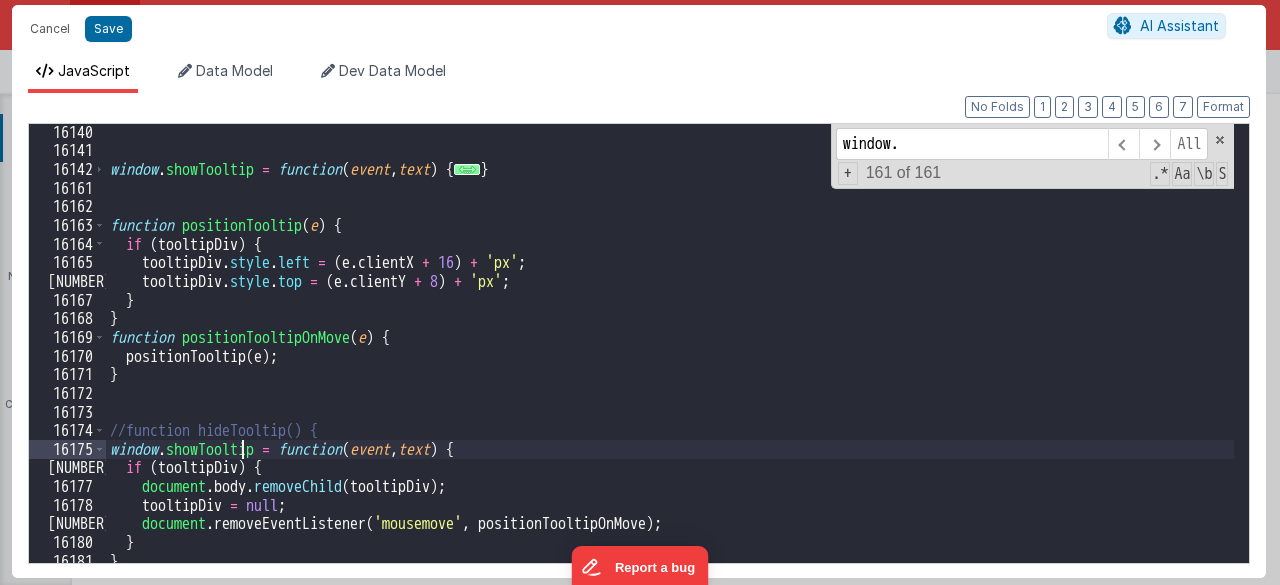 click on "window . showTooltip   =   function ( event ,  text )   { ... } function   positionTooltip ( e )   {    if   ( tooltipDiv )   {      tooltipDiv . style . left   =   ( e . clientX   +   16 )   +   'px' ;      tooltipDiv . style . top   =   ( e . clientY   +   8 )   +   'px' ;    } } function   positionTooltipOnMove ( e )   {    positionTooltip ( e ) ; } //function hideTooltip() { window . showTooltip   =   function ( event ,  text )   {    if   ( tooltipDiv )   {      document . body . removeChild ( tooltipDiv ) ;      tooltipDiv   =   null ;      document . removeEventListener ( 'mousemove' ,   positionTooltipOnMove ) ;    } }" at bounding box center [670, 361] 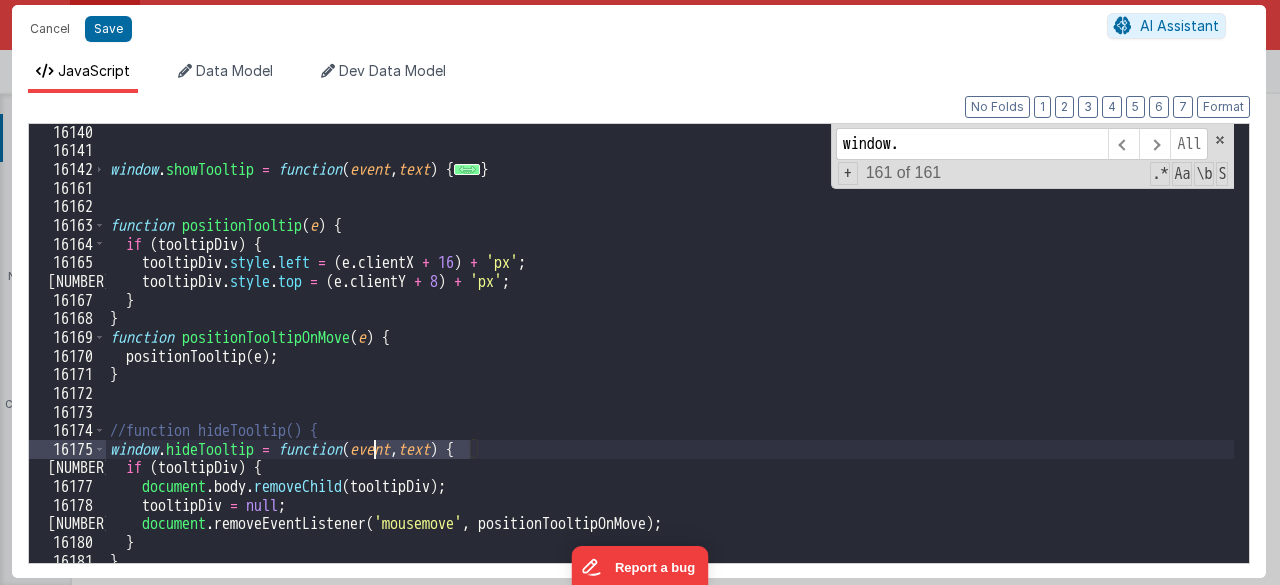drag, startPoint x: 472, startPoint y: 447, endPoint x: 374, endPoint y: 449, distance: 98.02041 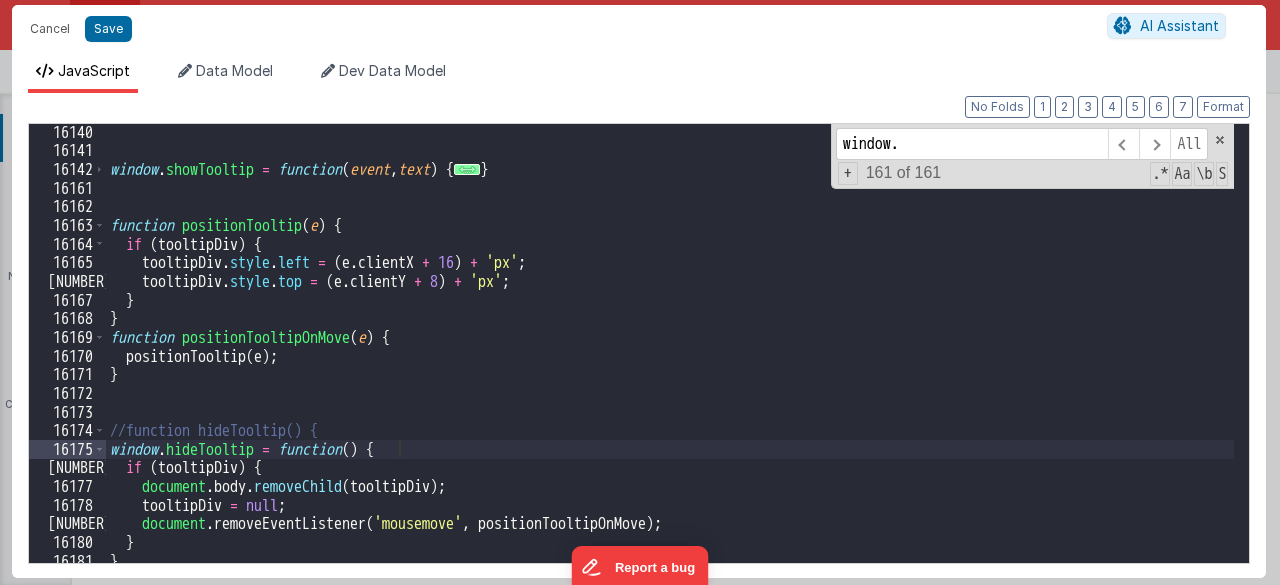 click on "window . showTooltip   =   function ( event ,  text )   { ... } function   positionTooltip ( e )   {    if   ( tooltipDiv )   {      tooltipDiv . style . left   =   ( e . clientX   +   16 )   +   'px' ;      tooltipDiv . style . top   =   ( e . clientY   +   8 )   +   'px' ;    } } function   positionTooltipOnMove ( e )   {    positionTooltip ( e ) ; } //function hideTooltip() { window . hideTooltip   =   function ( )   {    if   ( tooltipDiv )   {      document . body . removeChild ( tooltipDiv ) ;      tooltipDiv   =   null ;      document . removeEventListener ( 'mousemove' ,   positionTooltipOnMove ) ;    } }" at bounding box center (670, 361) 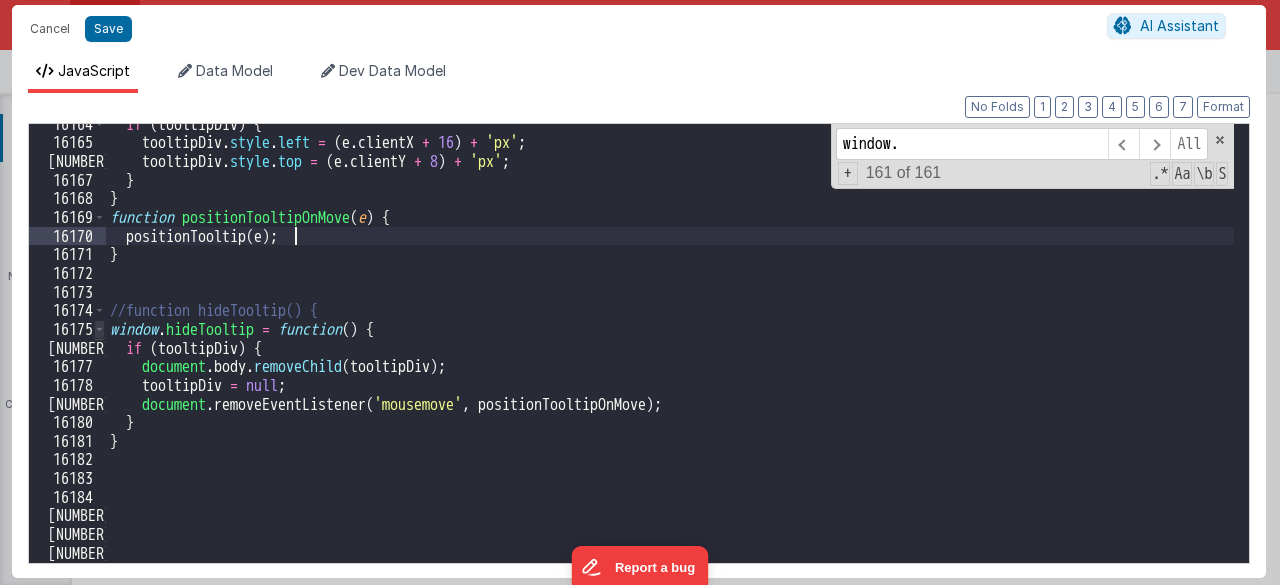 click at bounding box center (99, 329) 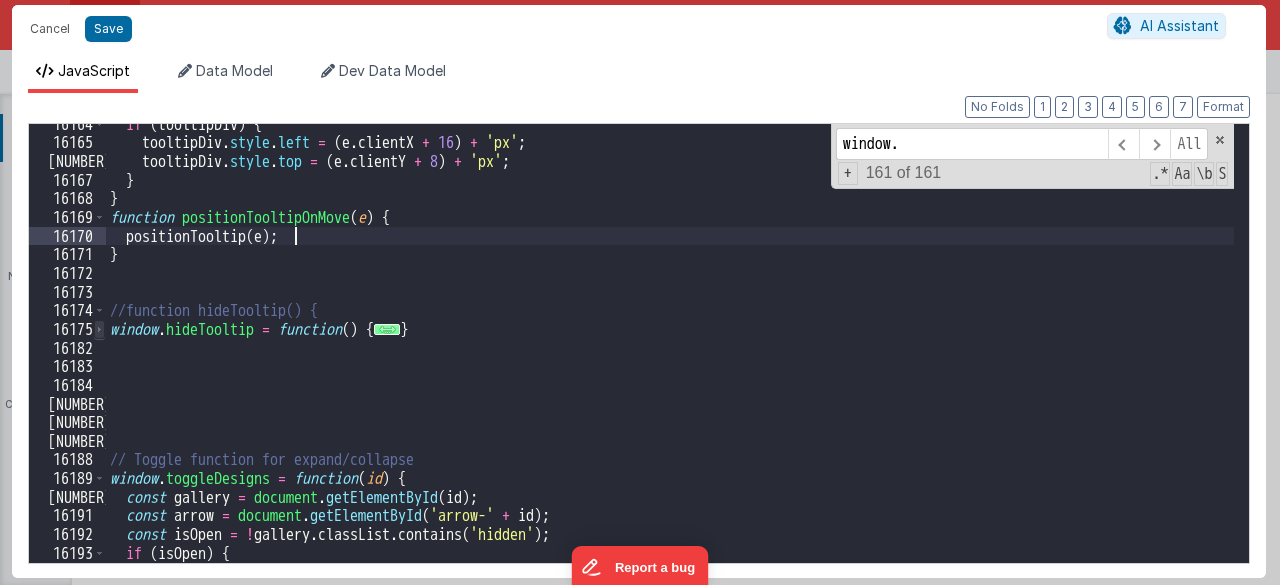 click at bounding box center [99, 329] 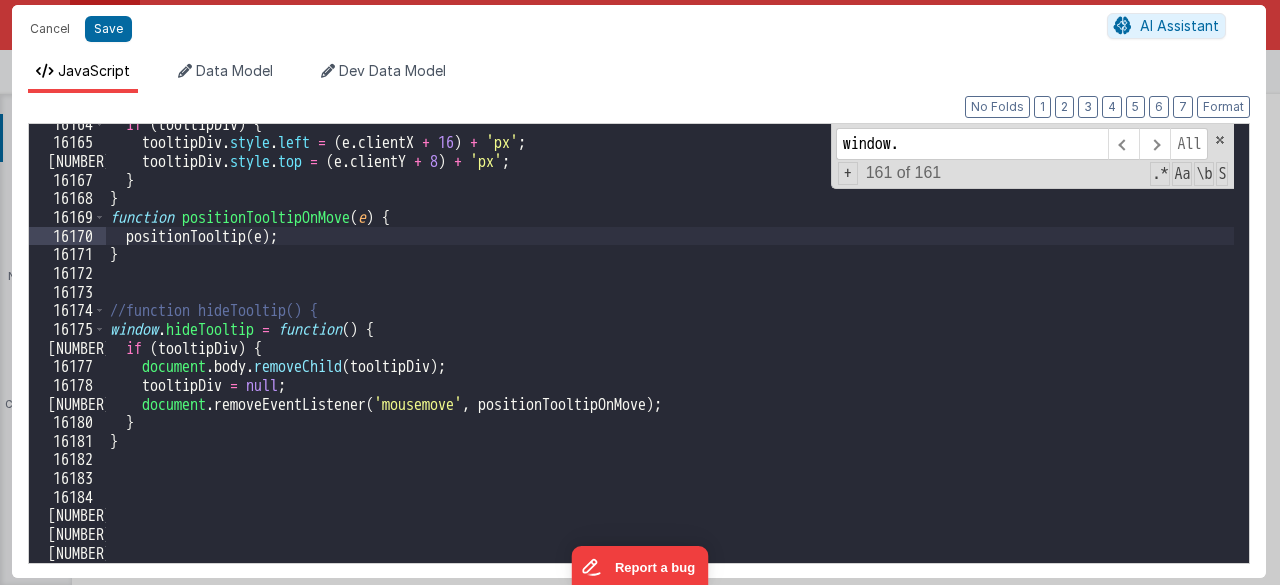 click on "if   ( tooltipDiv )   {      tooltipDiv . style . left   =   ( e . clientX   +   16 )   +   'px' ;      tooltipDiv . style . top   =   ( e . clientY   +   8 )   +   'px' ;    } } function   positionTooltipOnMove ( e )   {    positionTooltip ( e ) ; } //function hideTooltip() { window . hideTooltip   =   function ( )   {    if   ( tooltipDiv )   {      document . body . removeChild ( tooltipDiv ) ;      tooltipDiv   =   null ;      document . removeEventListener ( 'mousemove' ,   positionTooltipOnMove ) ;    } } // Toggle function for expand/collapse" at bounding box center [670, 353] 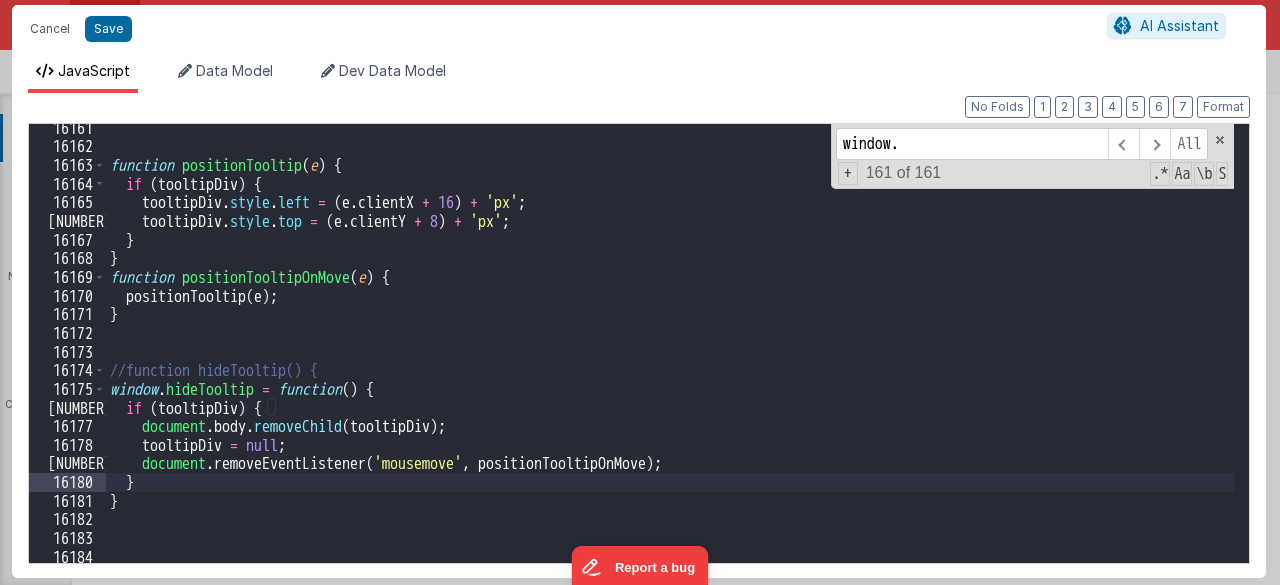 click on "function   positionTooltip ( e )   {    if   ( tooltipDiv )   {      tooltipDiv . style . left   =   ( e . clientX   +   16 )   +   'px' ;      tooltipDiv . style . top   =   ( e . clientY   +   8 )   +   'px' ;    } } function   positionTooltipOnMove ( e )   {    positionTooltip ( e ) ; } //function hideTooltip() { window . hideTooltip   =   function ( )   {    if   ( tooltipDiv )   {      document . body . removeChild ( tooltipDiv ) ;      tooltipDiv   =   null ;      document . removeEventListener ( 'mousemove' ,   positionTooltipOnMove ) ;    } }" at bounding box center [670, 357] 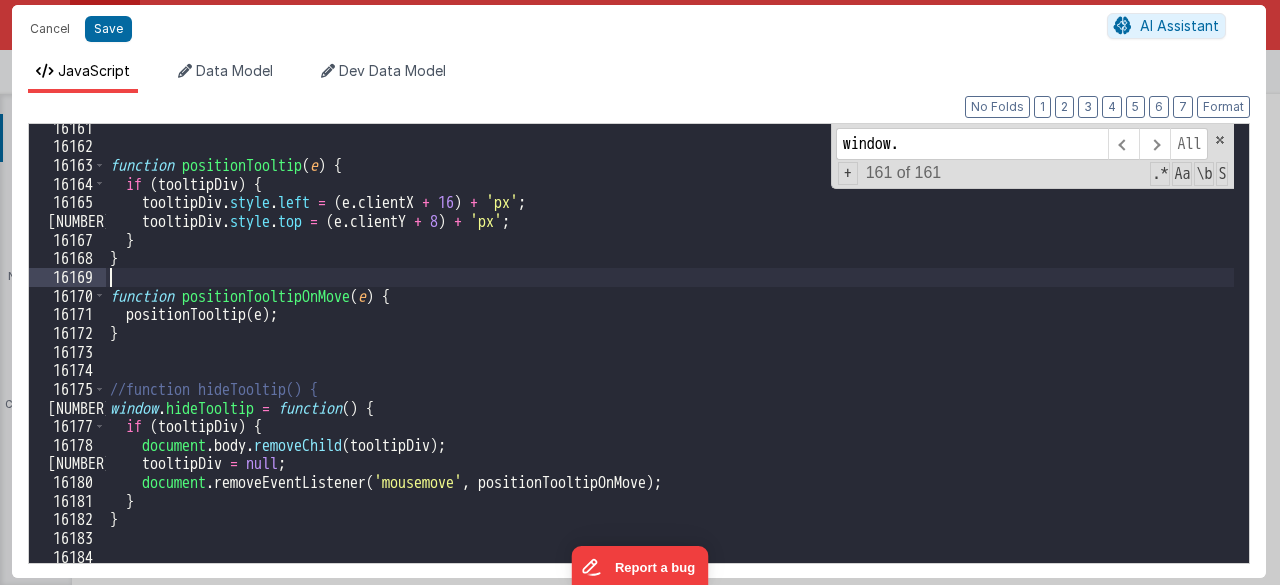 type 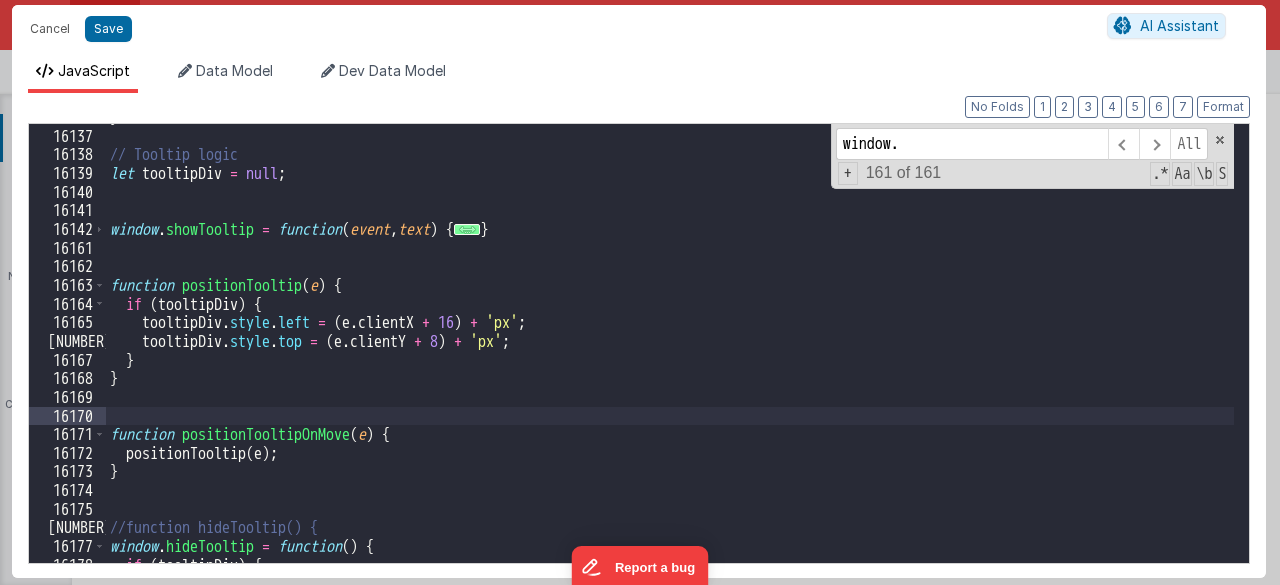 click on "} // Tooltip logic let   tooltipDiv   =   null ; window . showTooltip   =   function ( event ,  text )   { ... } function   positionTooltip ( e )   {    if   ( tooltipDiv )   {      tooltipDiv . style . left   =   ( e . clientX   +   16 )   +   'px' ;      tooltipDiv . style . top   =   ( e . clientY   +   8 )   +   'px' ;    } } function   positionTooltipOnMove ( e )   {    positionTooltip ( e ) ; } //function hideTooltip() { window . hideTooltip   =   function ( )   {    if   ( tooltipDiv )   {" at bounding box center (670, 346) 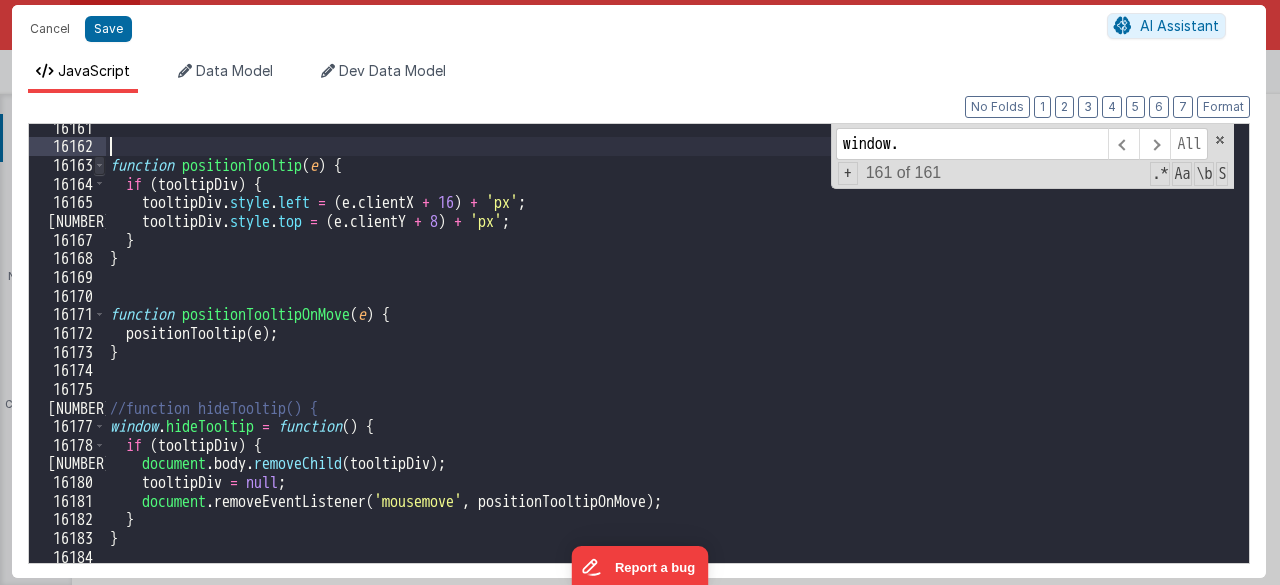 click at bounding box center [99, 165] 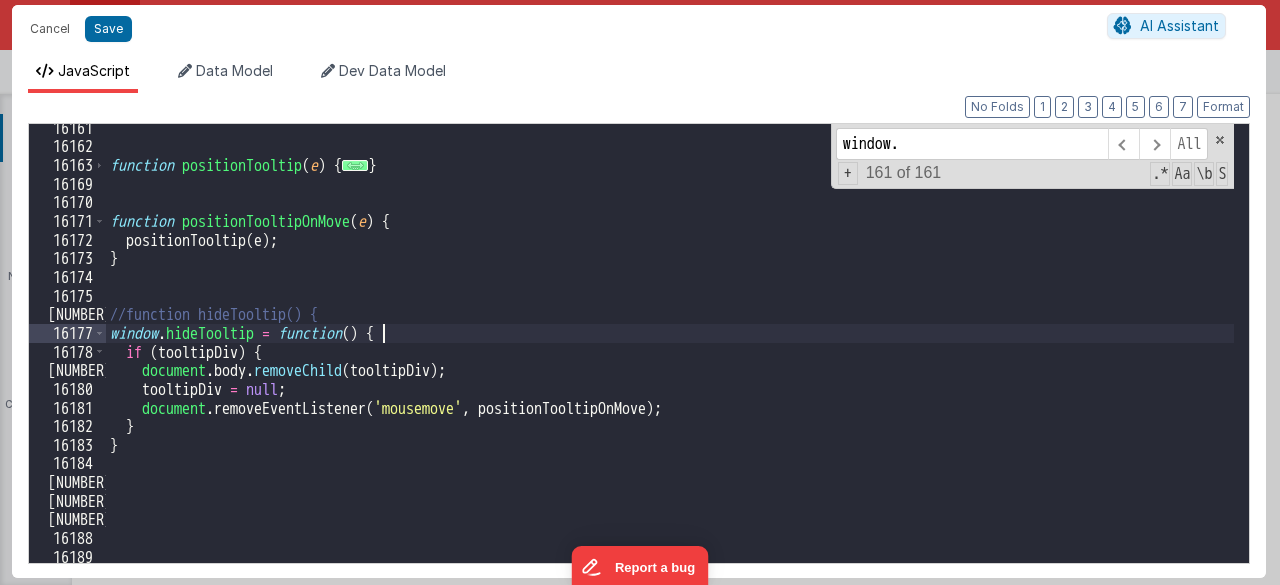 click on "function   positionTooltip ( e )   { ... } function   positionTooltipOnMove ( e )   {    positionTooltip ( e ) ; } //function hideTooltip() { window . hideTooltip   =   function ( )   {    if   ( tooltipDiv )   {      document . body . removeChild ( tooltipDiv ) ;      tooltipDiv   =   null ;      document . removeEventListener ( 'mousemove' ,   positionTooltipOnMove ) ;    } } // Toggle function for expand/collapse" at bounding box center (670, 357) 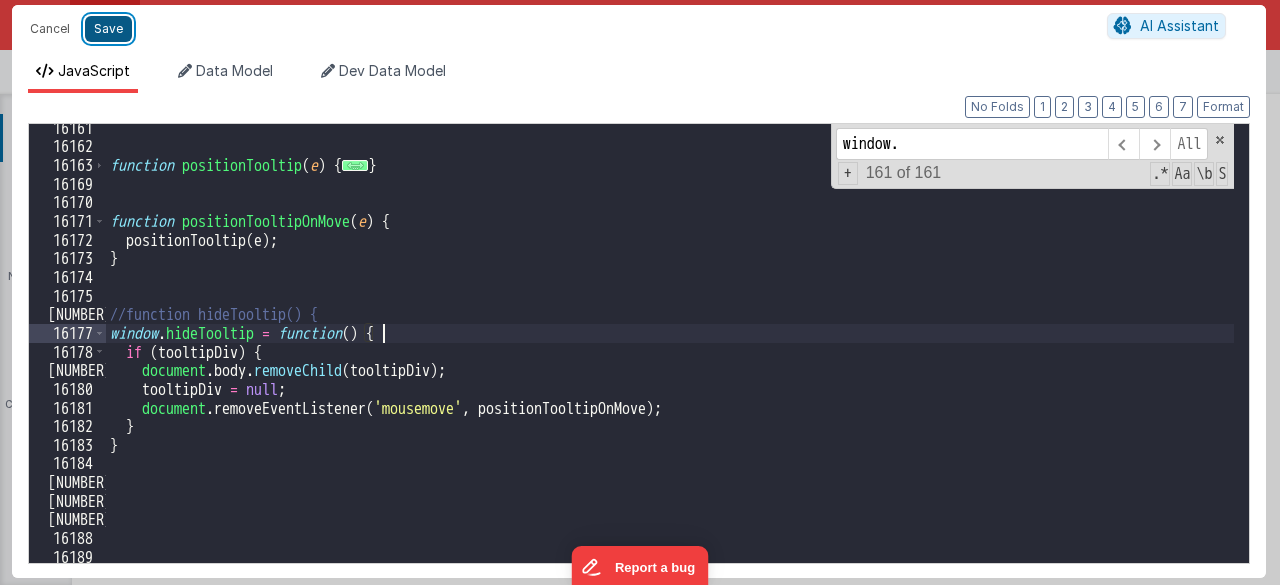 click on "Save" at bounding box center (108, 29) 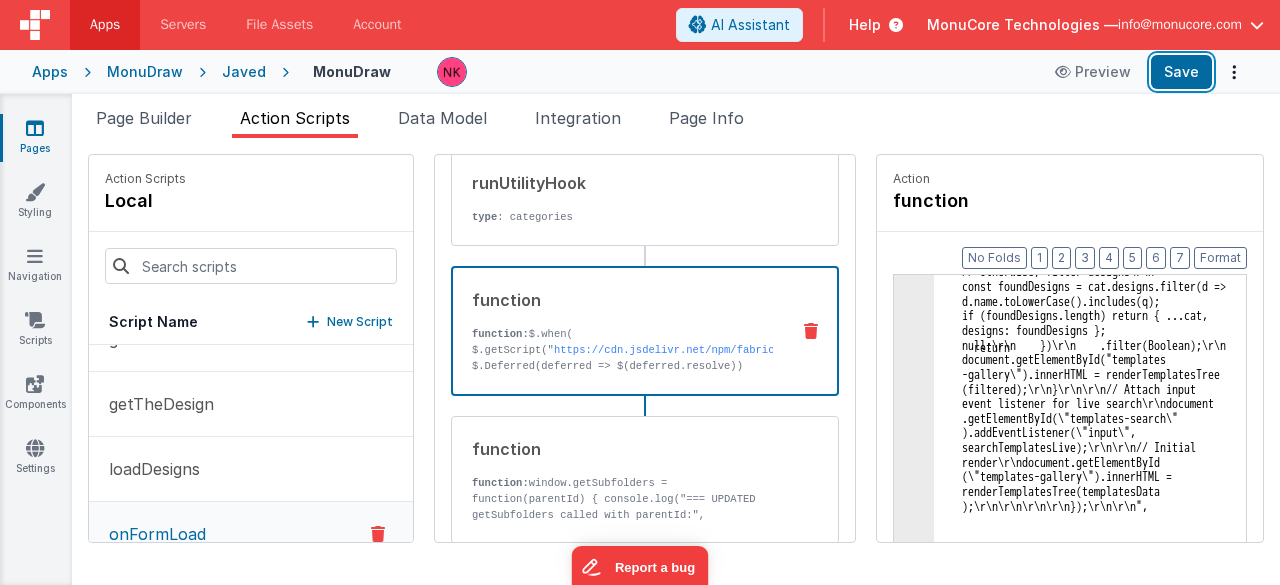 click on "Save" at bounding box center [1181, 72] 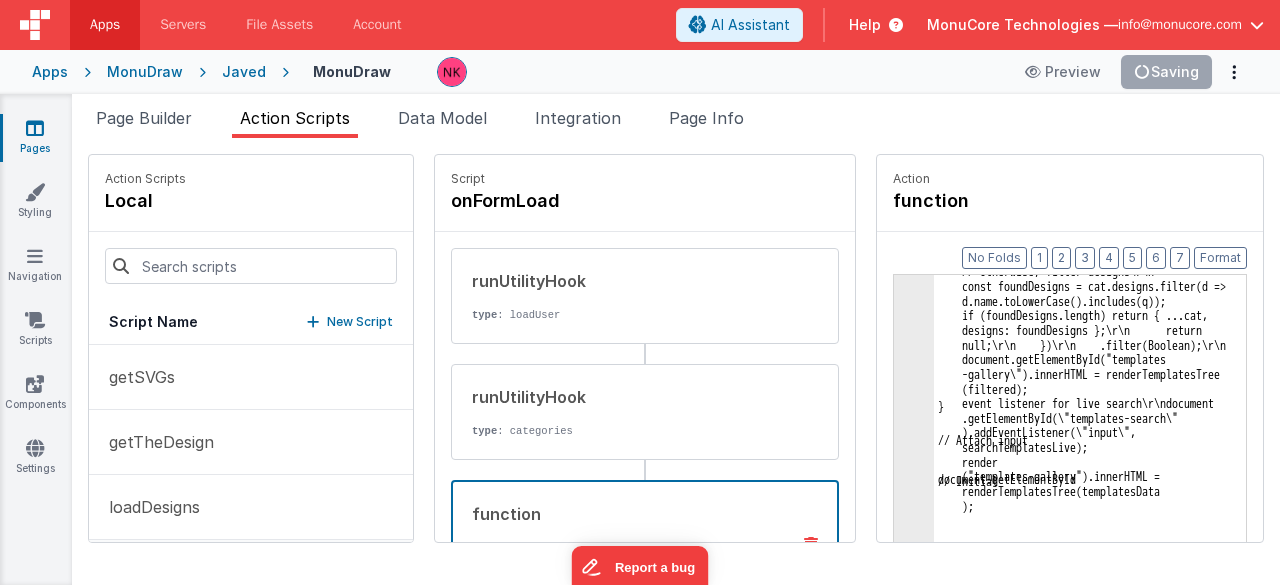 scroll, scrollTop: 0, scrollLeft: 0, axis: both 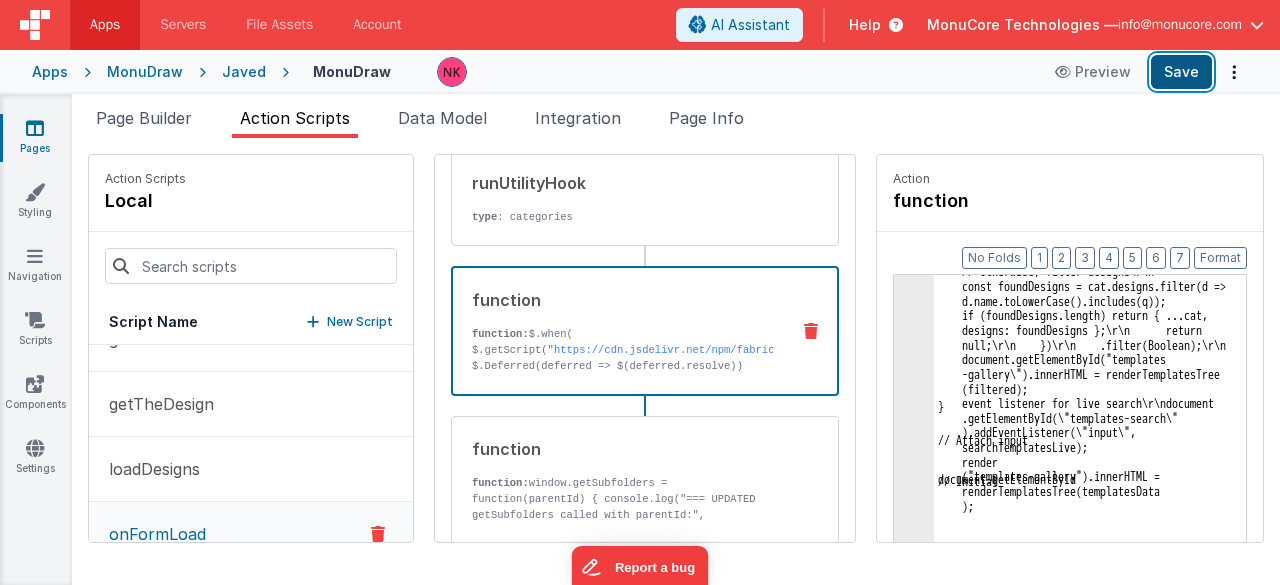 click on "Save" at bounding box center [1181, 72] 